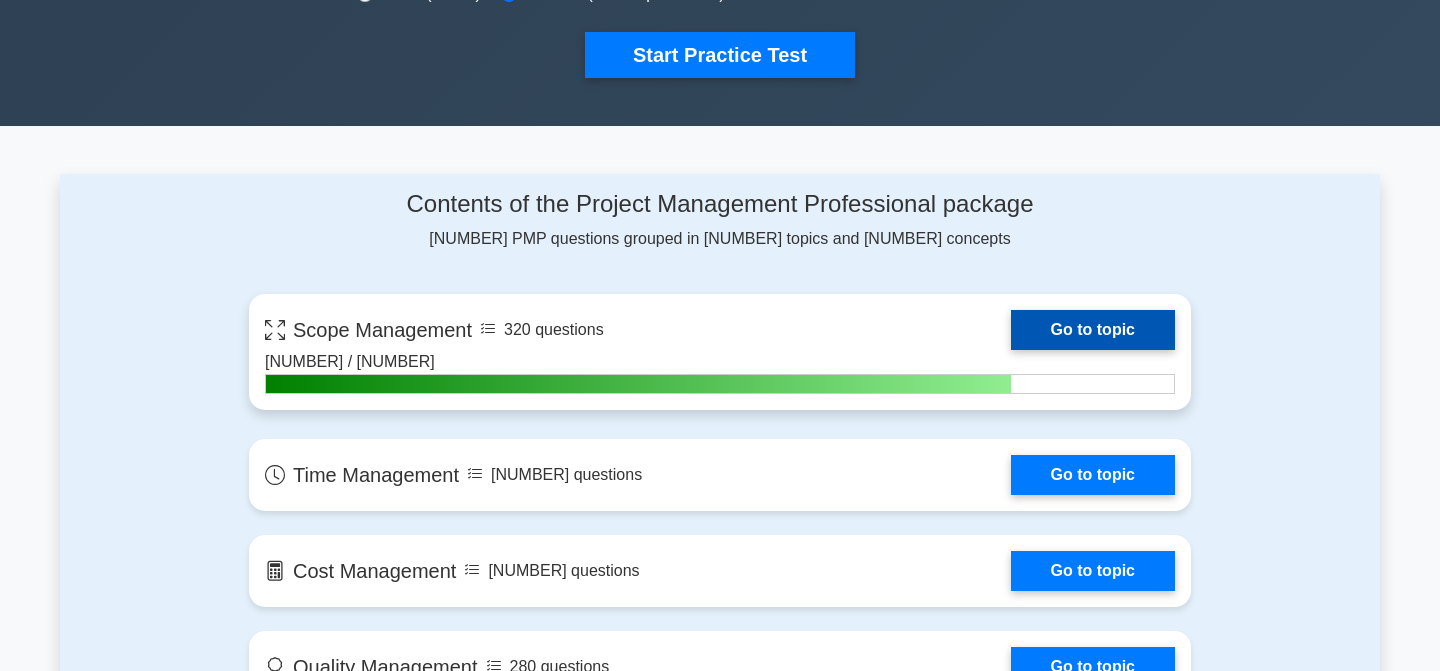 scroll, scrollTop: 709, scrollLeft: 0, axis: vertical 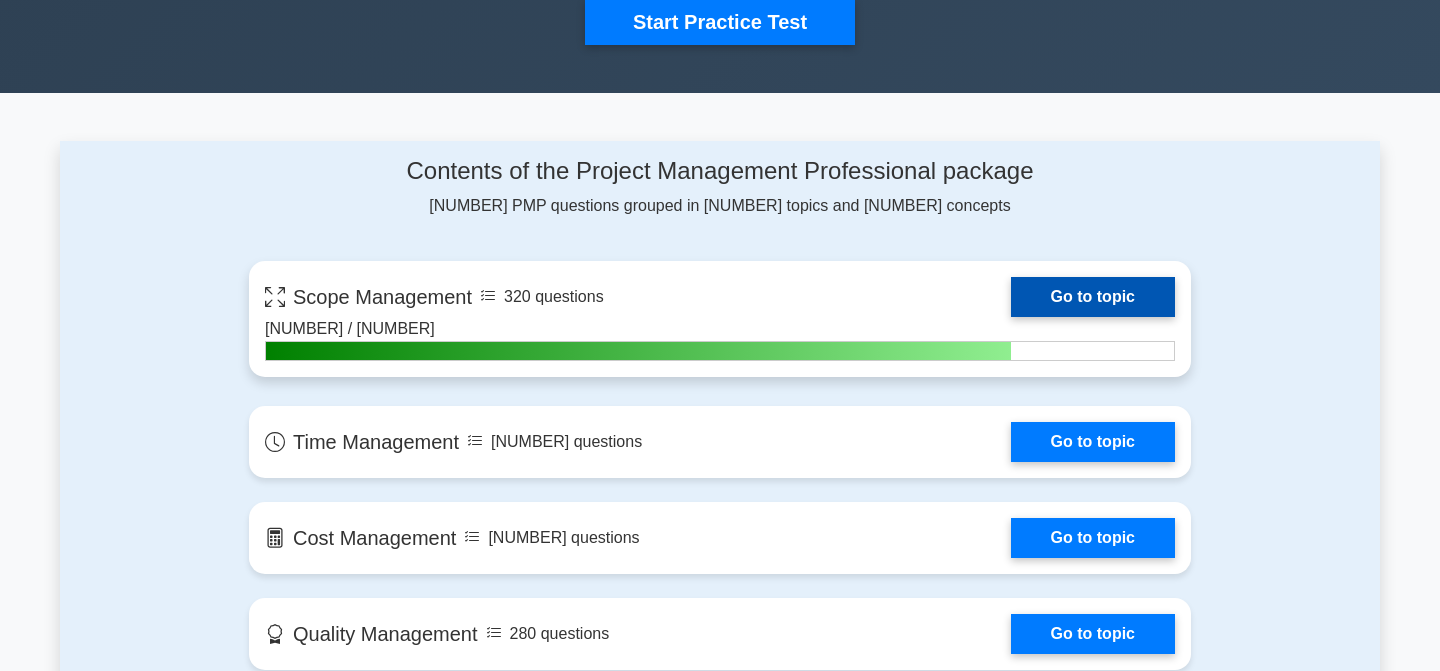 click on "Go to topic" at bounding box center (1093, 297) 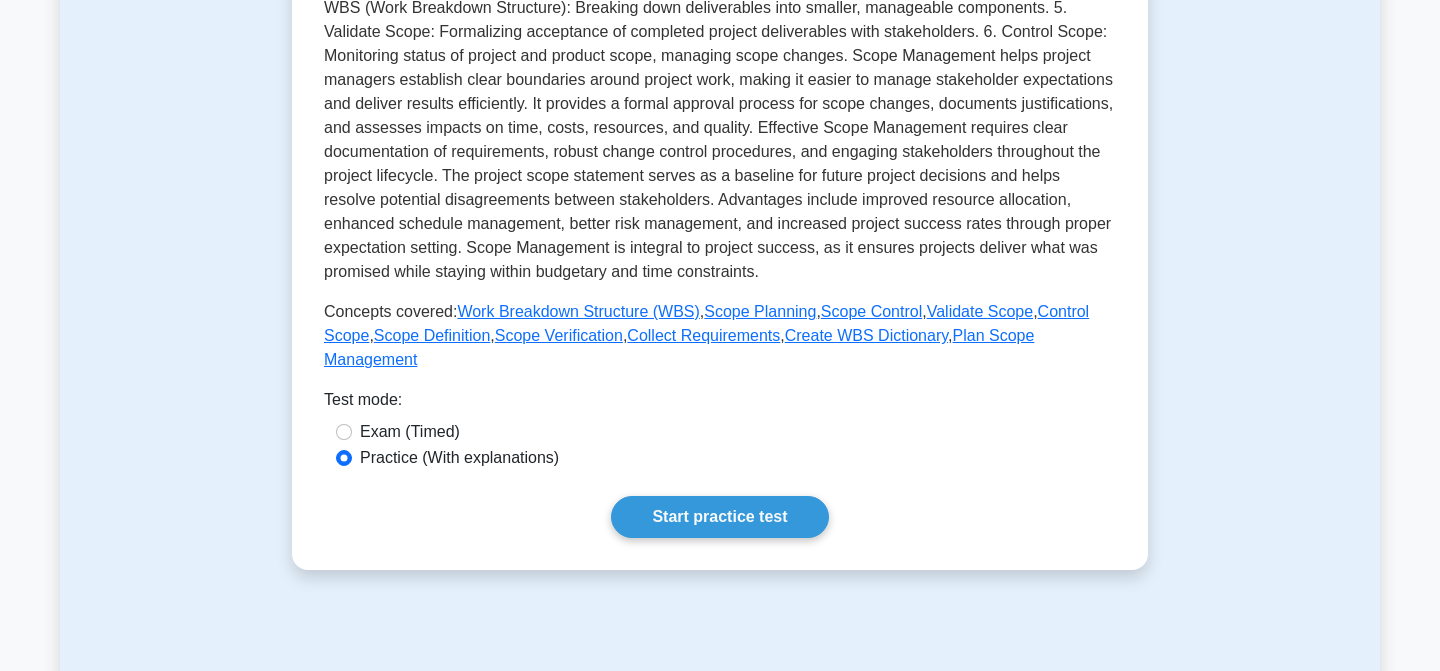 scroll, scrollTop: 805, scrollLeft: 0, axis: vertical 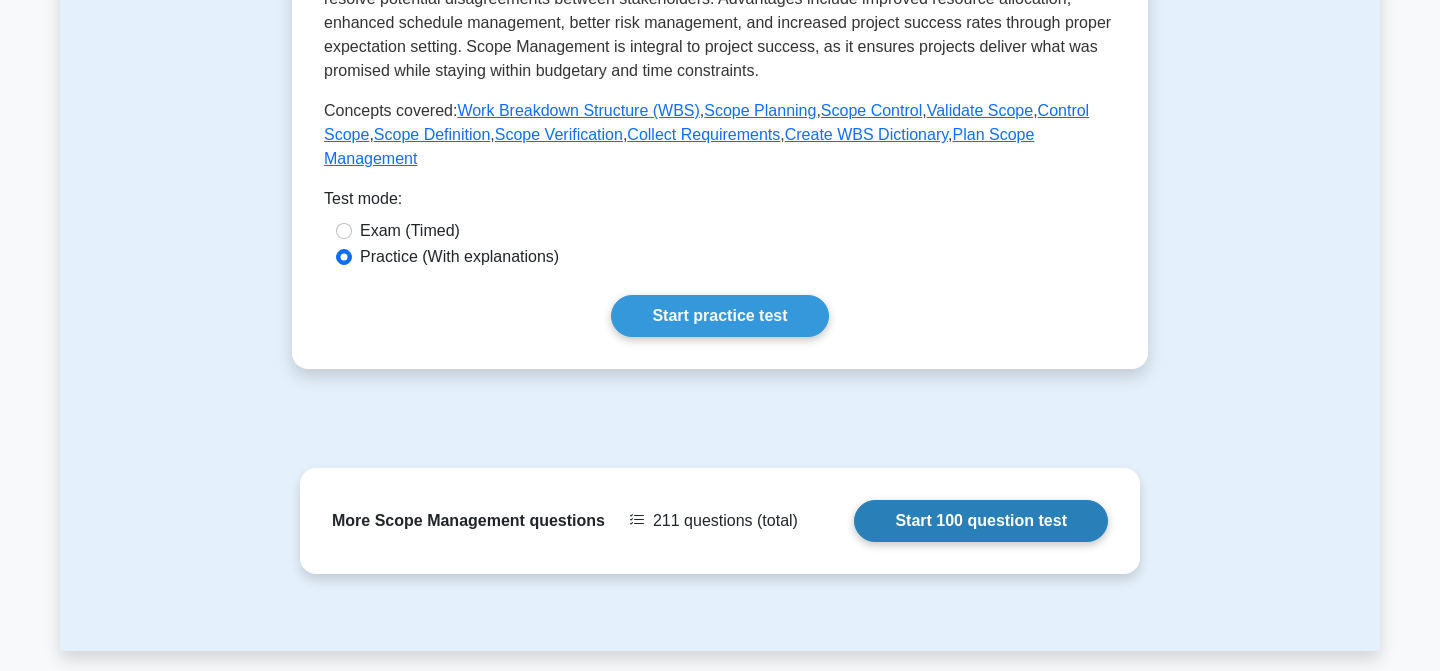 click on "Start 100 question test" at bounding box center [981, 521] 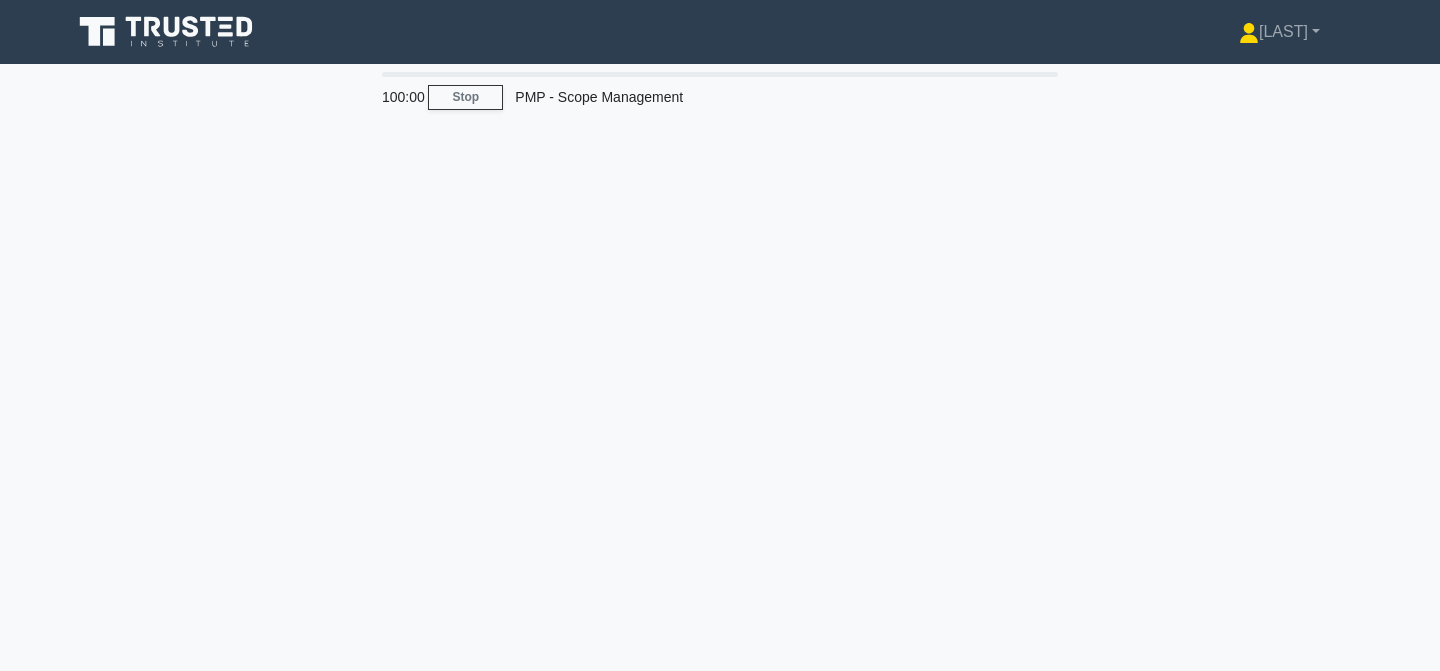 scroll, scrollTop: 0, scrollLeft: 0, axis: both 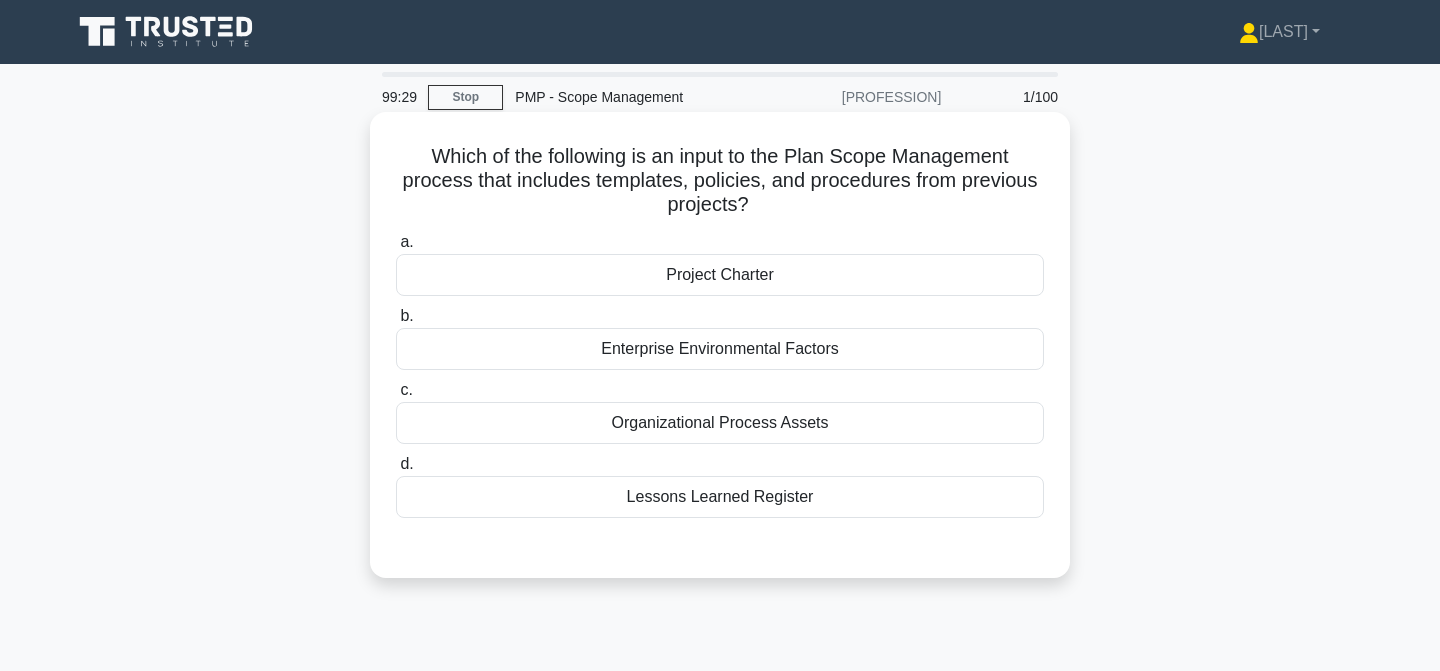 click on "Project Charter" at bounding box center (720, 275) 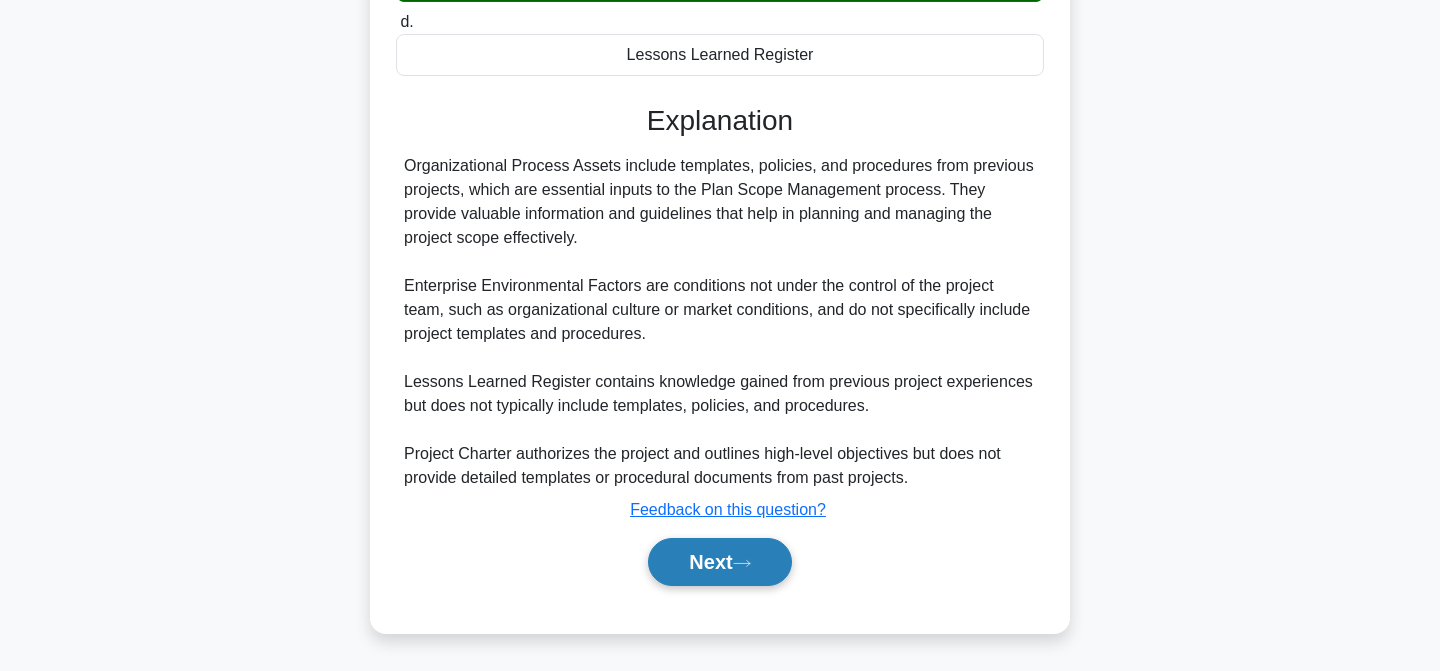 click on "Next" at bounding box center [719, 562] 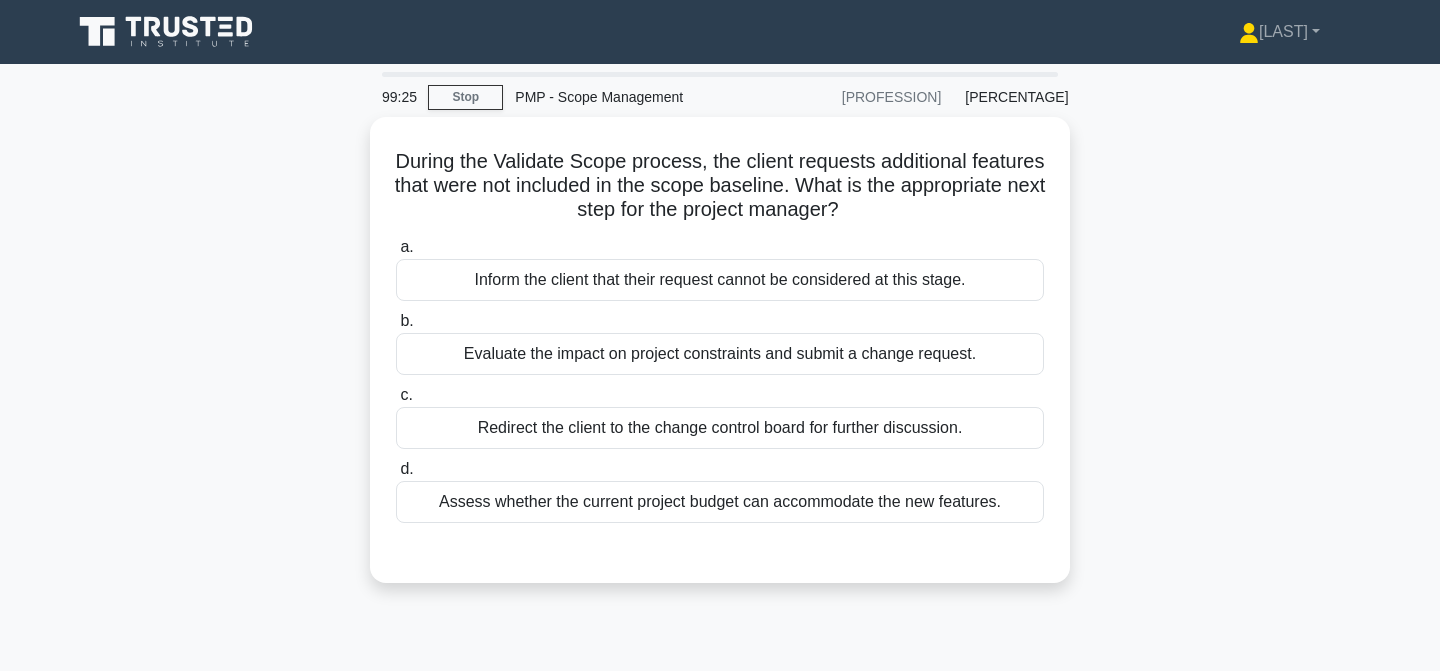 scroll, scrollTop: 0, scrollLeft: 0, axis: both 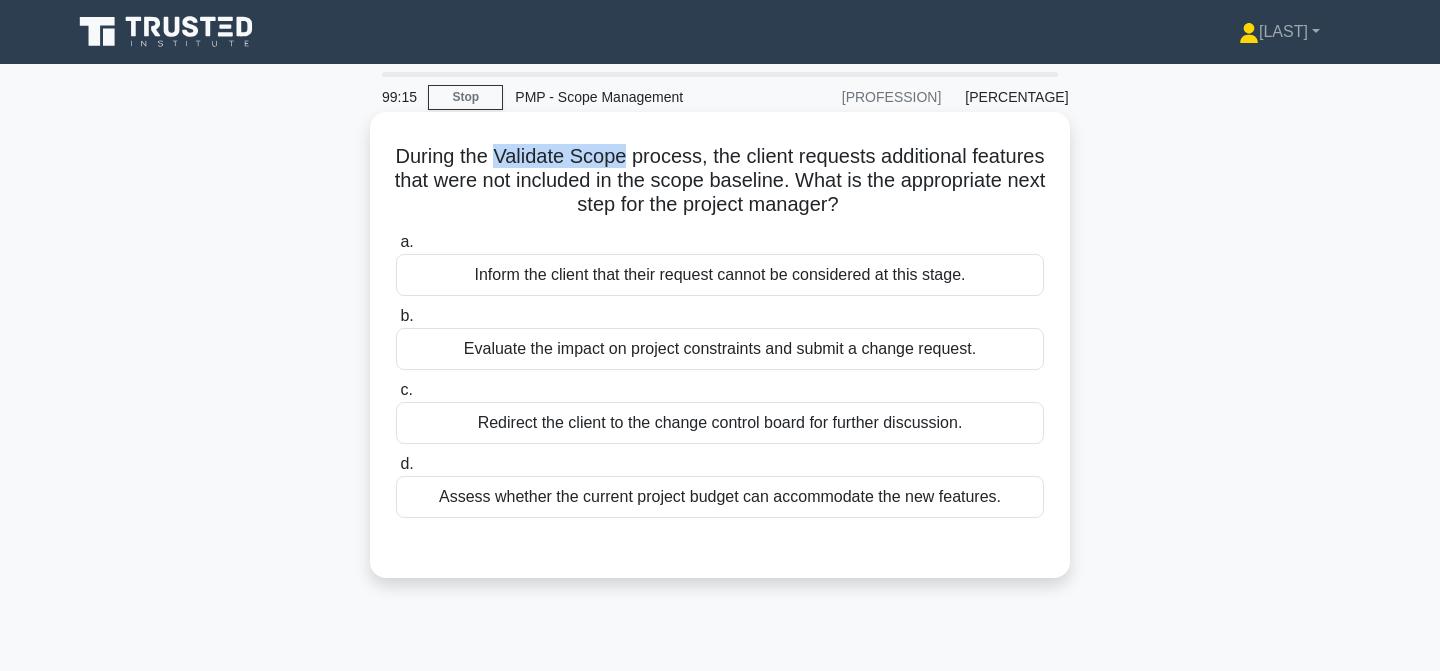 drag, startPoint x: 498, startPoint y: 156, endPoint x: 628, endPoint y: 156, distance: 130 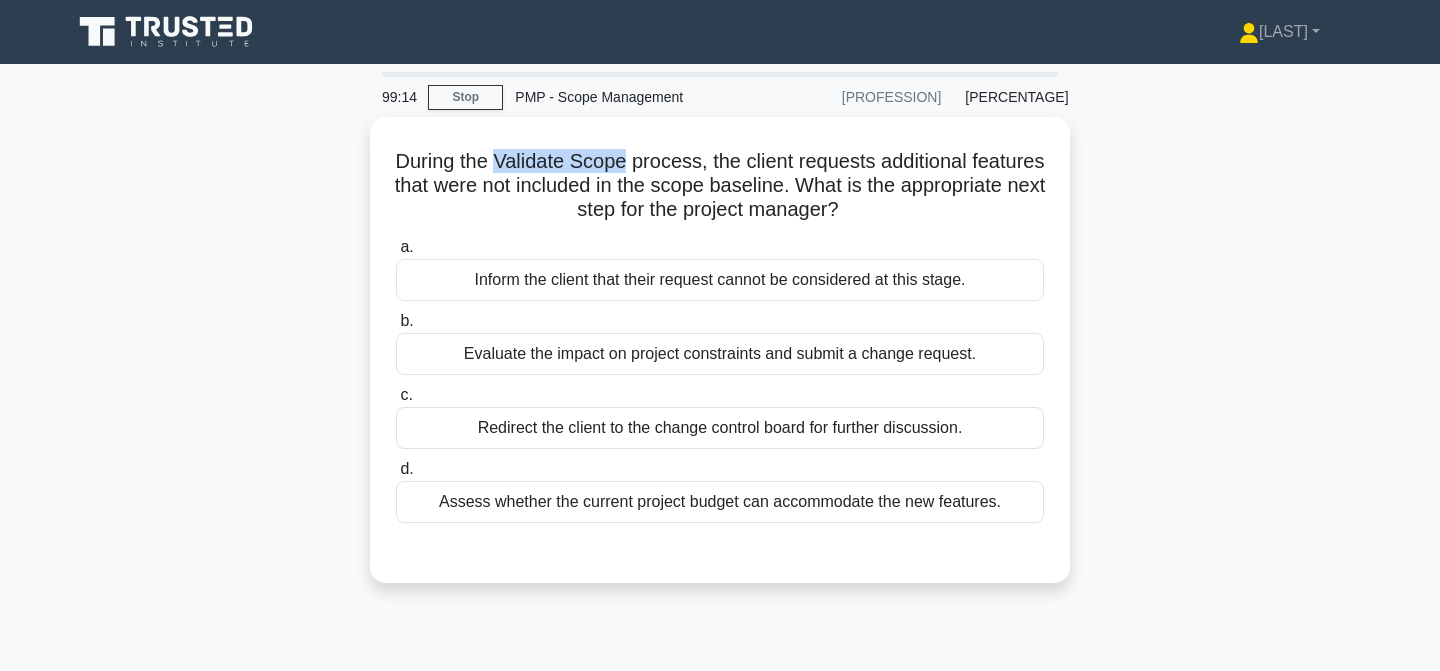 copy on "Validate Scope" 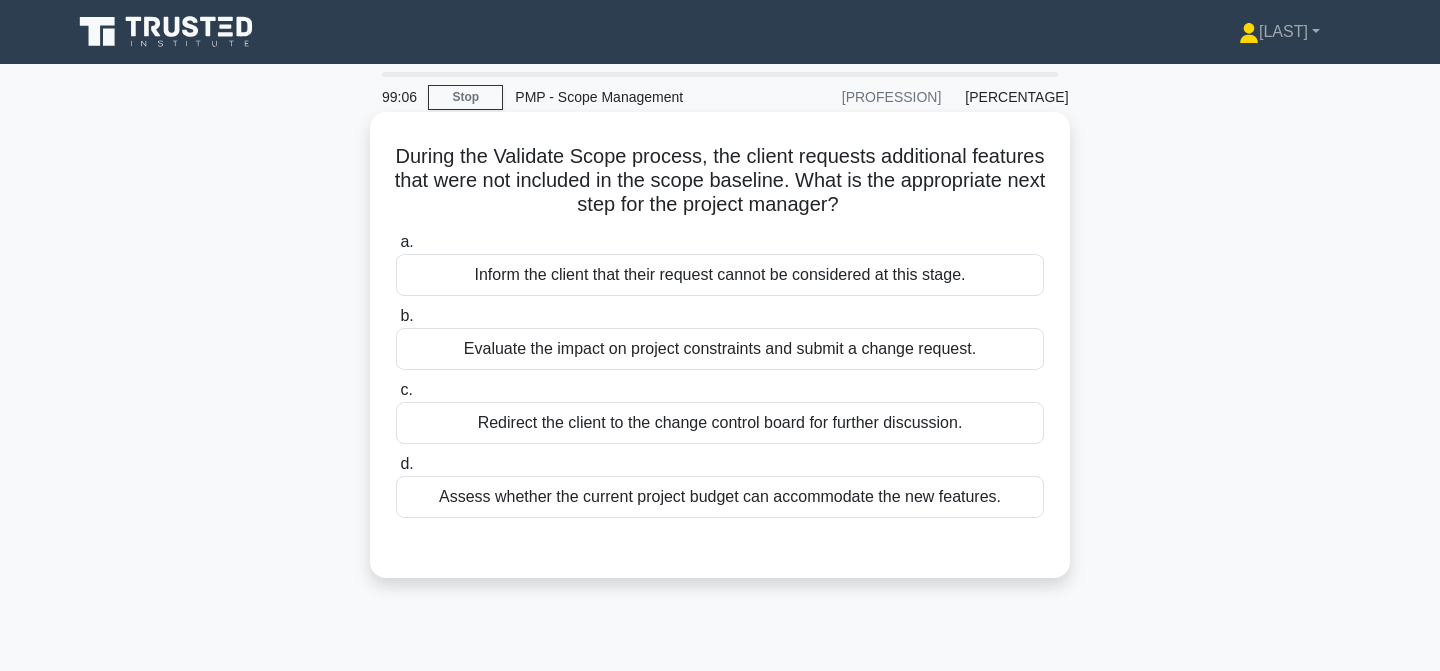 click on "During the Validate Scope process, the client requests additional features that were not included in the scope baseline. What is the appropriate next step for the project manager?
.spinner_0XTQ{transform-origin:center;animation:spinner_y6GP .75s linear infinite}@keyframes spinner_y6GP{100%{transform:rotate(360deg)}}
a.
Inform the client that their request cannot be considered at this stage.
b. c. d." at bounding box center (720, 345) 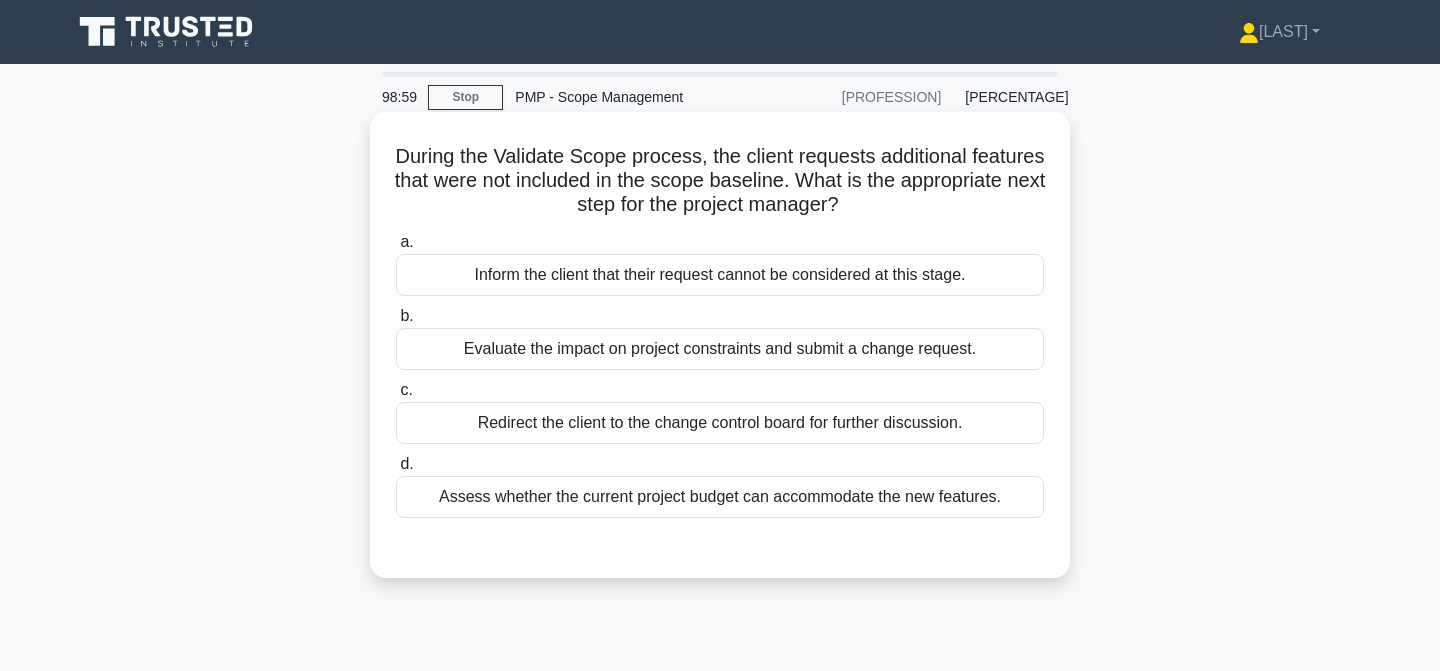 scroll, scrollTop: 0, scrollLeft: 0, axis: both 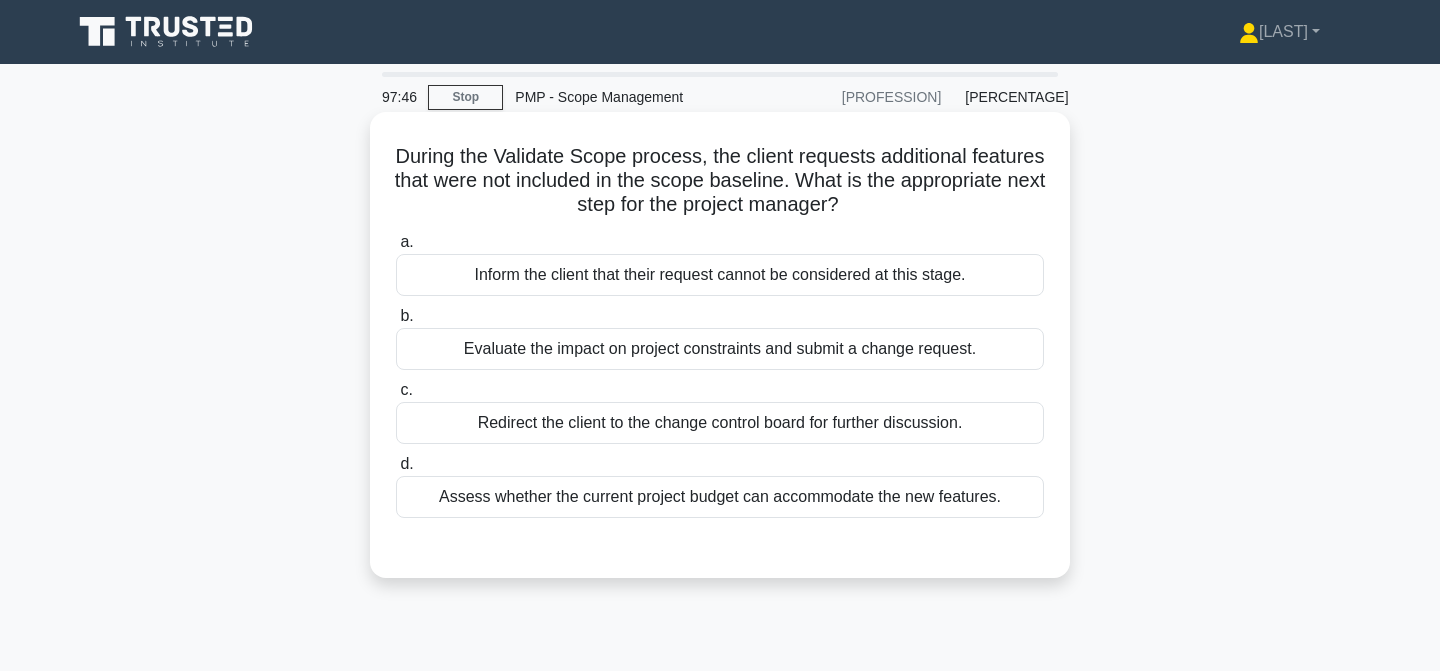 click on "Evaluate the impact on project constraints and submit a change request." at bounding box center (720, 349) 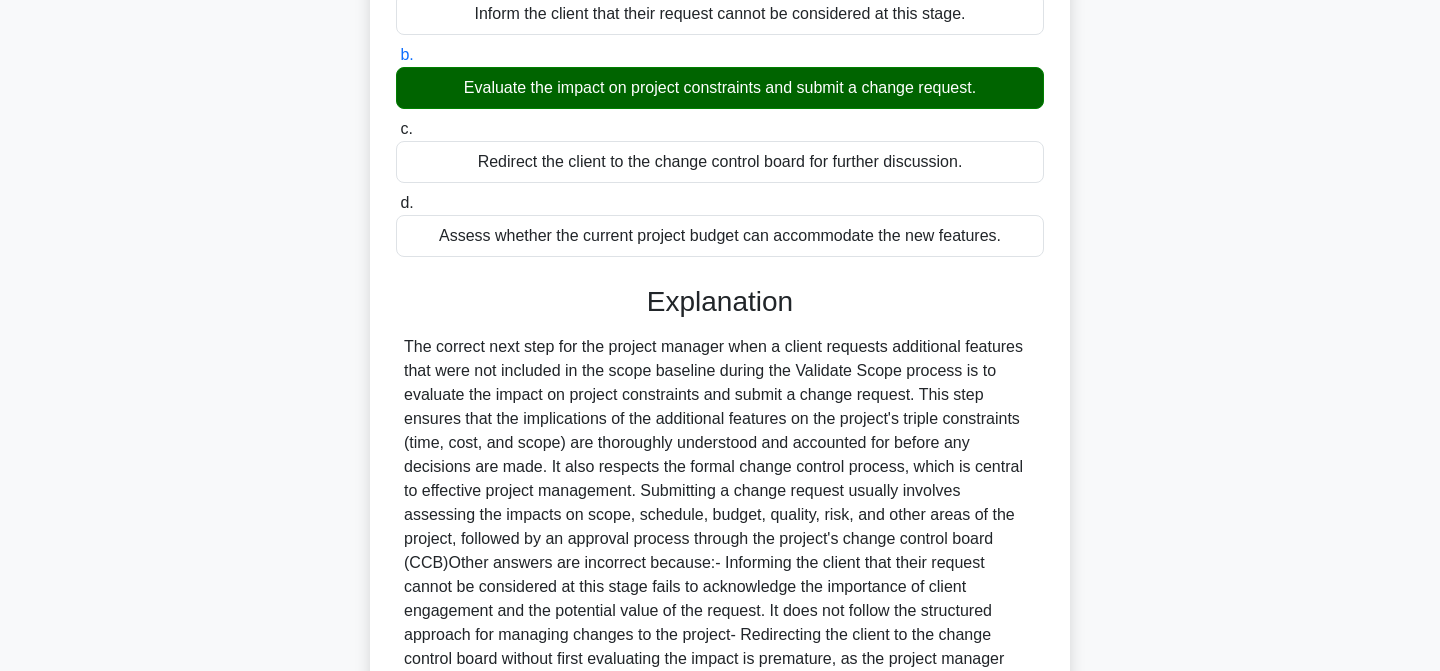 scroll, scrollTop: 517, scrollLeft: 0, axis: vertical 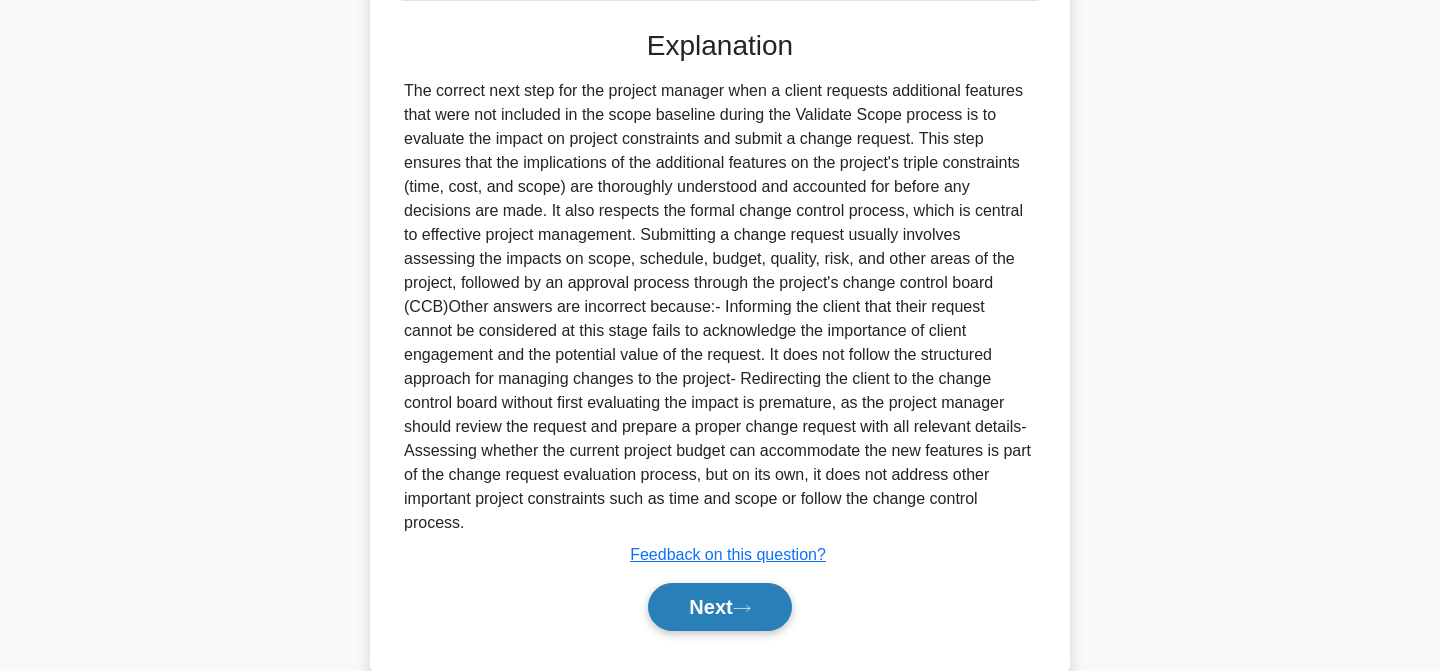click on "Next" at bounding box center [719, 607] 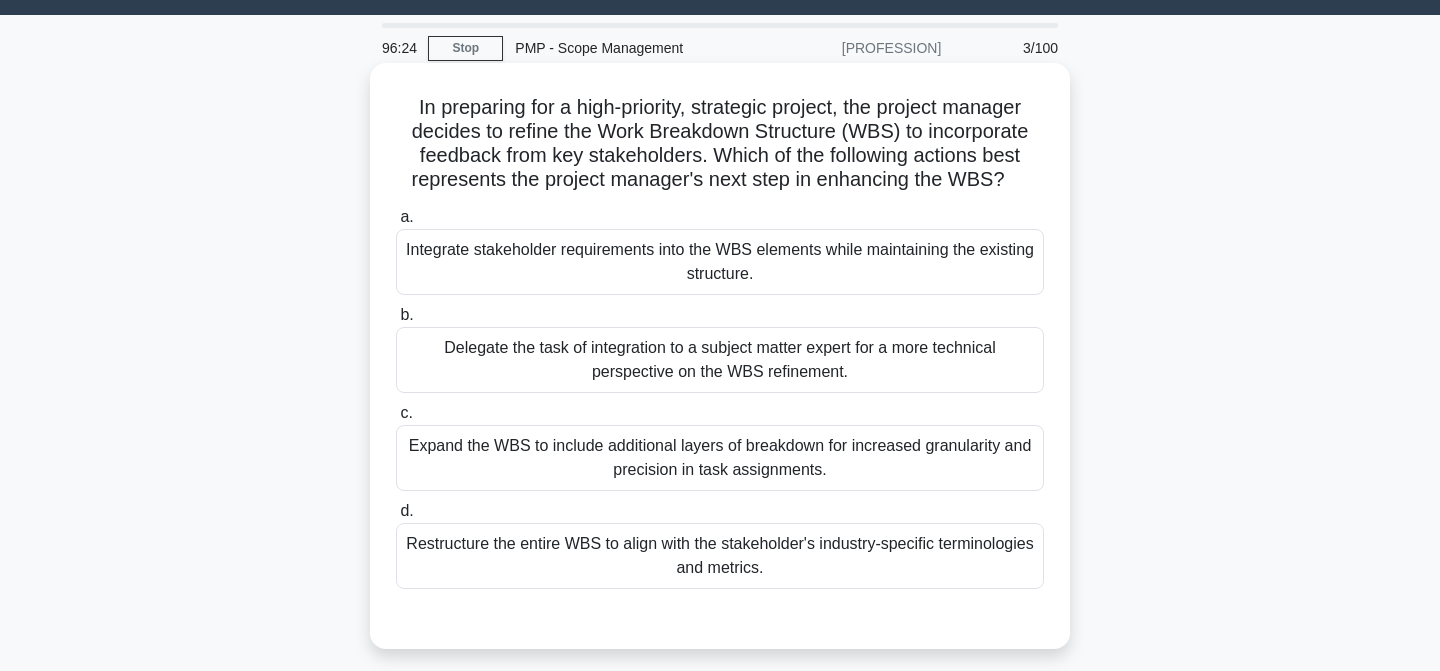 scroll, scrollTop: 48, scrollLeft: 0, axis: vertical 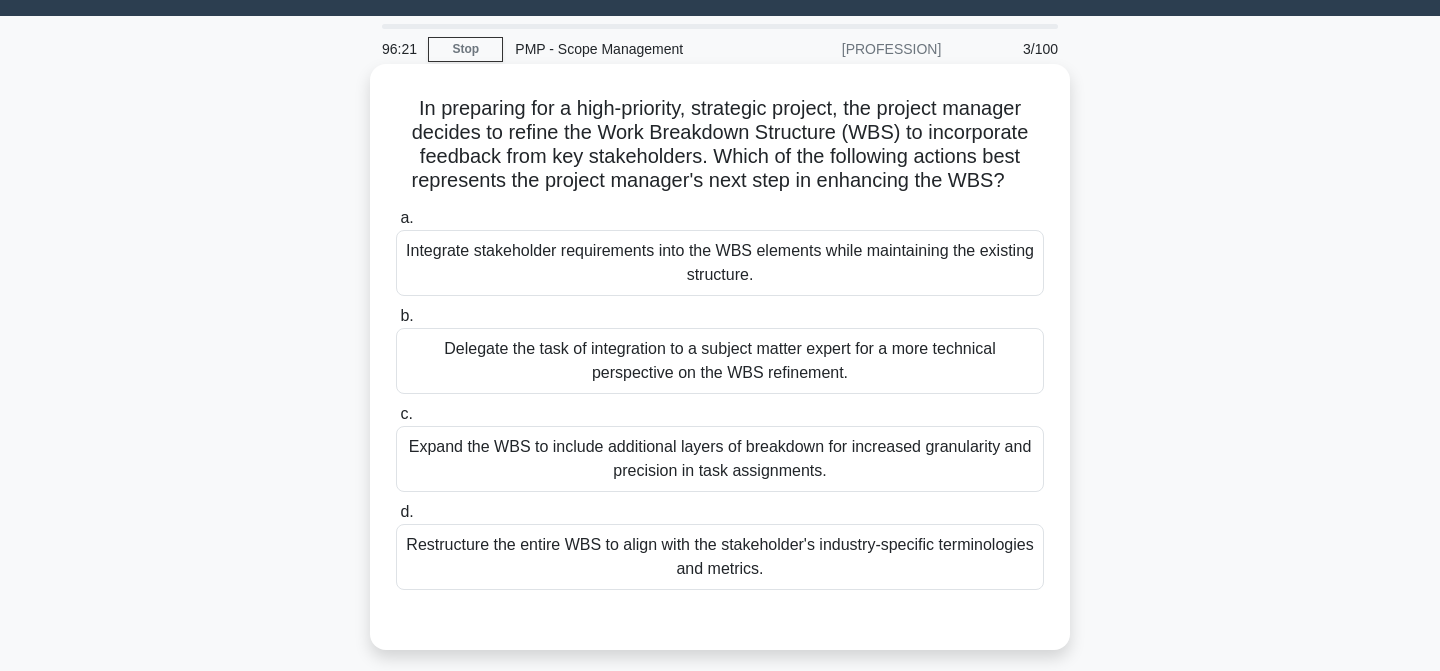 click on "Integrate stakeholder requirements into the WBS elements while maintaining the existing structure." at bounding box center [720, 263] 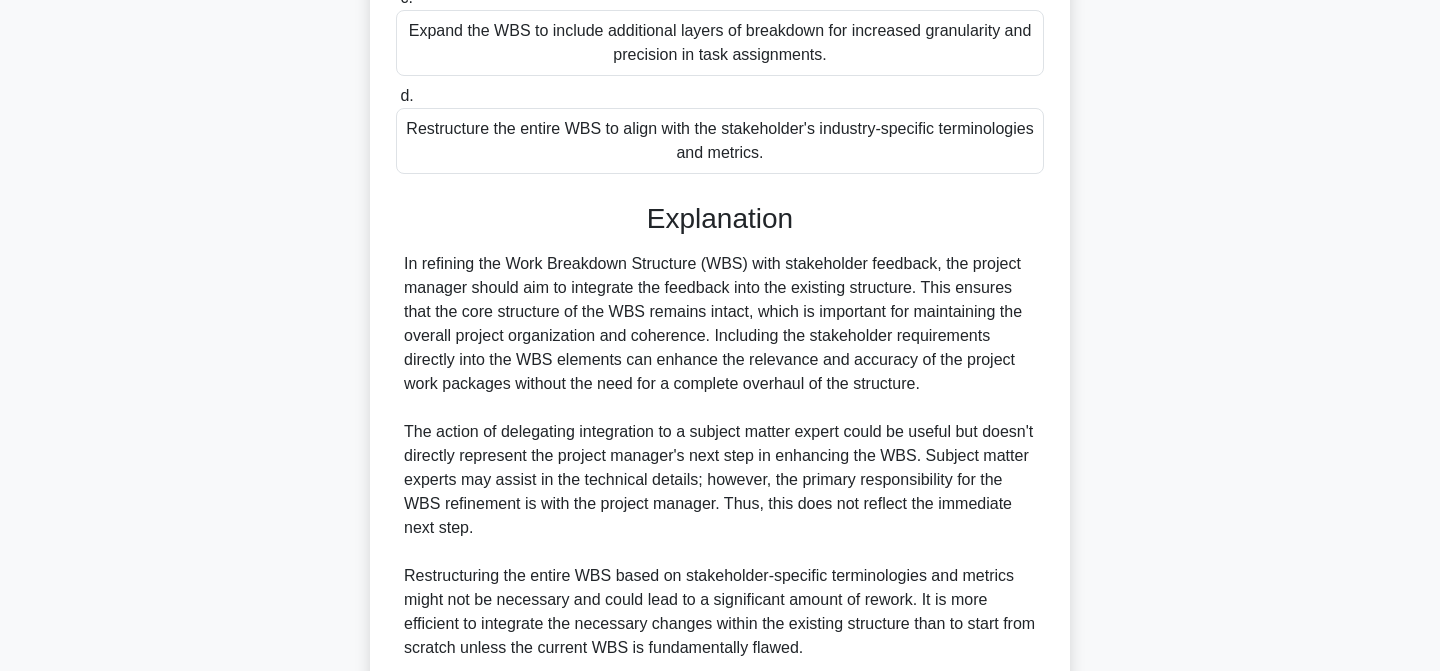 scroll, scrollTop: 728, scrollLeft: 0, axis: vertical 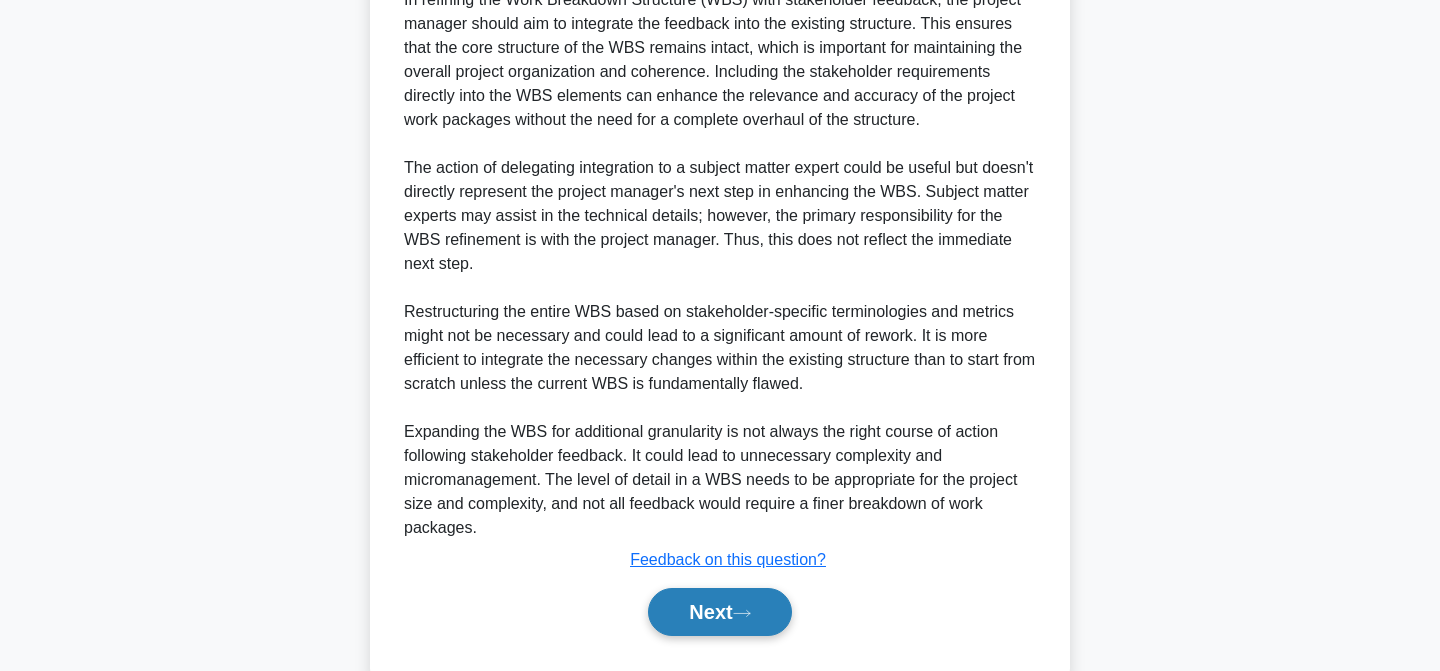 click on "Next" at bounding box center (719, 612) 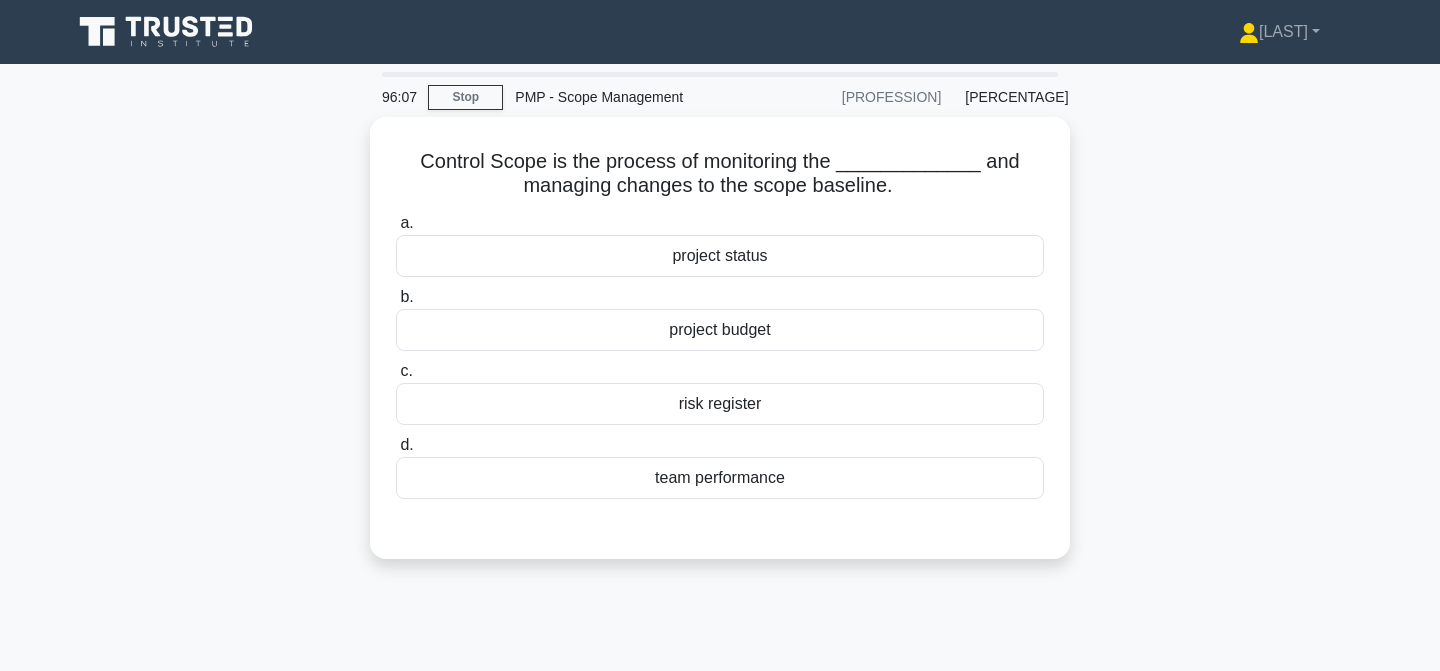 scroll, scrollTop: 0, scrollLeft: 0, axis: both 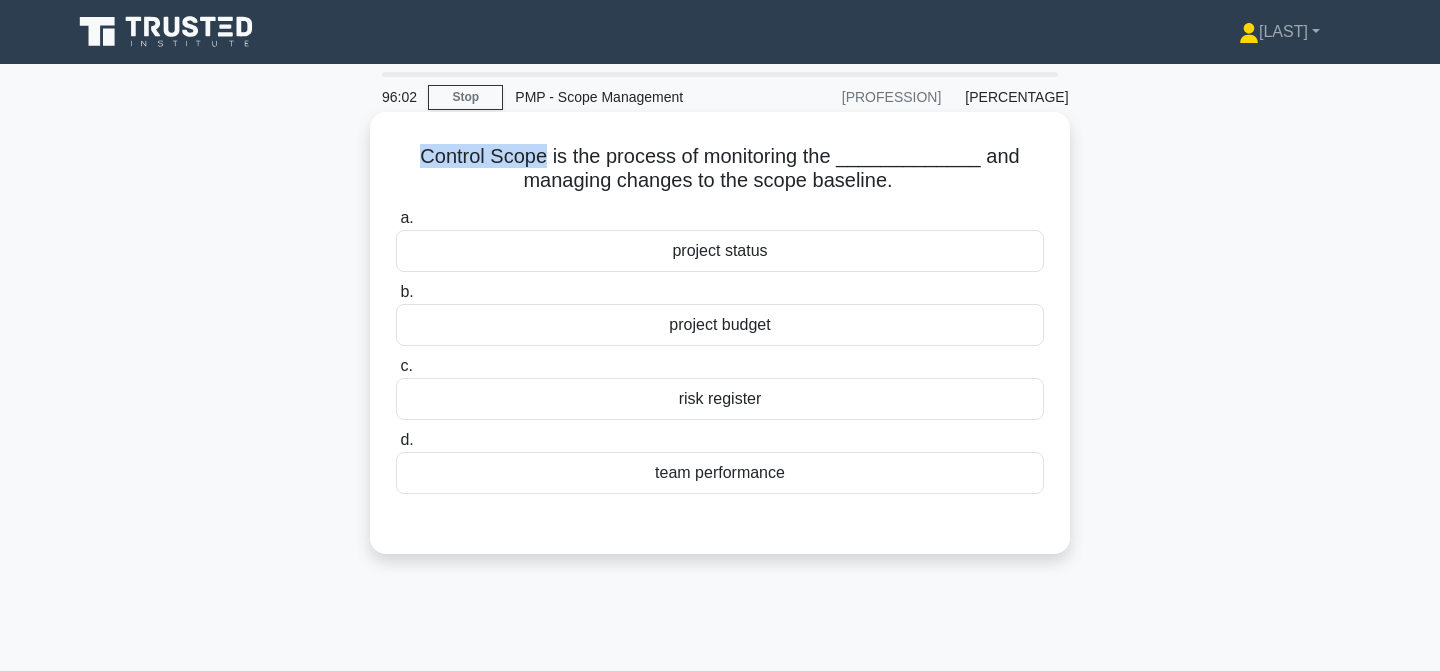 drag, startPoint x: 542, startPoint y: 153, endPoint x: 408, endPoint y: 150, distance: 134.03358 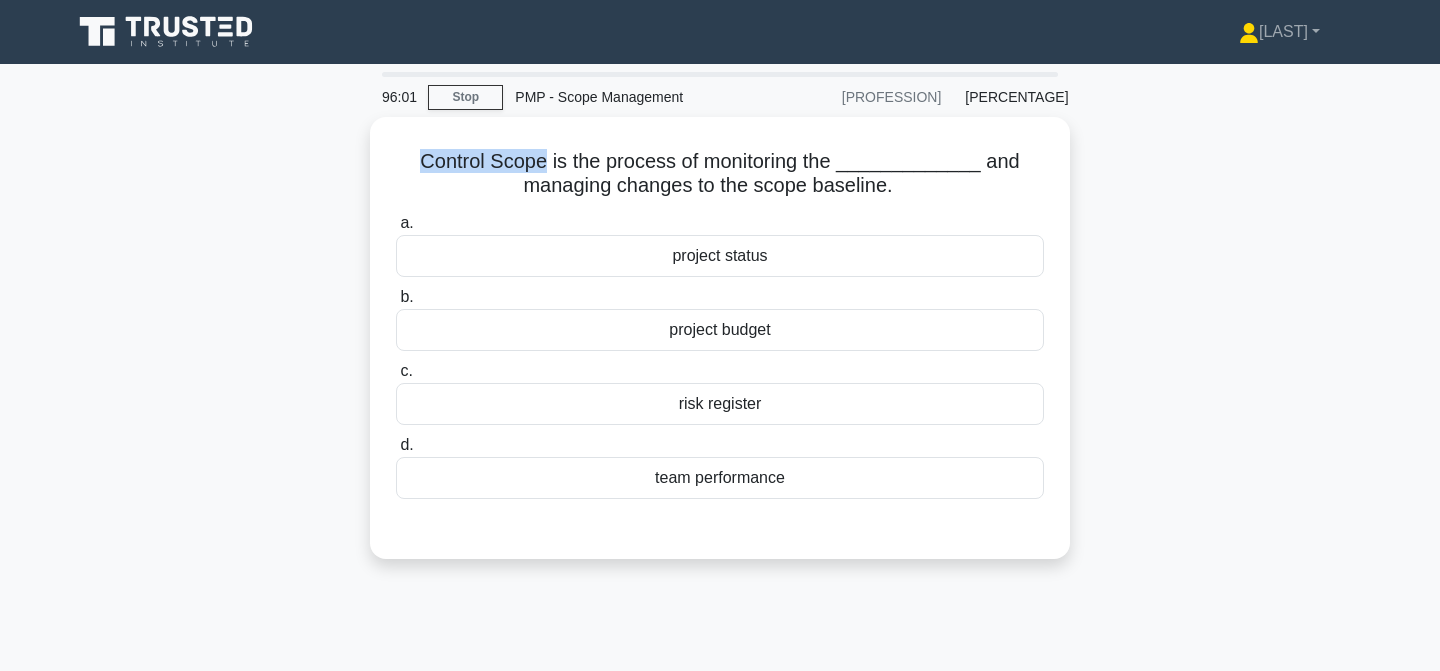 copy on "Control Scope" 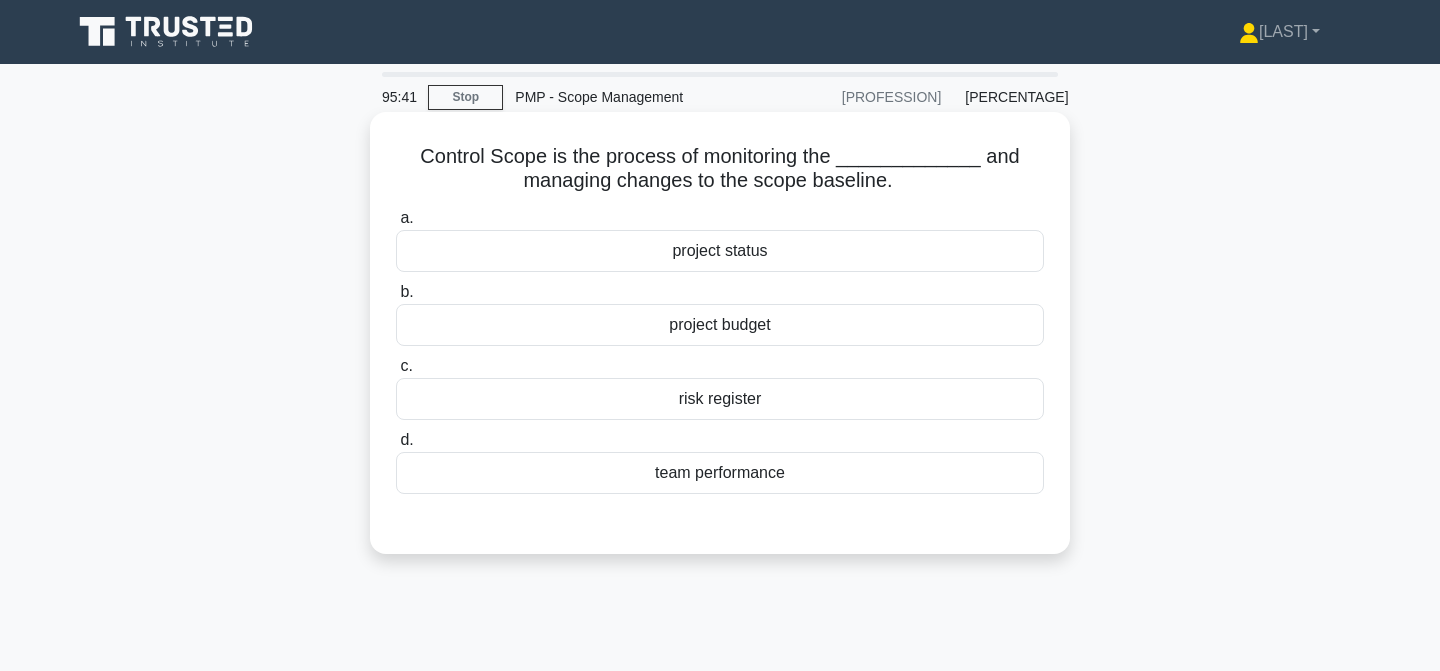click on "project status" at bounding box center (720, 251) 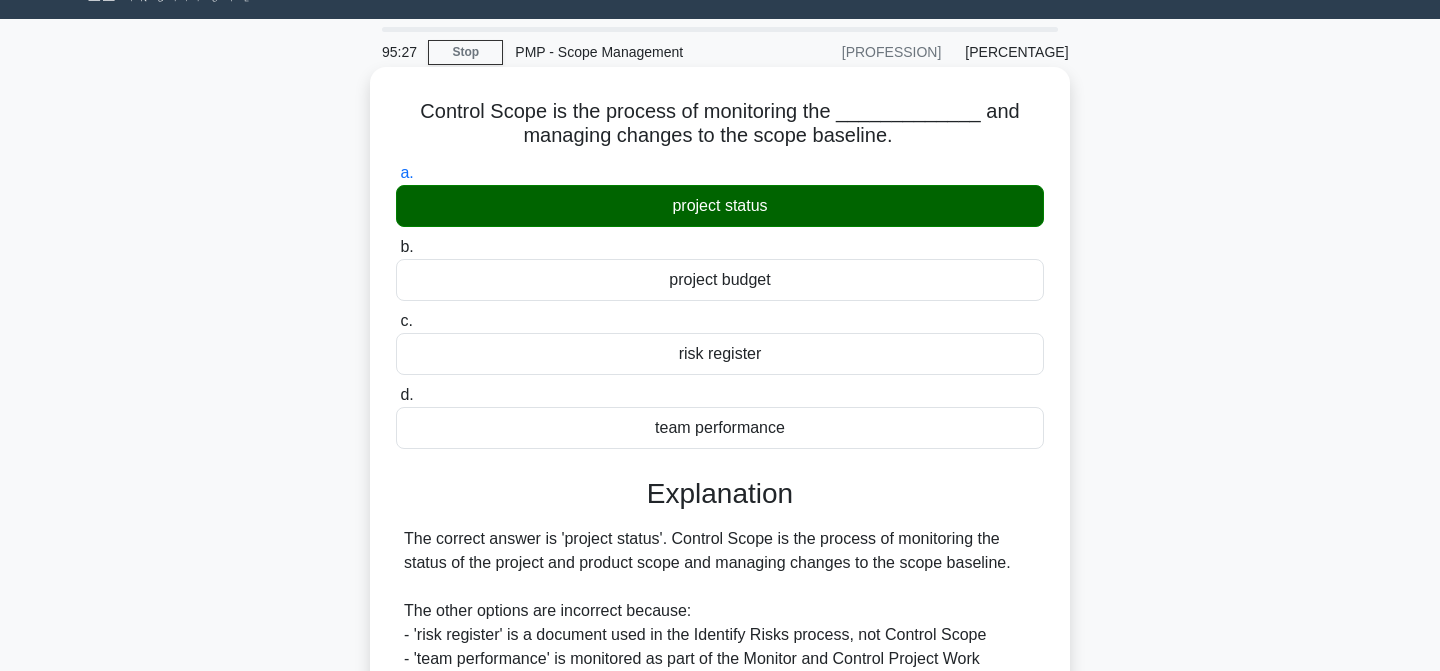 scroll, scrollTop: 47, scrollLeft: 0, axis: vertical 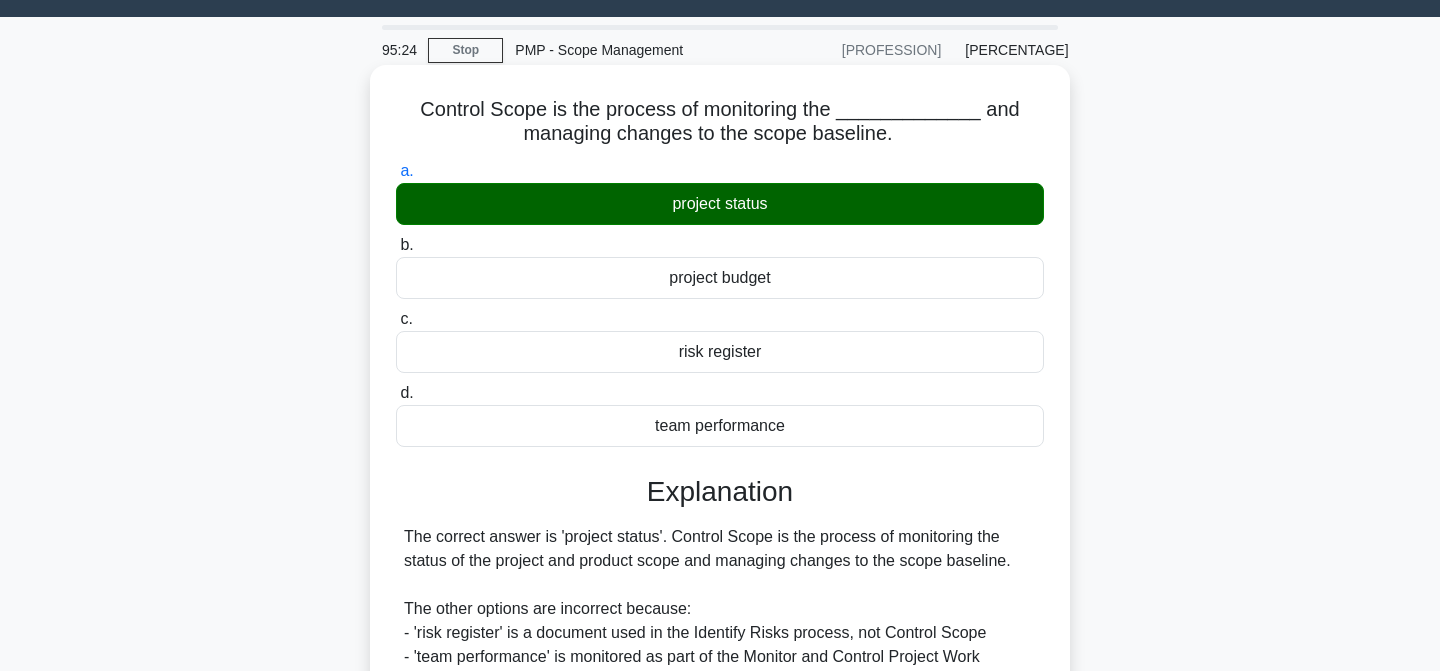 drag, startPoint x: 677, startPoint y: 536, endPoint x: 1017, endPoint y: 565, distance: 341.23453 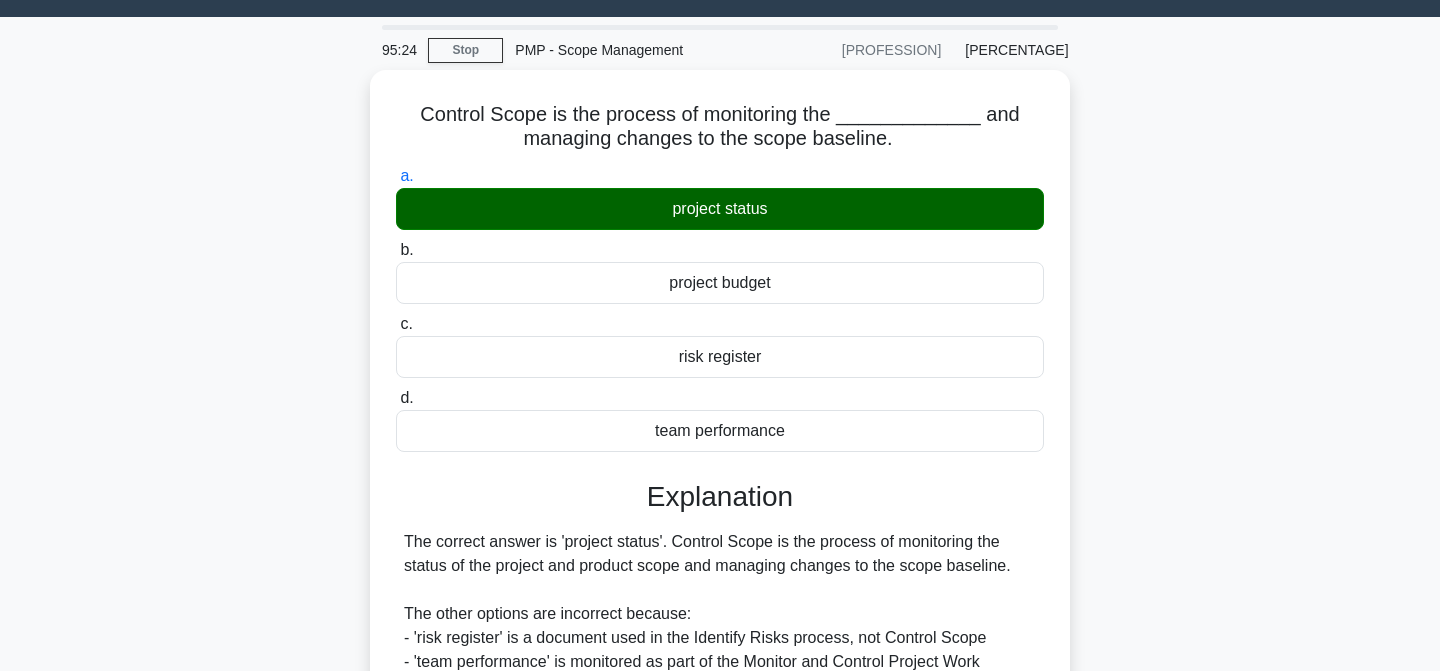 copy on "Control Scope is the process of monitoring the status of the project and product scope and managing changes to the scope baseline." 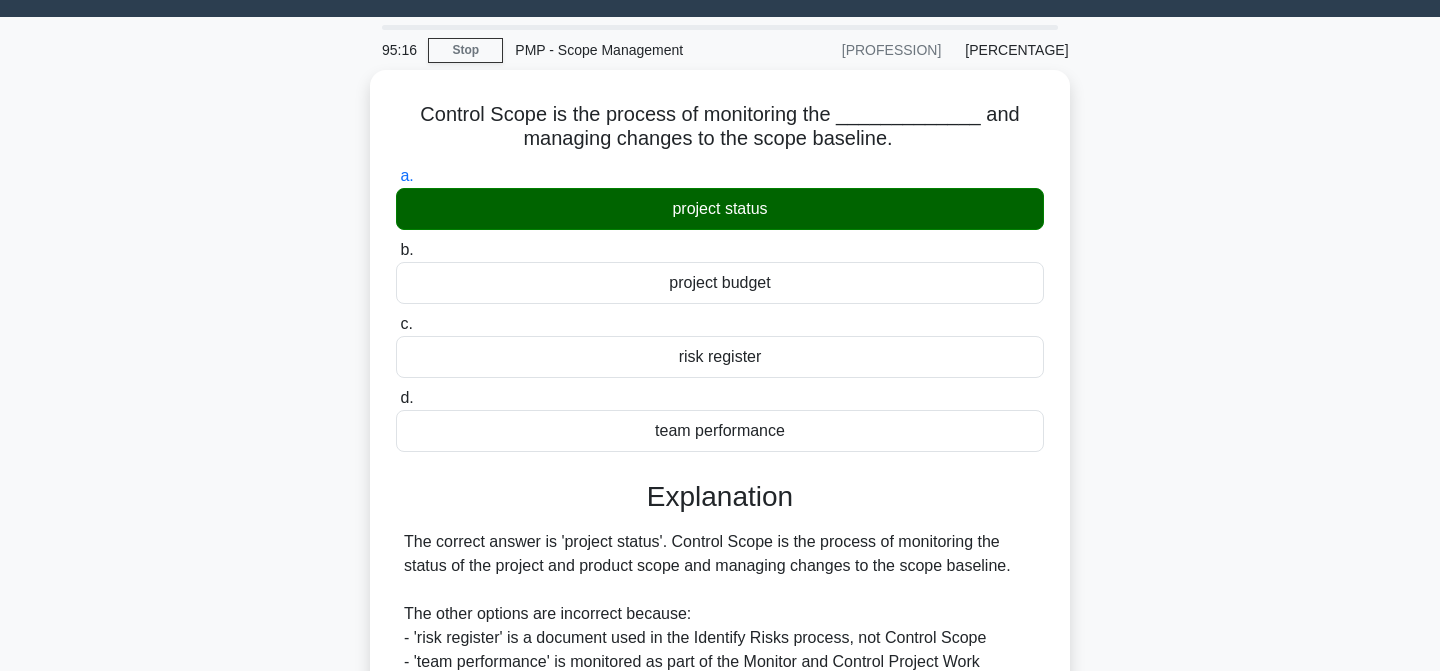 click on "Control Scope is the process of monitoring the _____________ and managing changes to the scope baseline.
.spinner_0XTQ{transform-origin:center;animation:spinner_y6GP .75s linear infinite}@keyframes spinner_y6GP{100%{transform:rotate(360deg)}}
a.
project status
b." at bounding box center (720, 491) 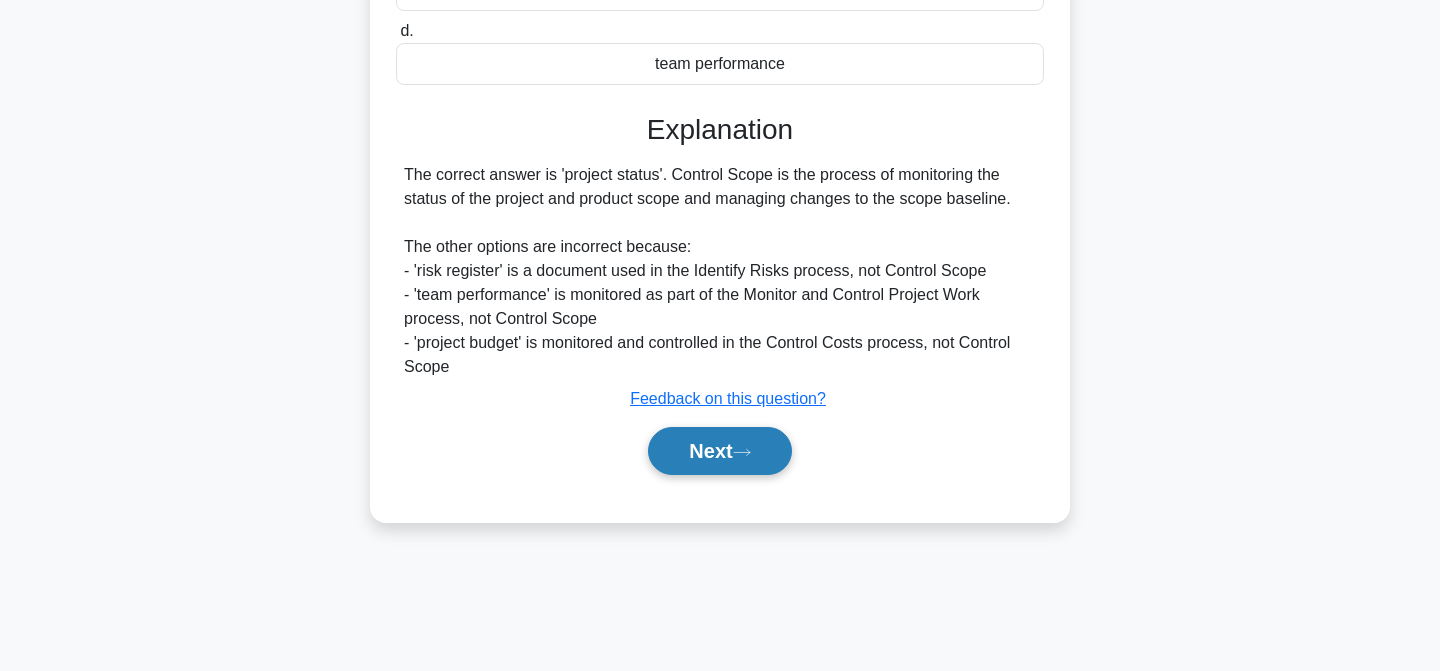 click at bounding box center (742, 452) 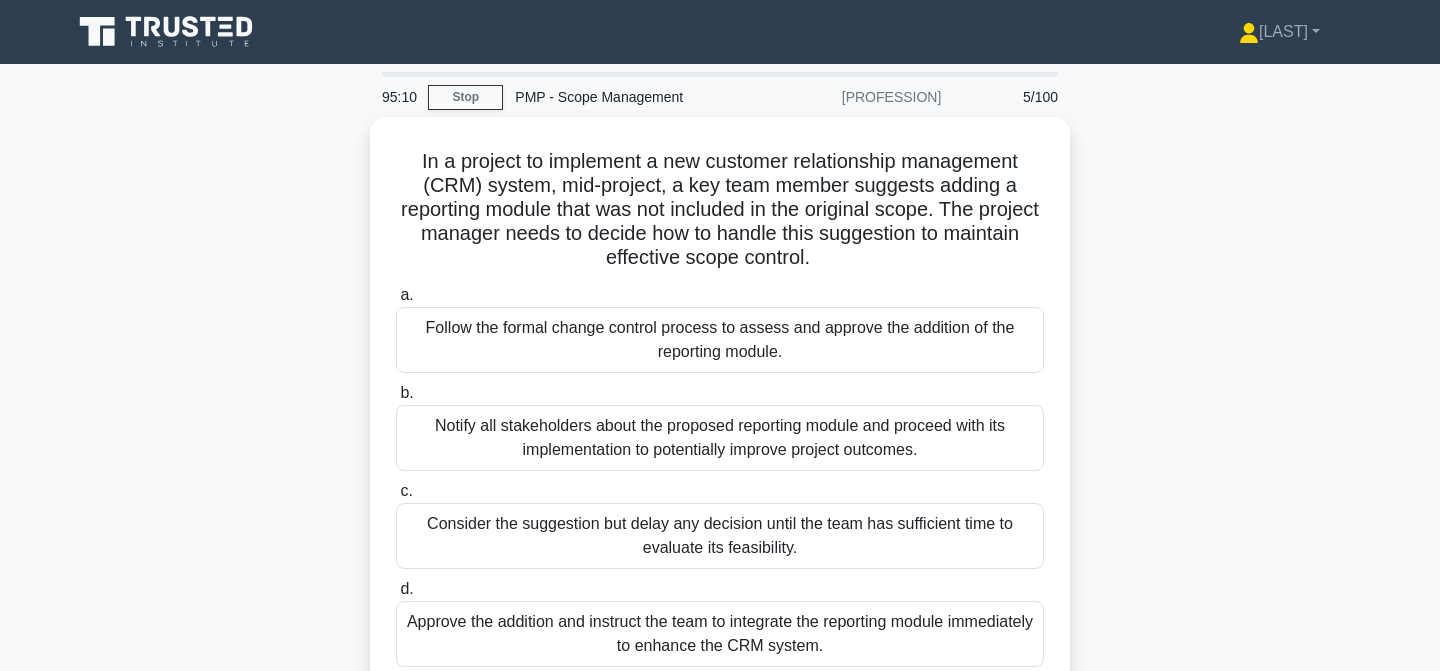 scroll, scrollTop: 0, scrollLeft: 0, axis: both 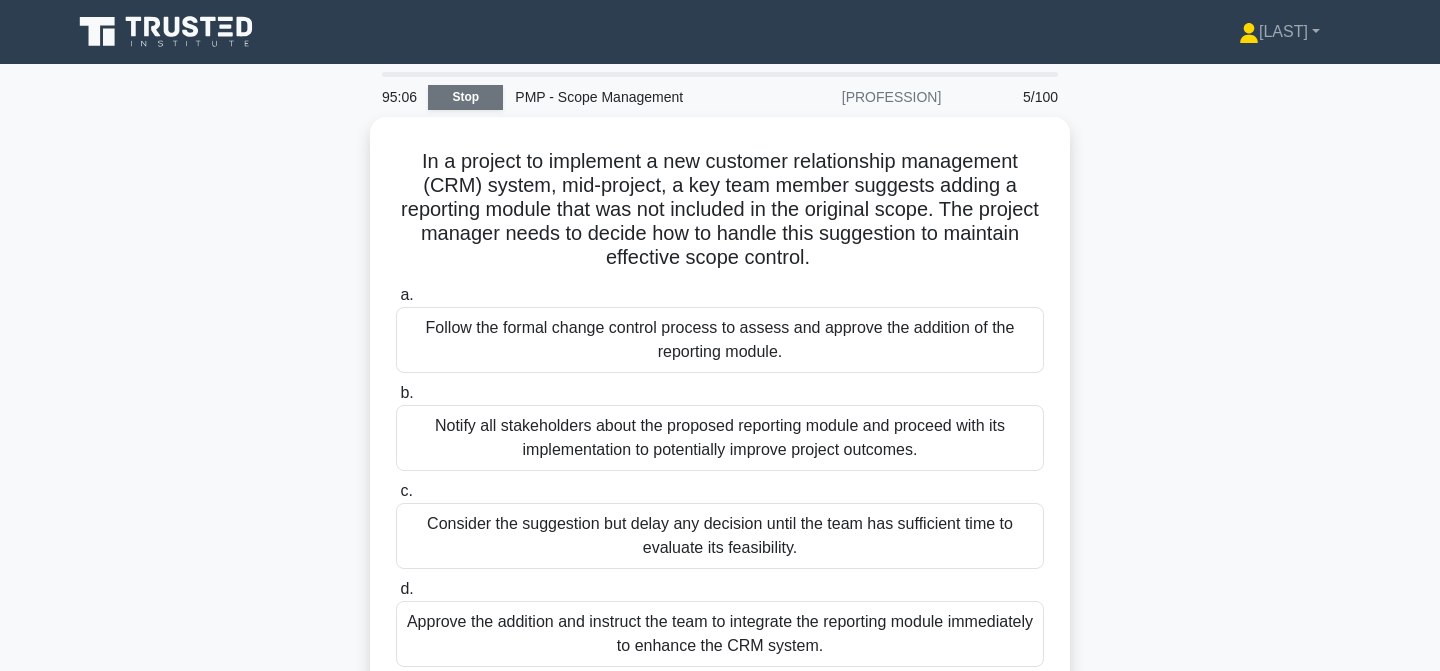 click on "Stop" at bounding box center [465, 97] 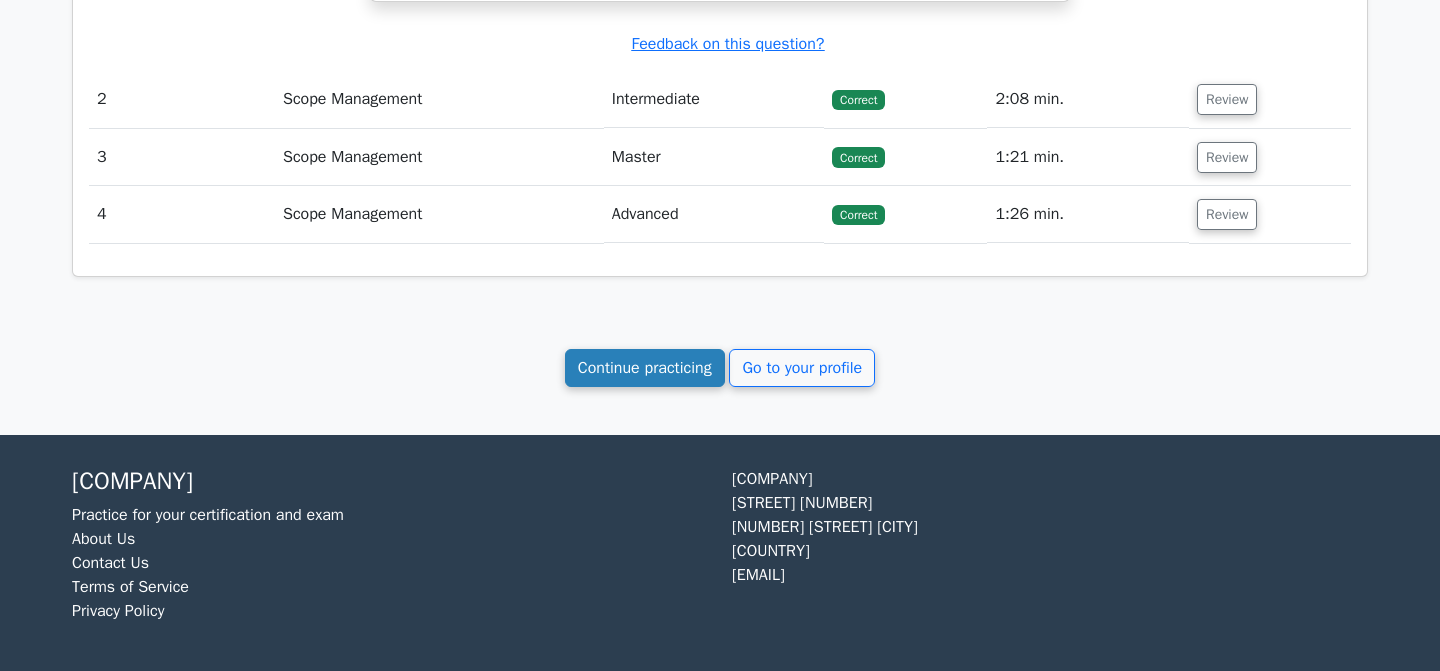 scroll, scrollTop: 1909, scrollLeft: 0, axis: vertical 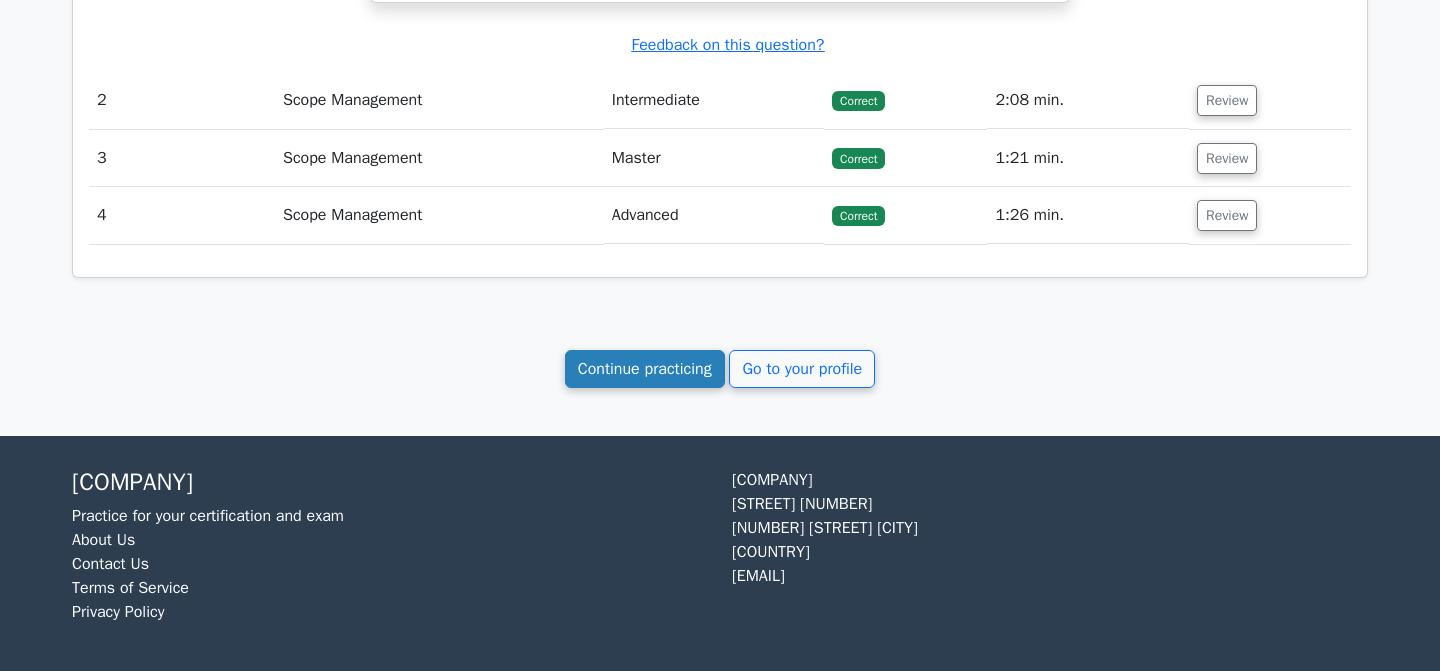 click on "Continue practicing" at bounding box center (645, 369) 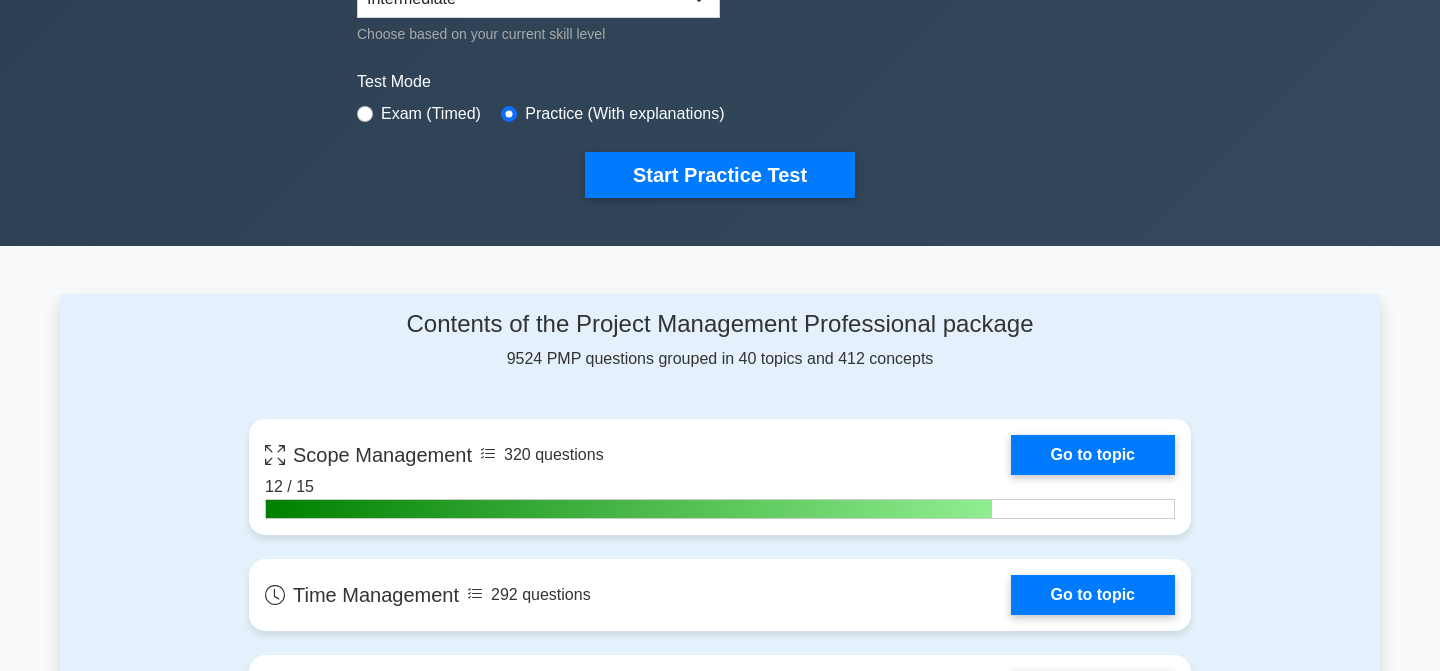 scroll, scrollTop: 705, scrollLeft: 0, axis: vertical 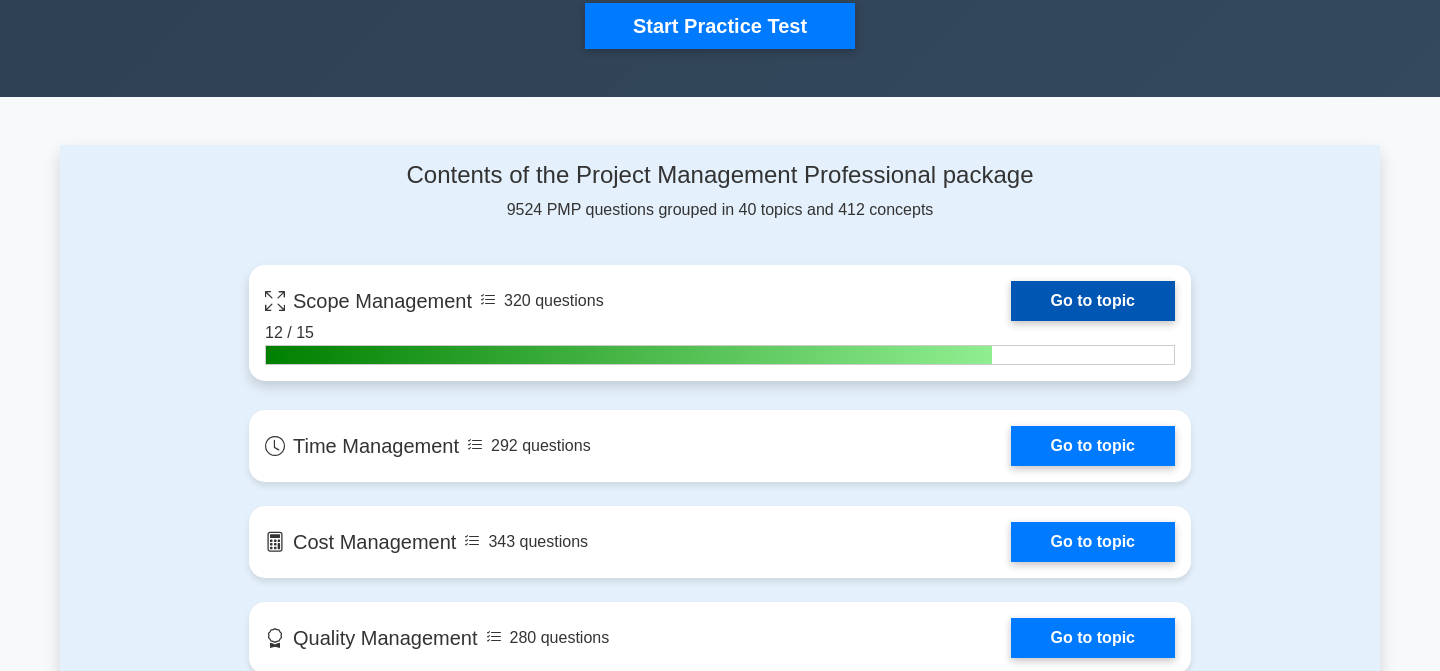 click on "Go to topic" at bounding box center [1093, 301] 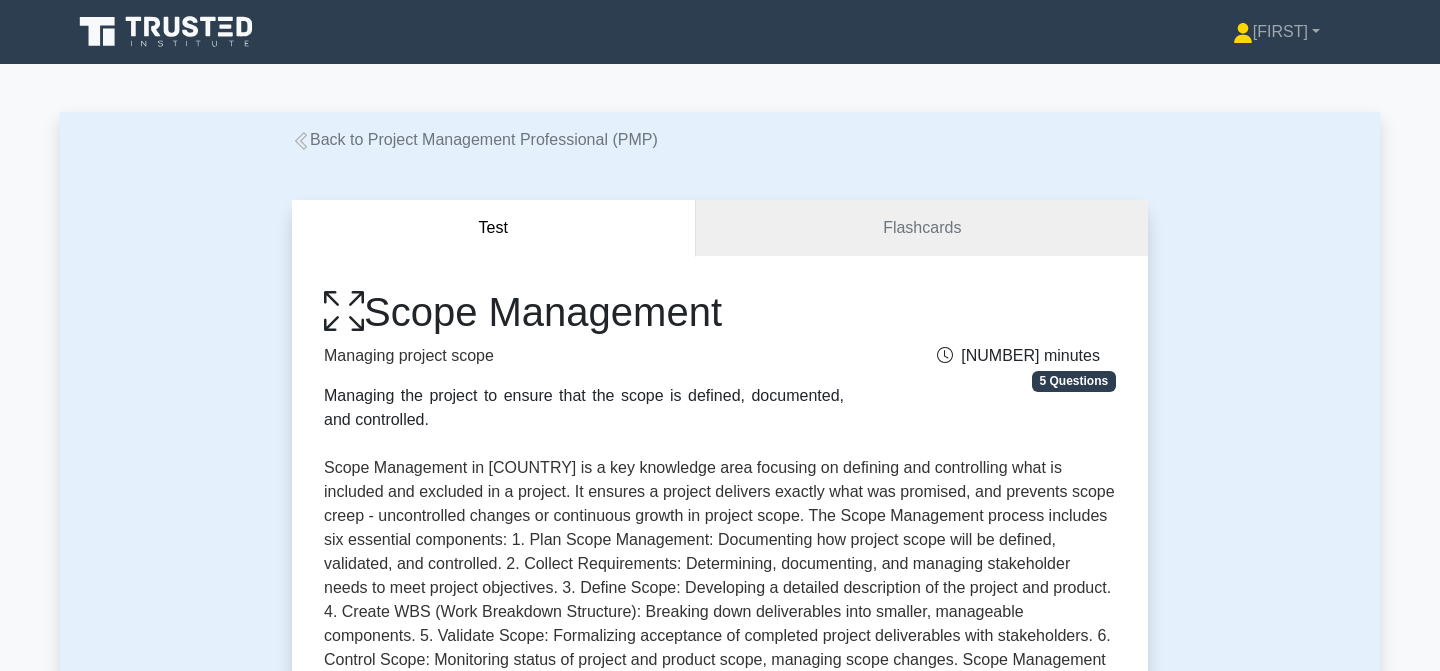 scroll, scrollTop: 0, scrollLeft: 0, axis: both 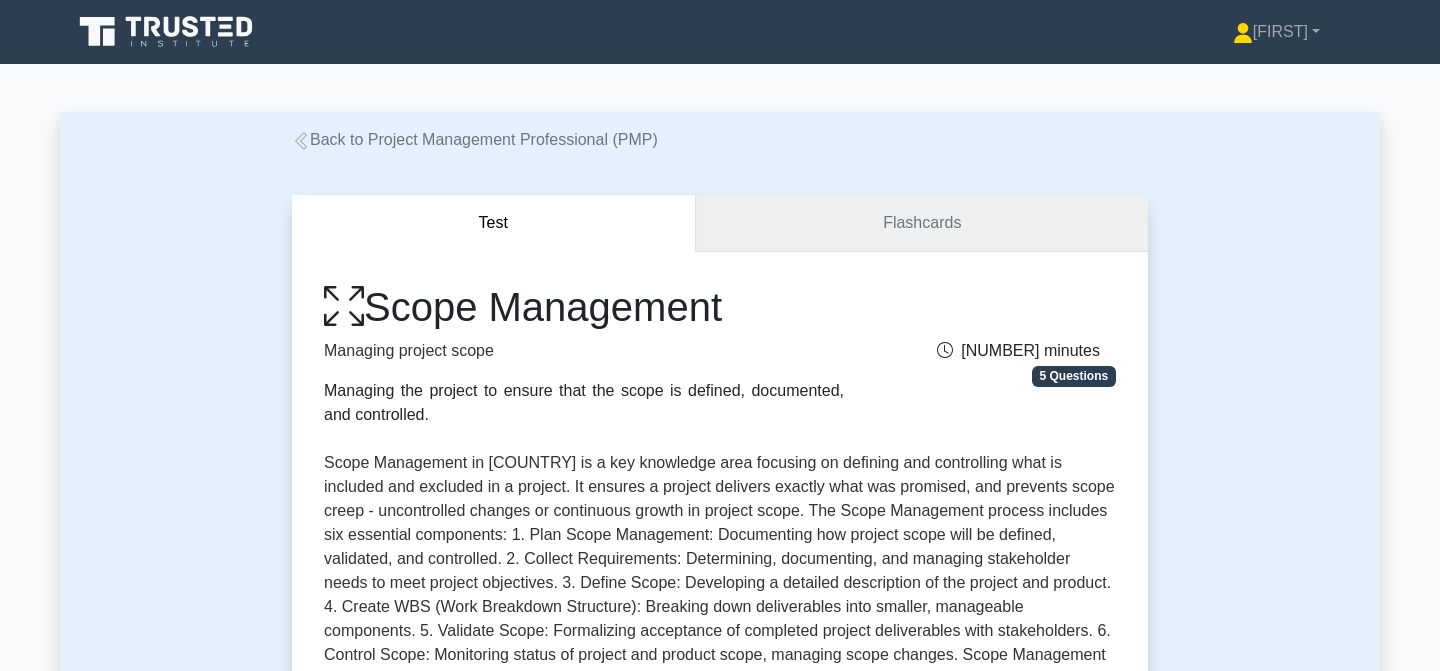click on "Flashcards" at bounding box center [922, 223] 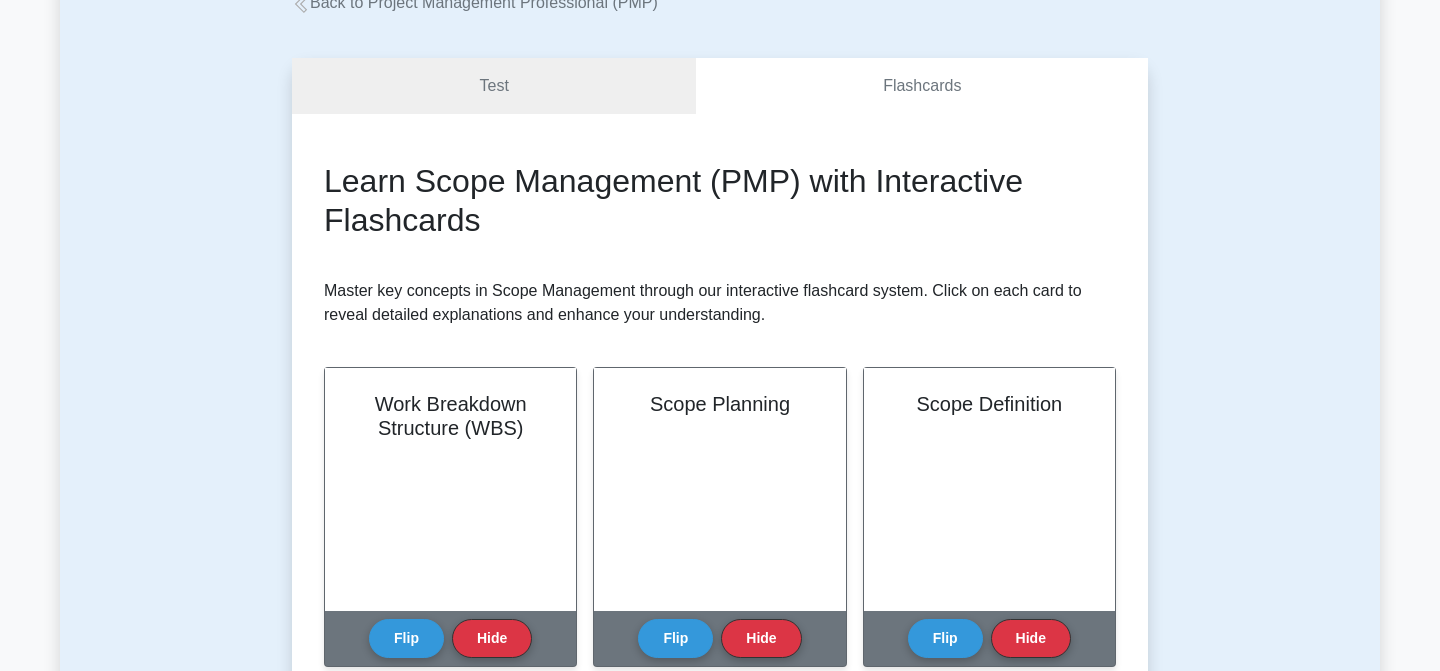 scroll, scrollTop: 431, scrollLeft: 0, axis: vertical 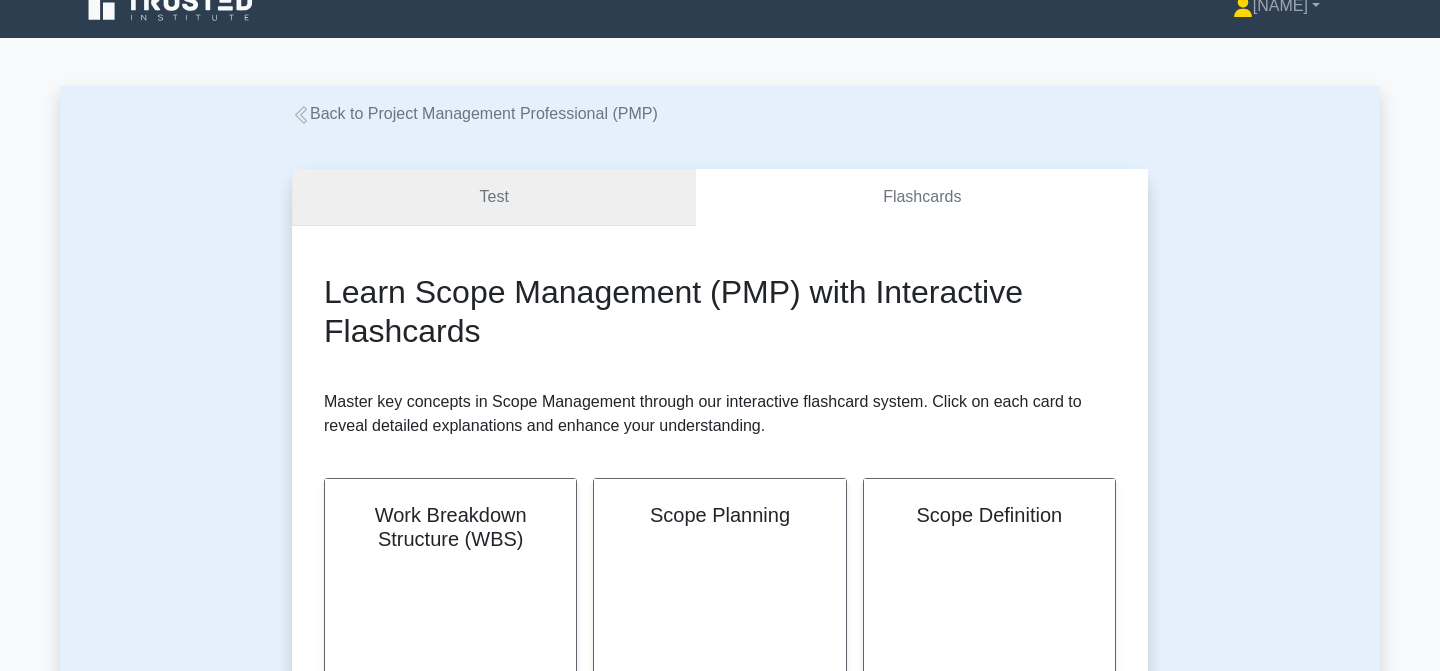 click on "Test" at bounding box center (494, 197) 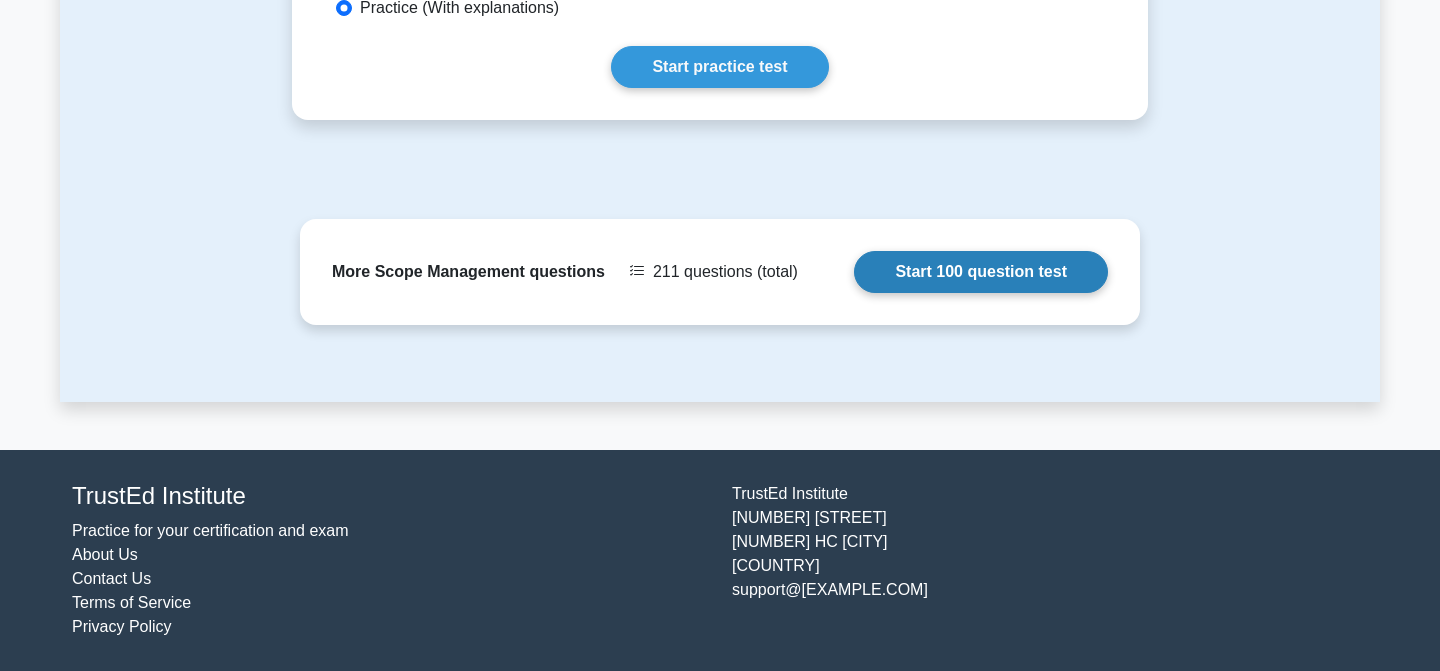 scroll, scrollTop: 1053, scrollLeft: 0, axis: vertical 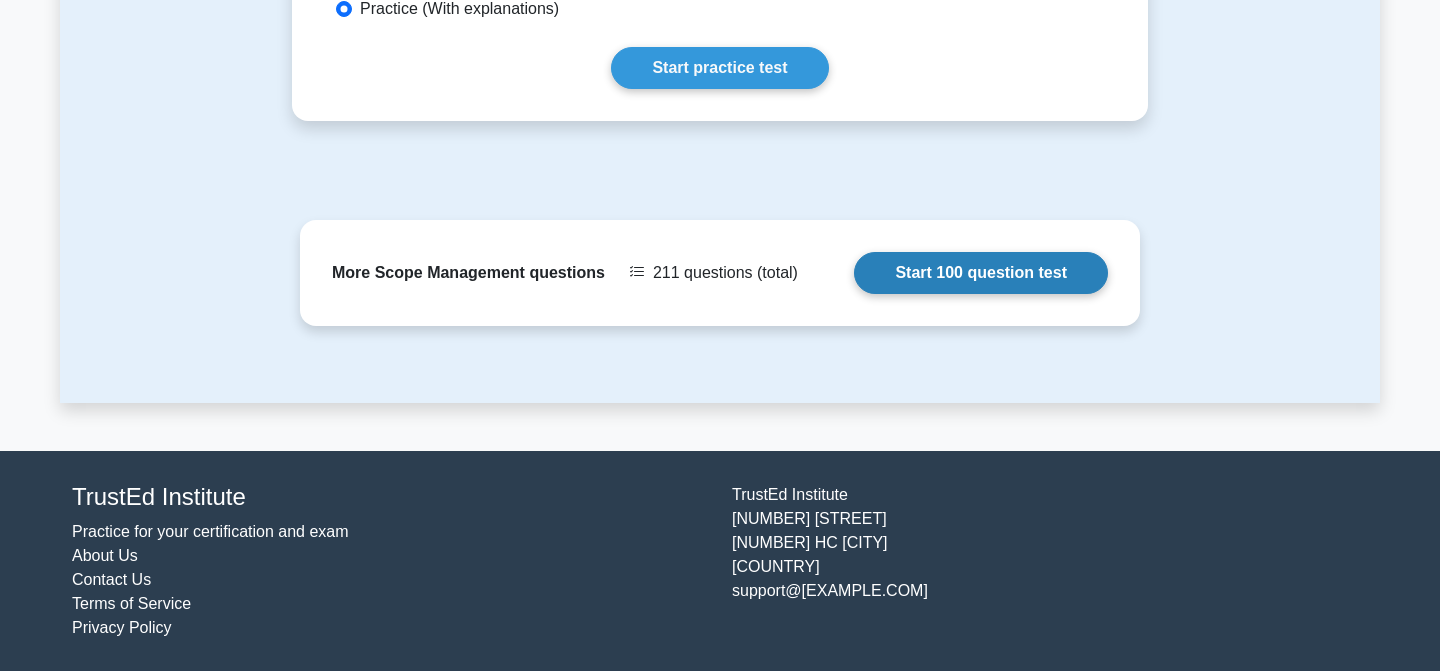 click on "Start 100 question test" at bounding box center (981, 273) 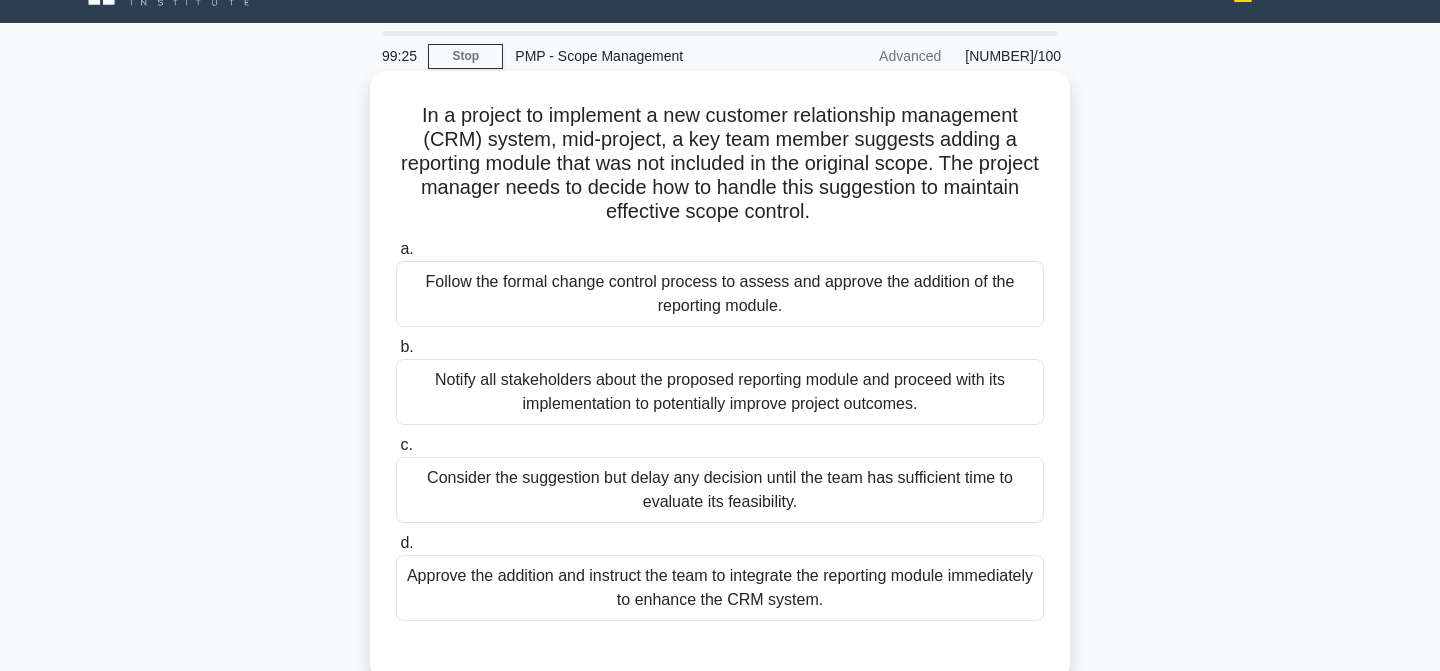 scroll, scrollTop: 53, scrollLeft: 0, axis: vertical 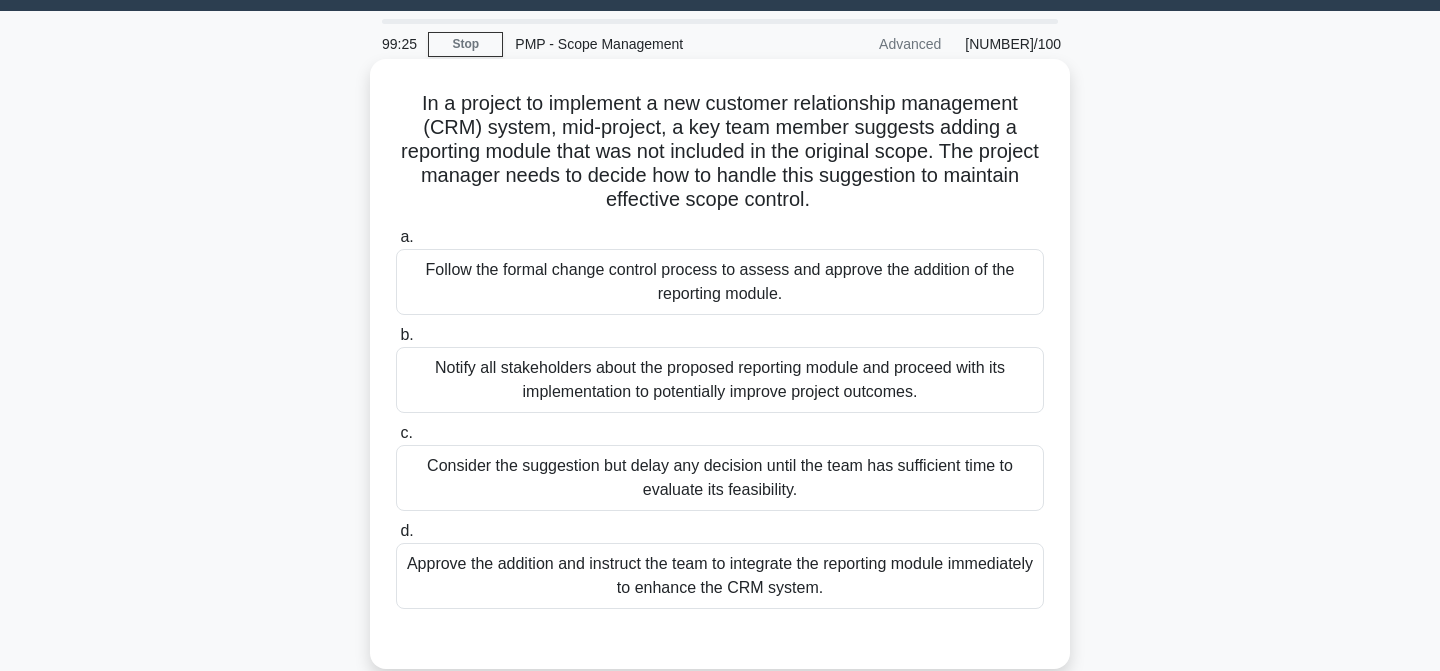 click on "Follow the formal change control process to assess and approve the addition of the reporting module." at bounding box center (720, 282) 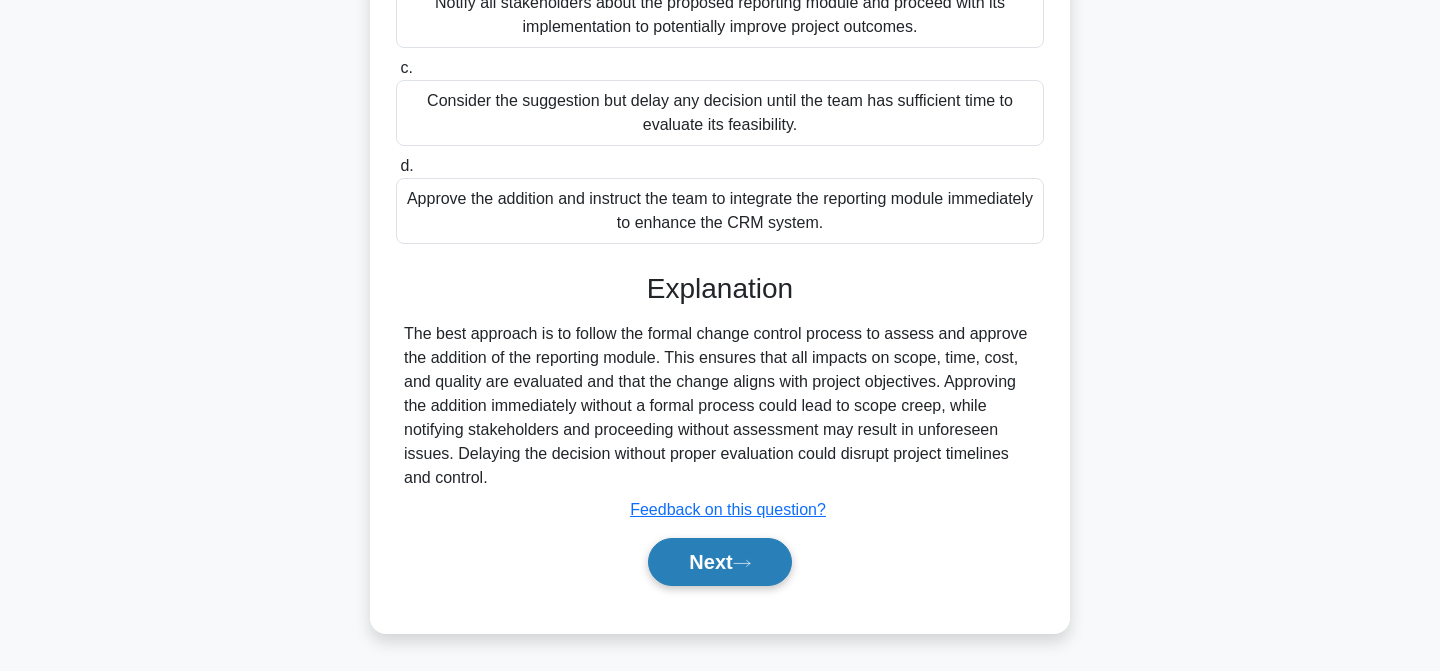 click on "Next" at bounding box center [719, 562] 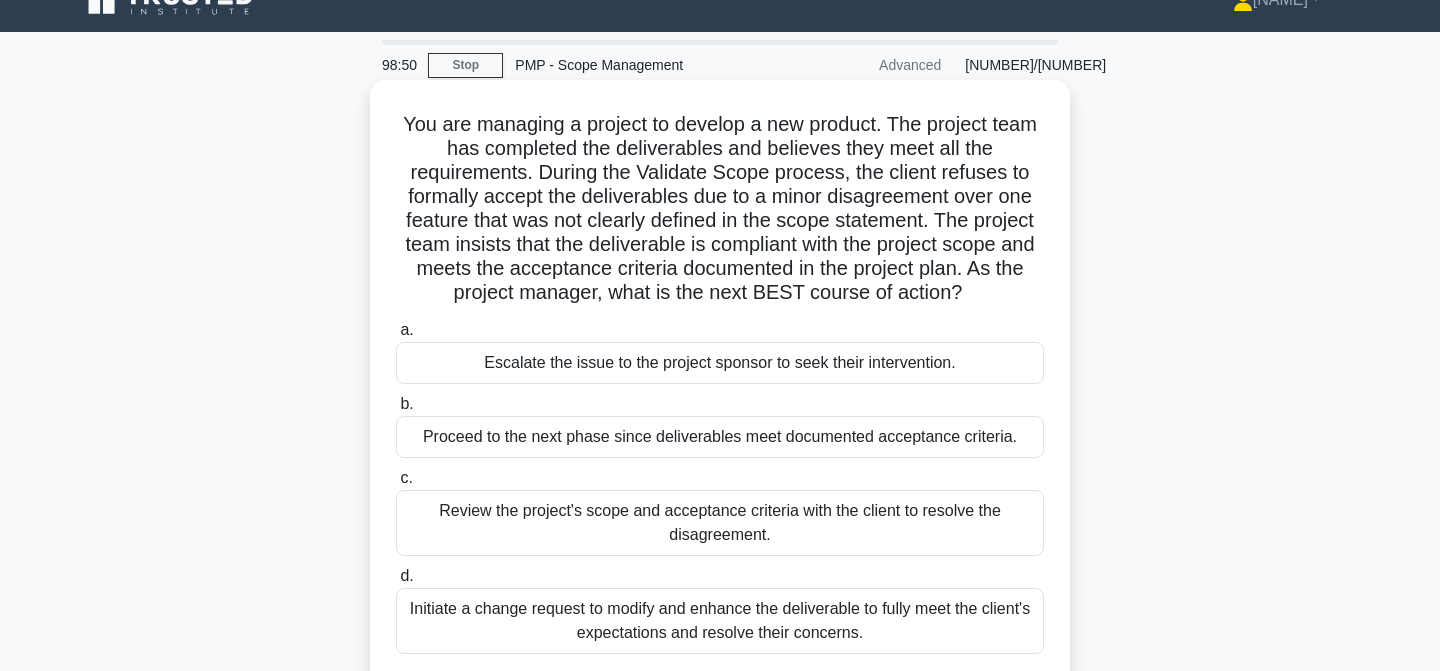 scroll, scrollTop: 39, scrollLeft: 0, axis: vertical 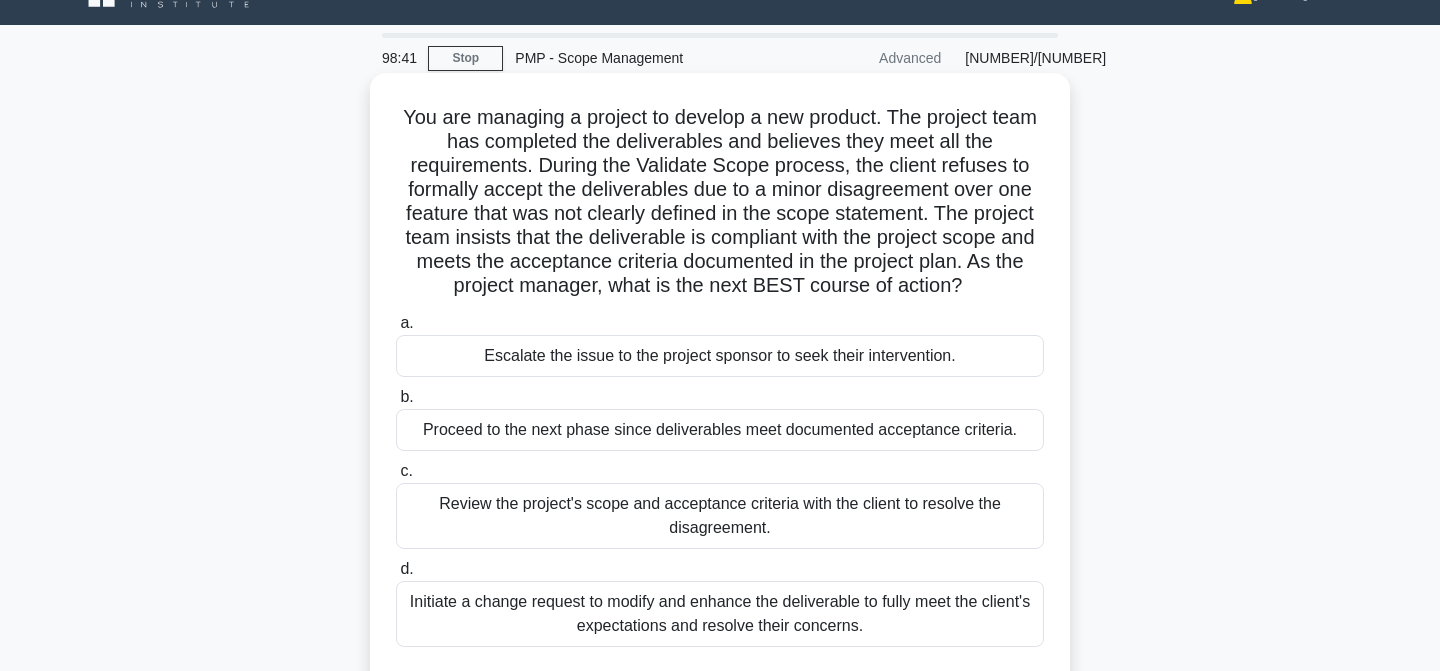 click on "Review the project's scope and acceptance criteria with the client to resolve the disagreement." at bounding box center [720, 516] 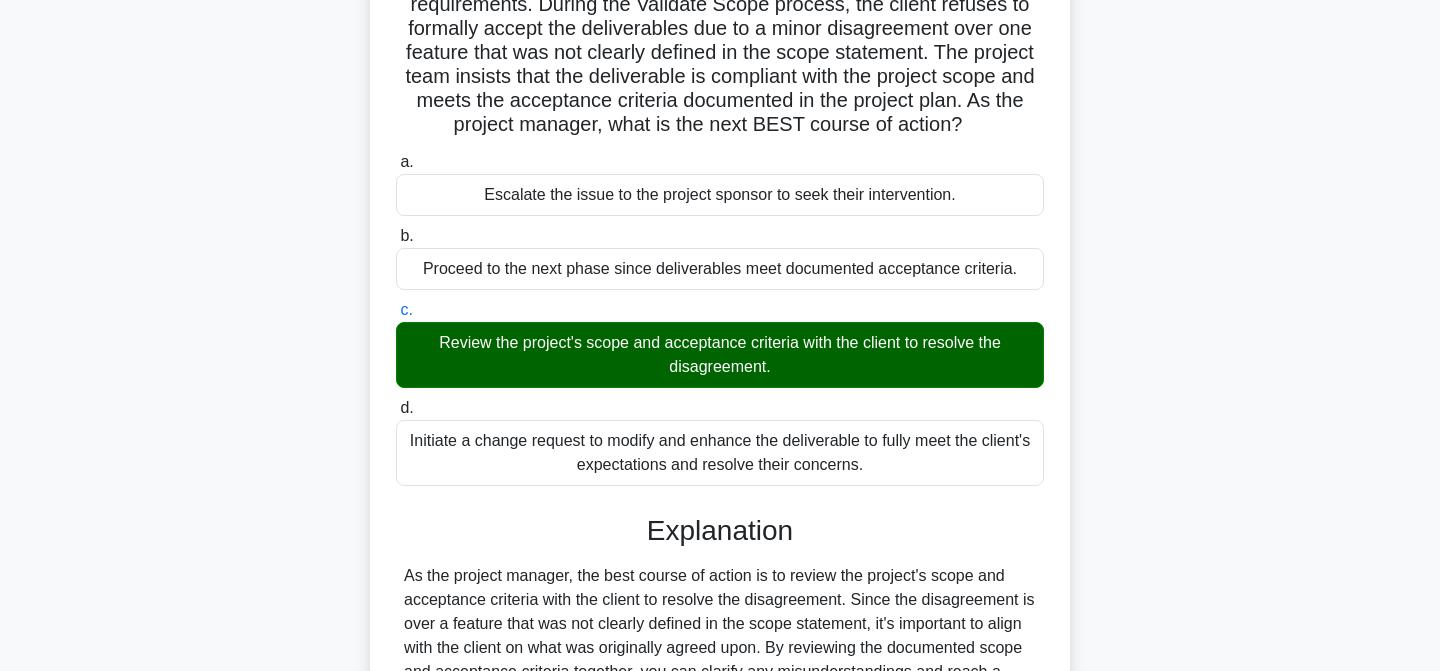 scroll, scrollTop: 368, scrollLeft: 0, axis: vertical 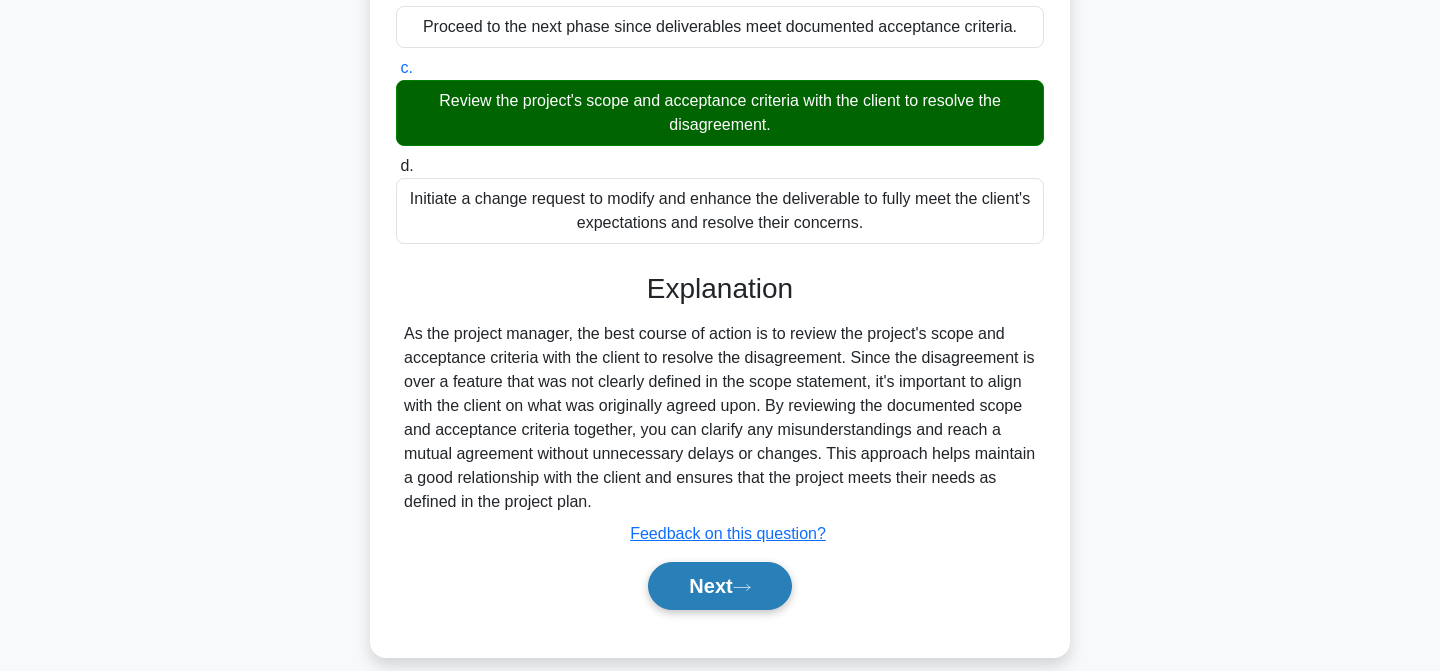 click on "Next" at bounding box center [719, 586] 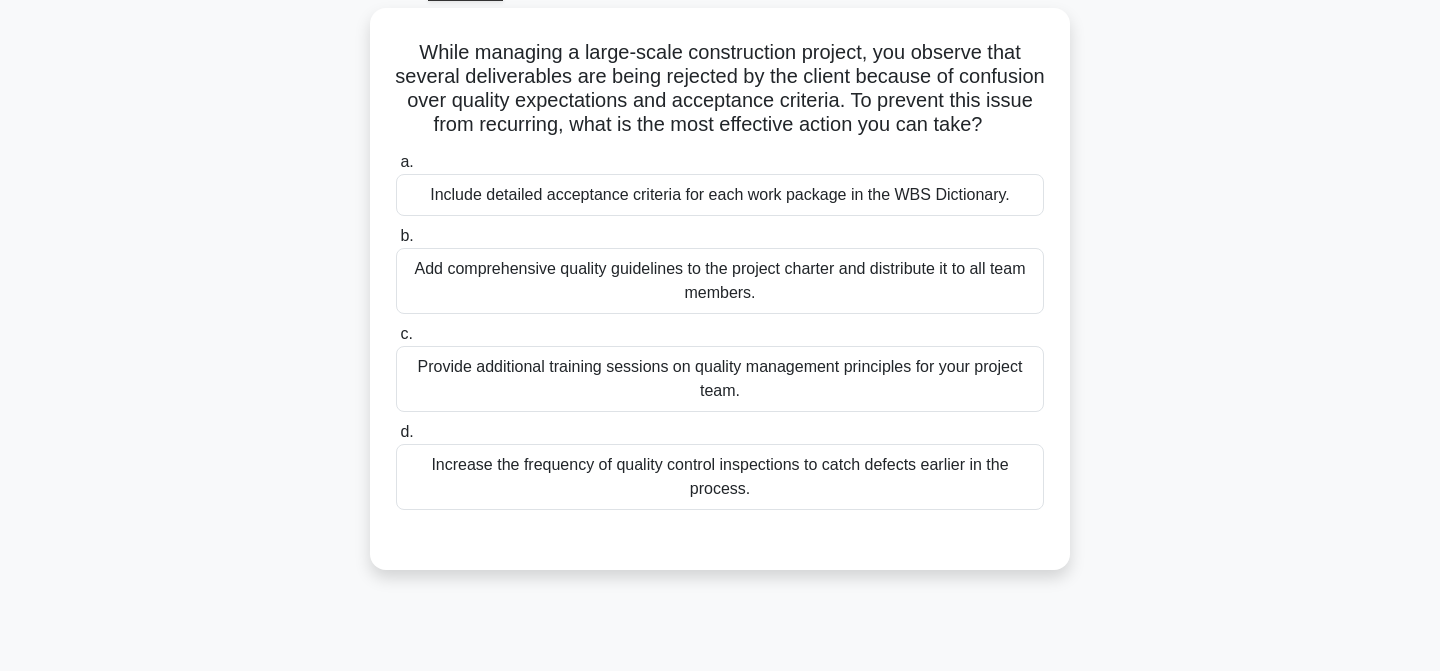 scroll, scrollTop: 106, scrollLeft: 0, axis: vertical 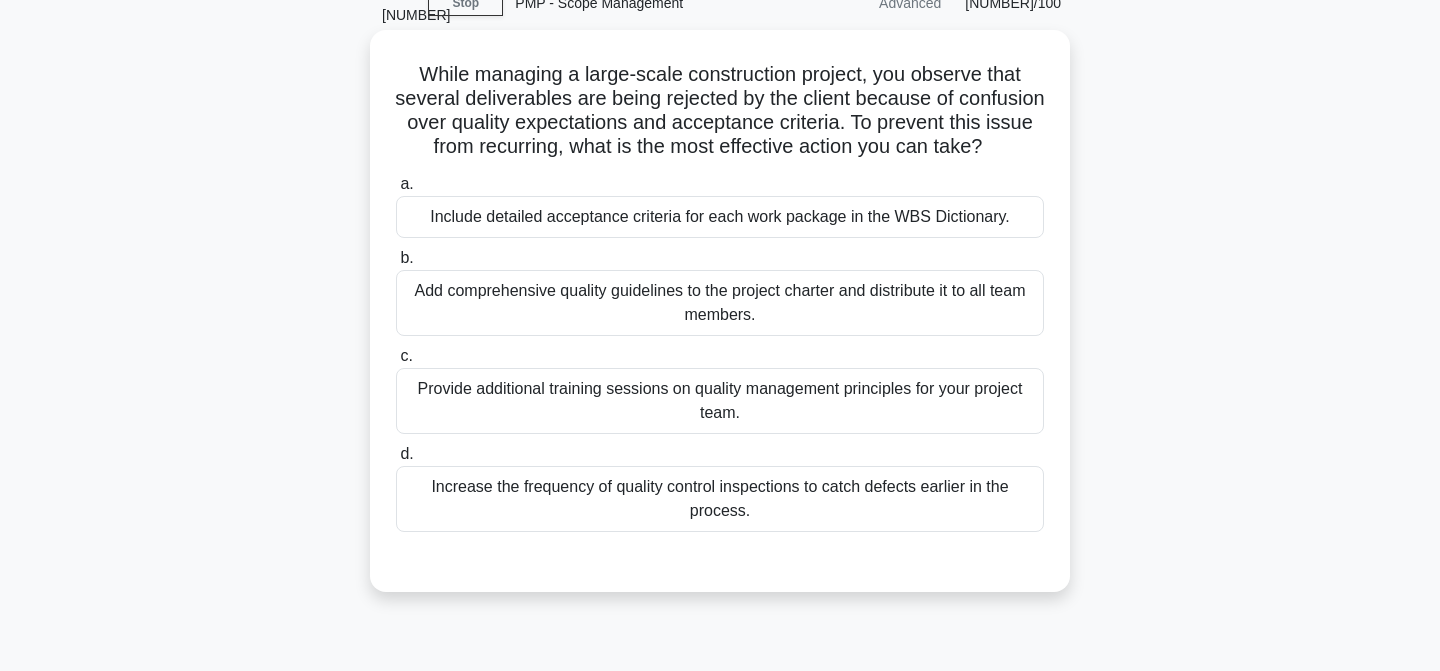 click on "Include detailed acceptance criteria for each work package in the WBS Dictionary." at bounding box center (720, 217) 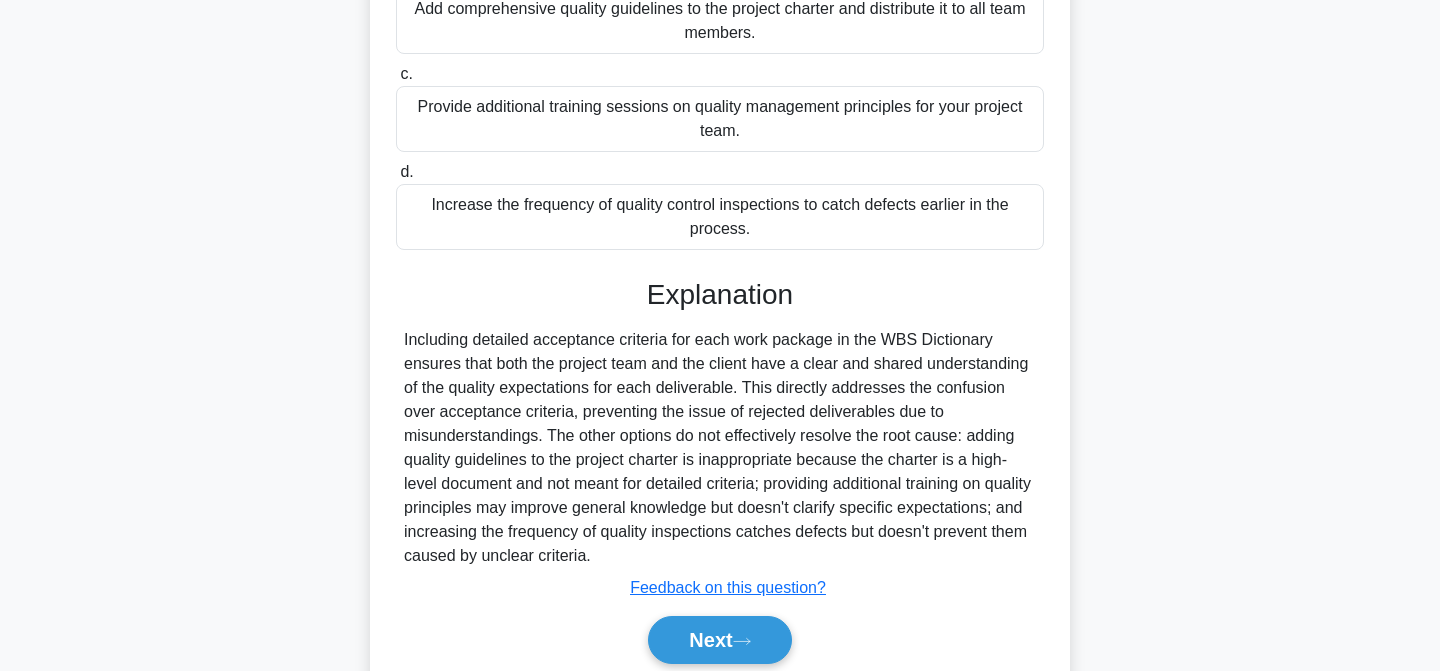 scroll, scrollTop: 369, scrollLeft: 0, axis: vertical 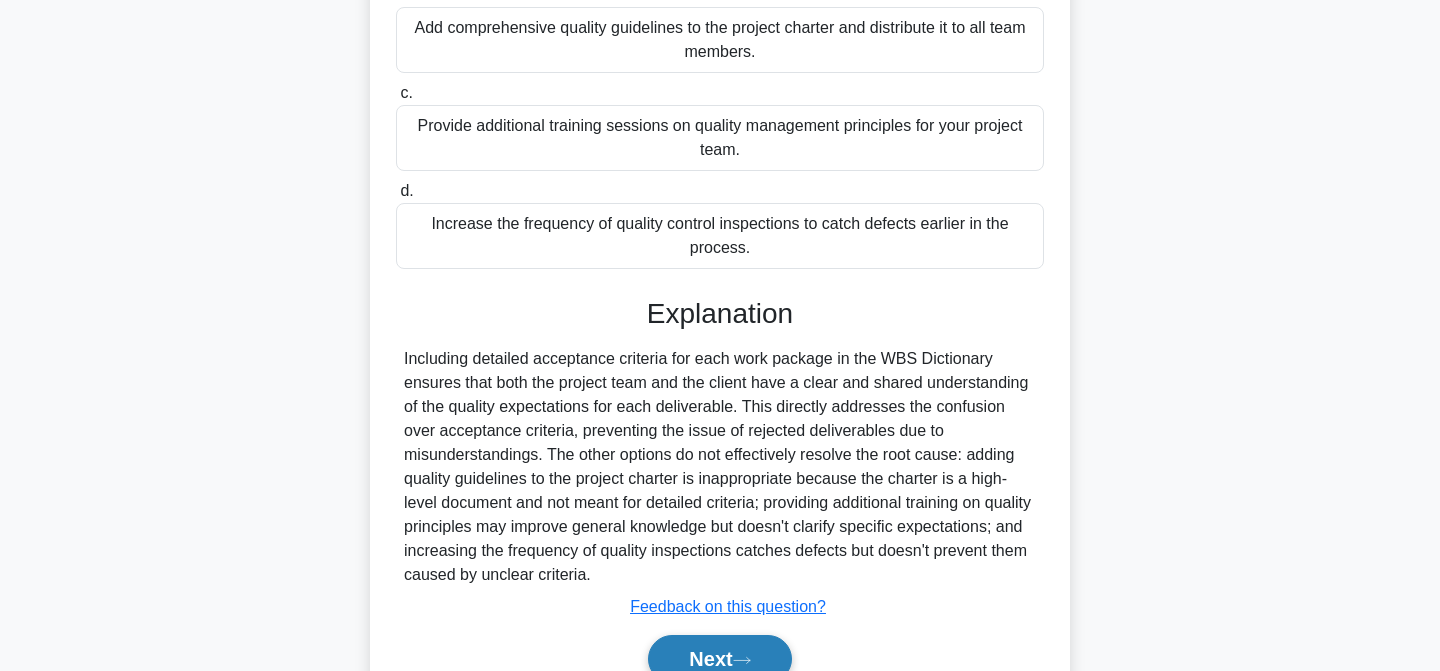 click on "Next" at bounding box center (719, 659) 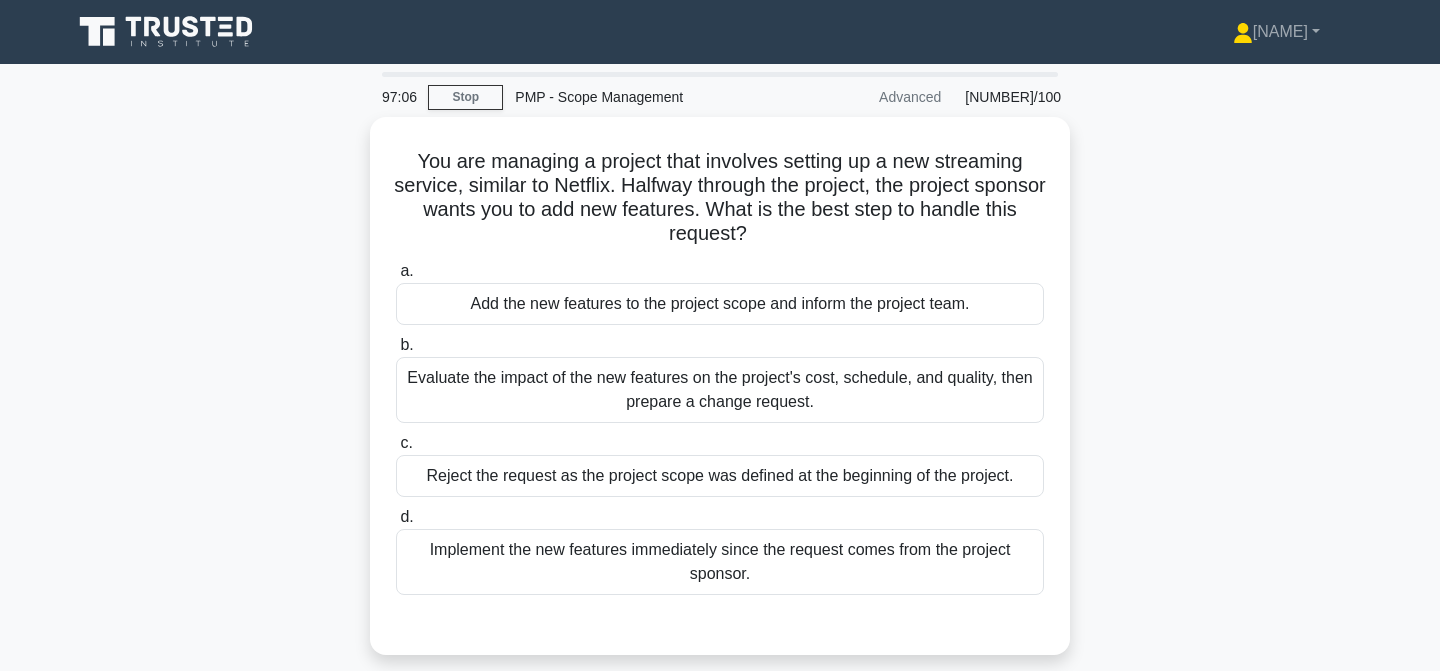 scroll, scrollTop: 0, scrollLeft: 0, axis: both 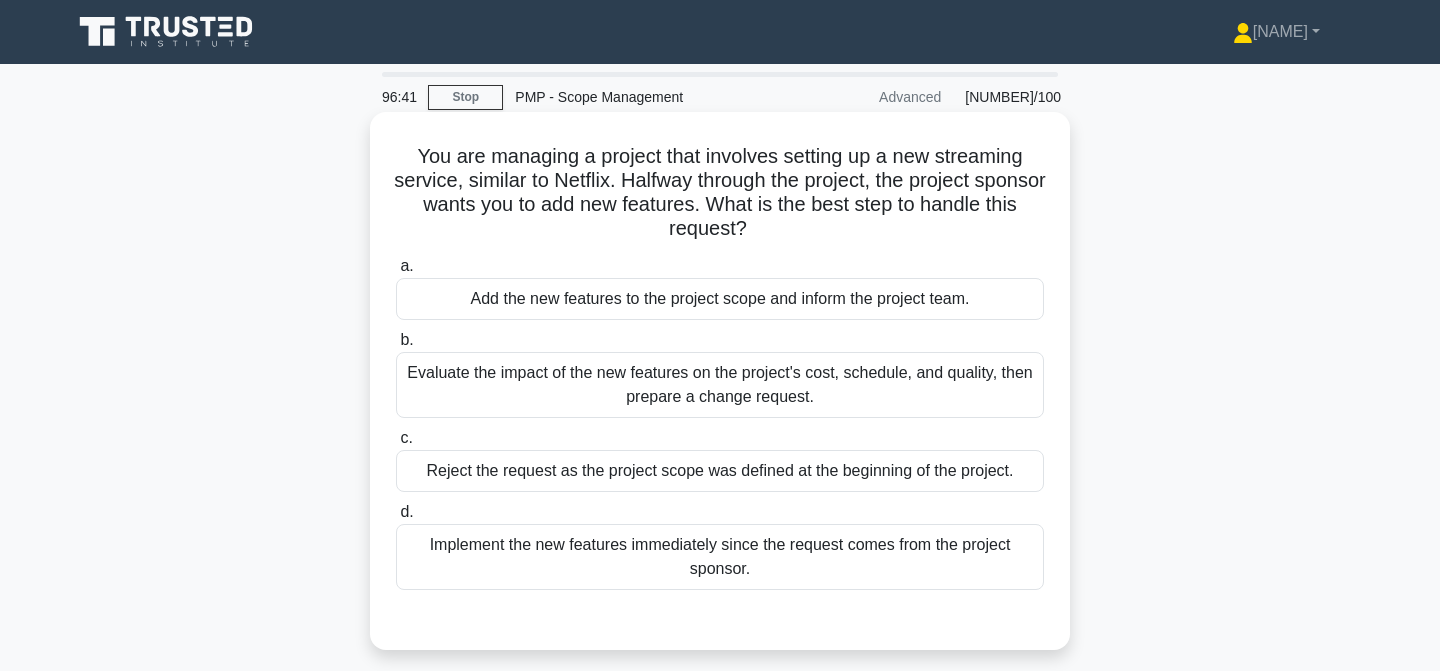 click on "Evaluate the impact of the new features on the project's cost, schedule, and quality, then prepare a change request." at bounding box center (720, 385) 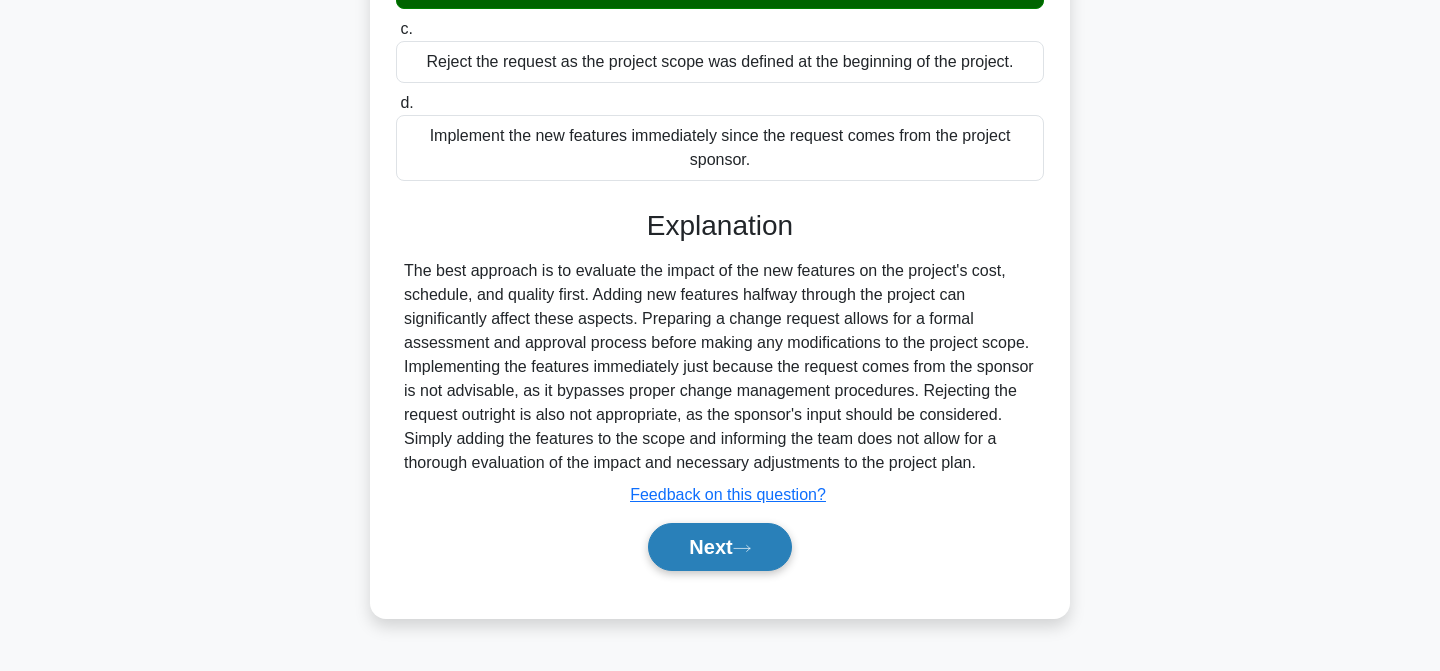scroll, scrollTop: 418, scrollLeft: 0, axis: vertical 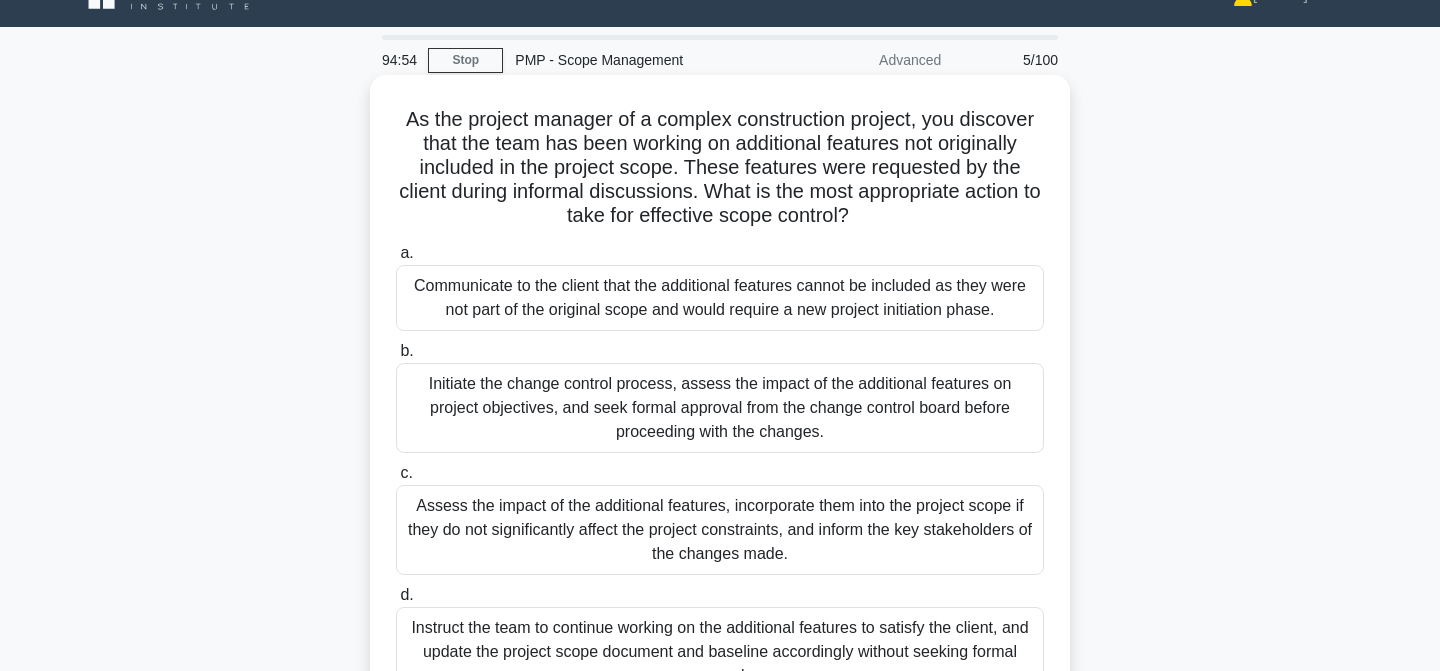 click on "Initiate the change control process, assess the impact of the additional features on project objectives, and seek formal approval from the change control board before proceeding with the changes." at bounding box center (720, 408) 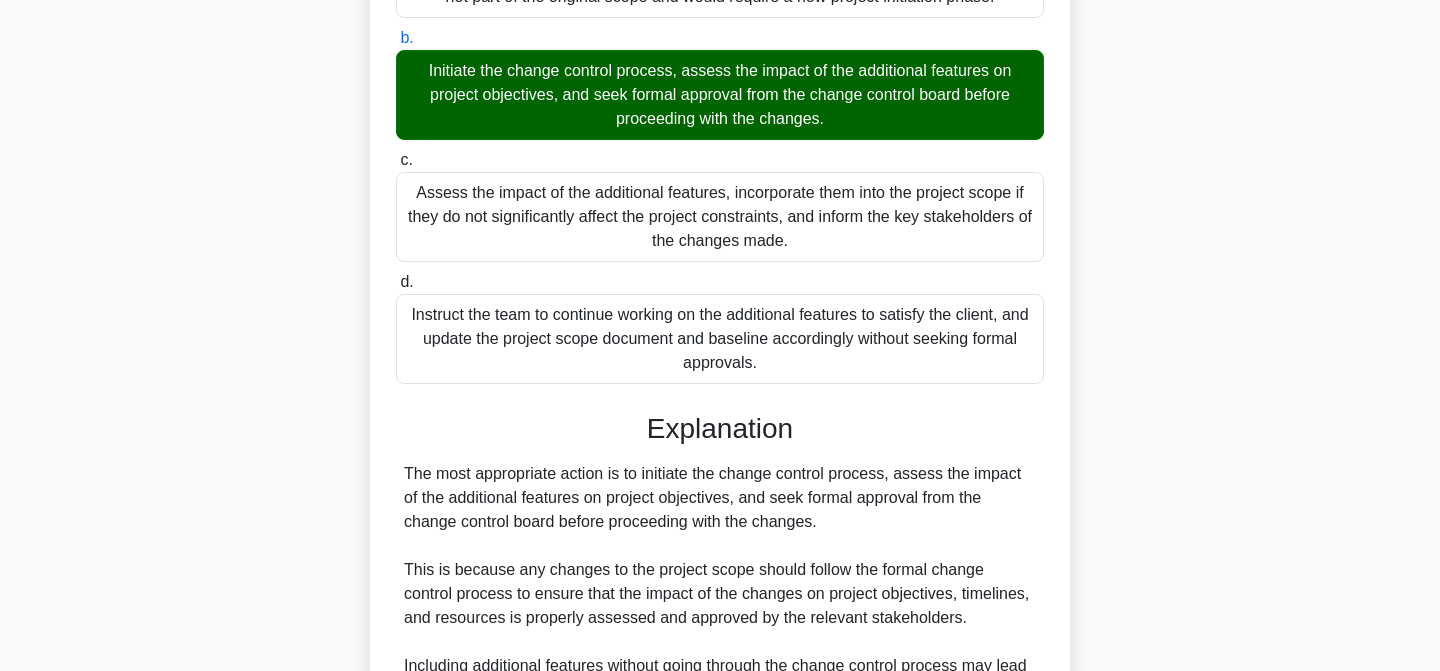 scroll, scrollTop: 737, scrollLeft: 0, axis: vertical 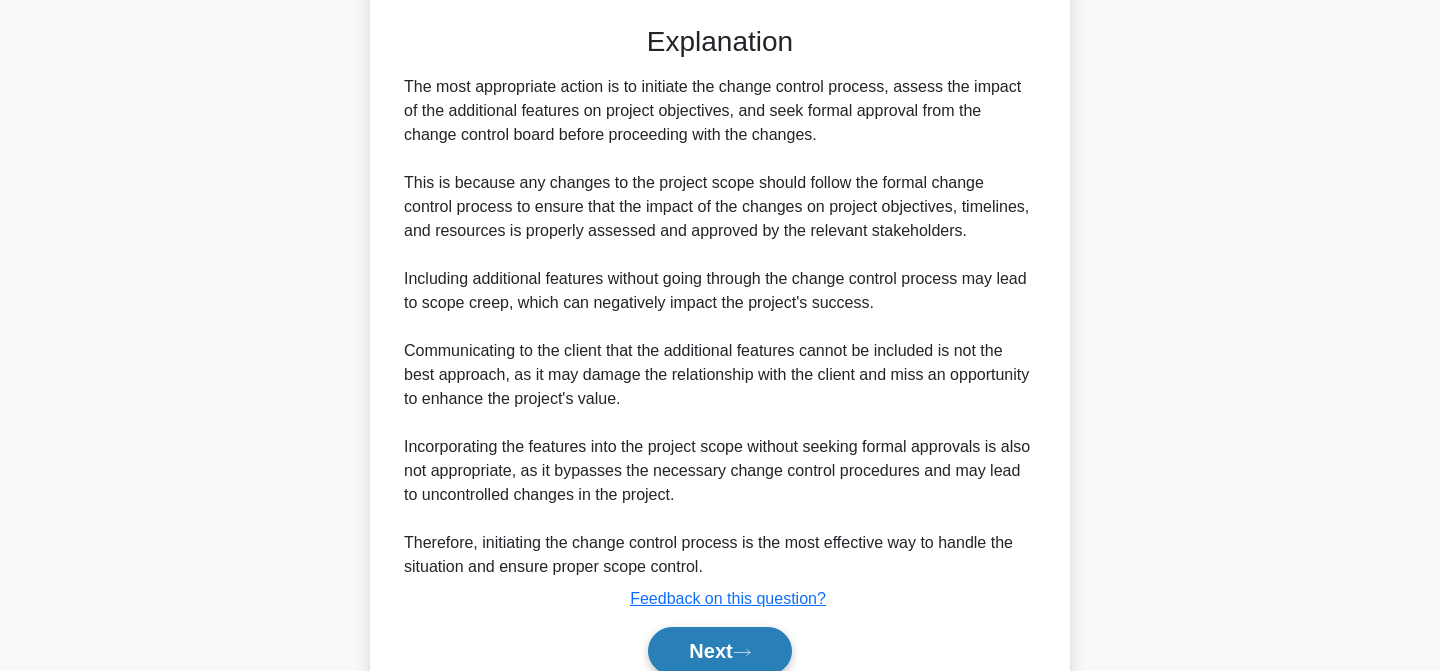click on "Next" at bounding box center [719, 651] 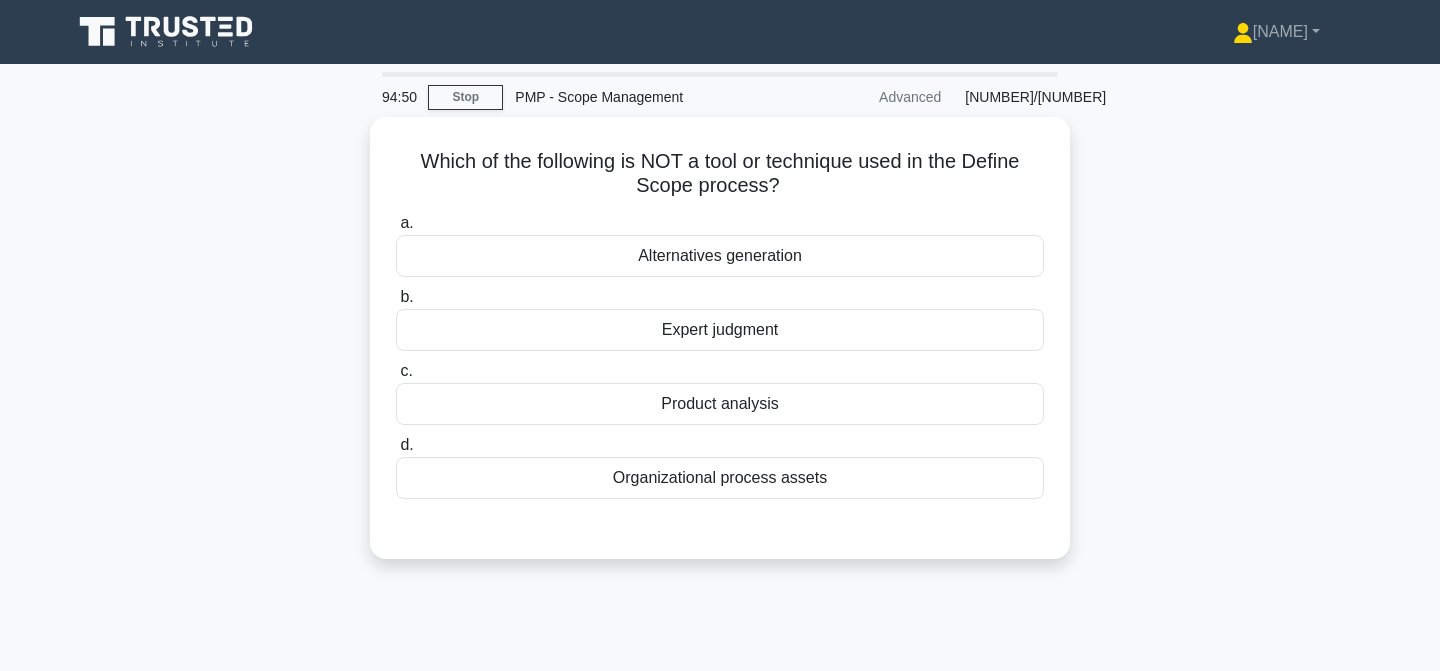 scroll, scrollTop: 0, scrollLeft: 0, axis: both 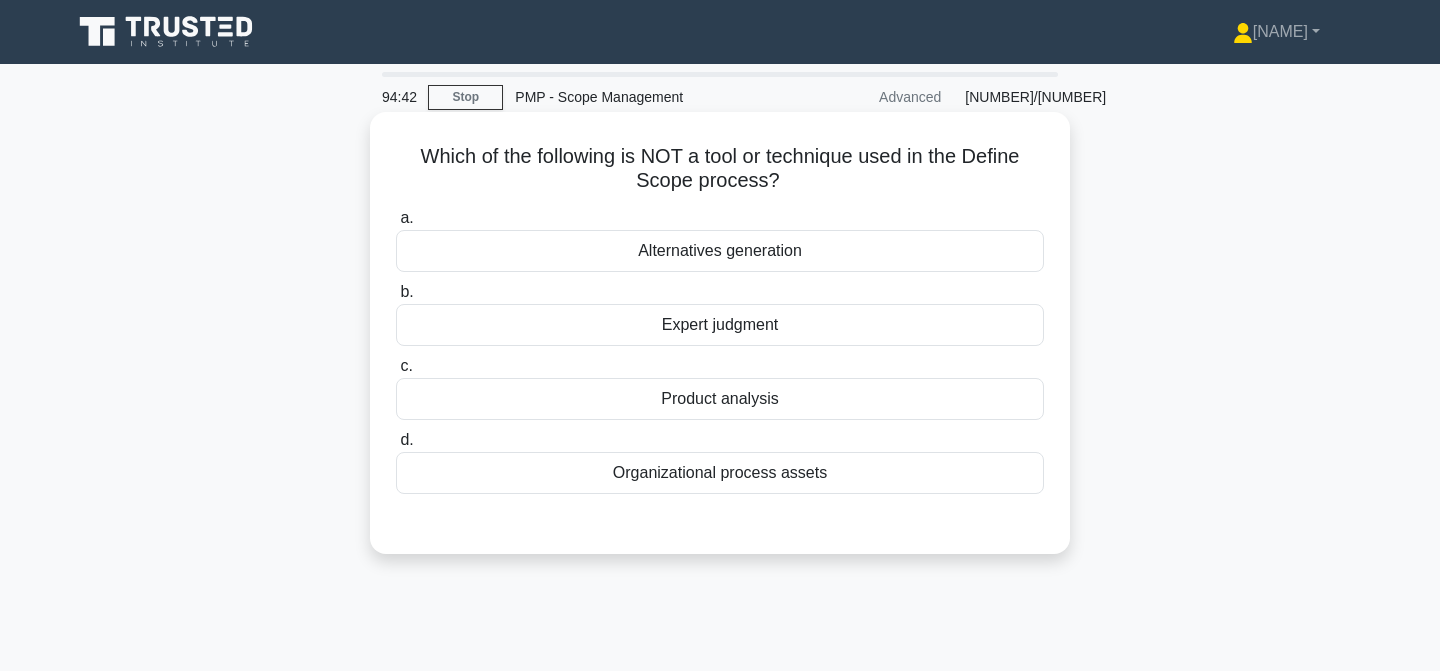 click on "Alternatives generation" at bounding box center [720, 251] 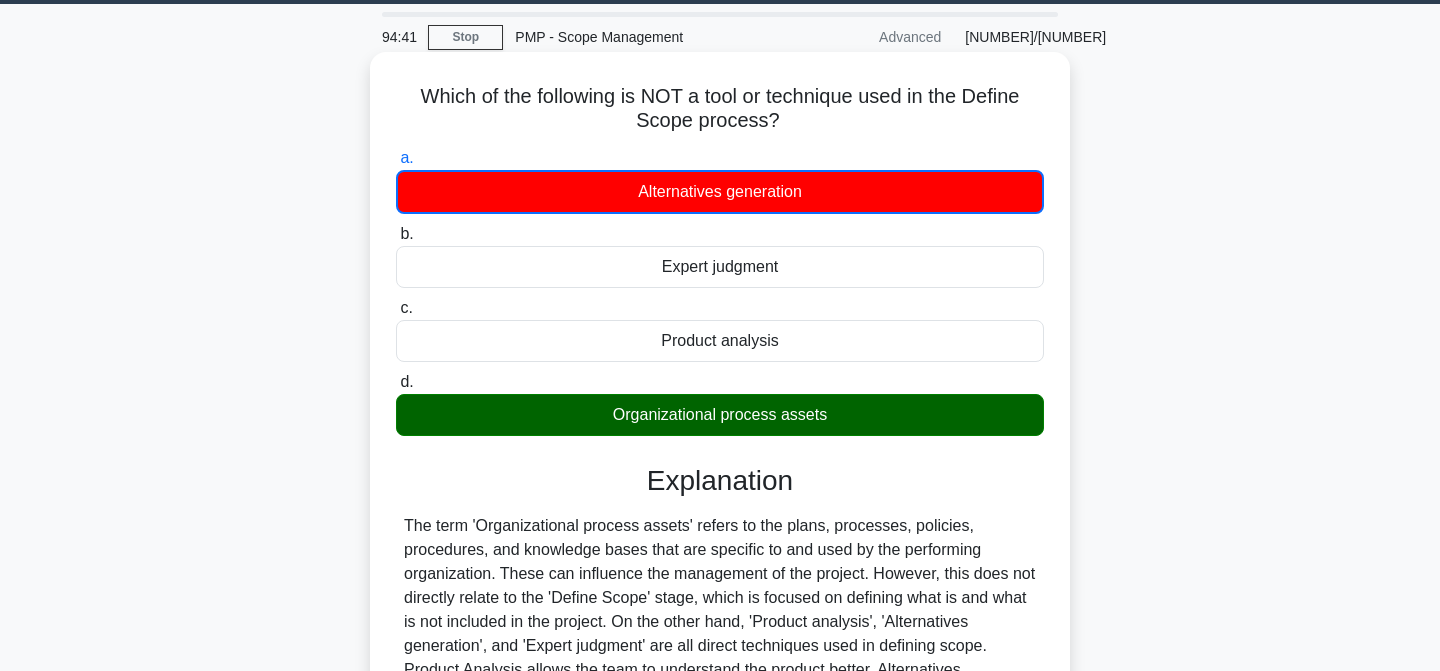 scroll, scrollTop: 168, scrollLeft: 0, axis: vertical 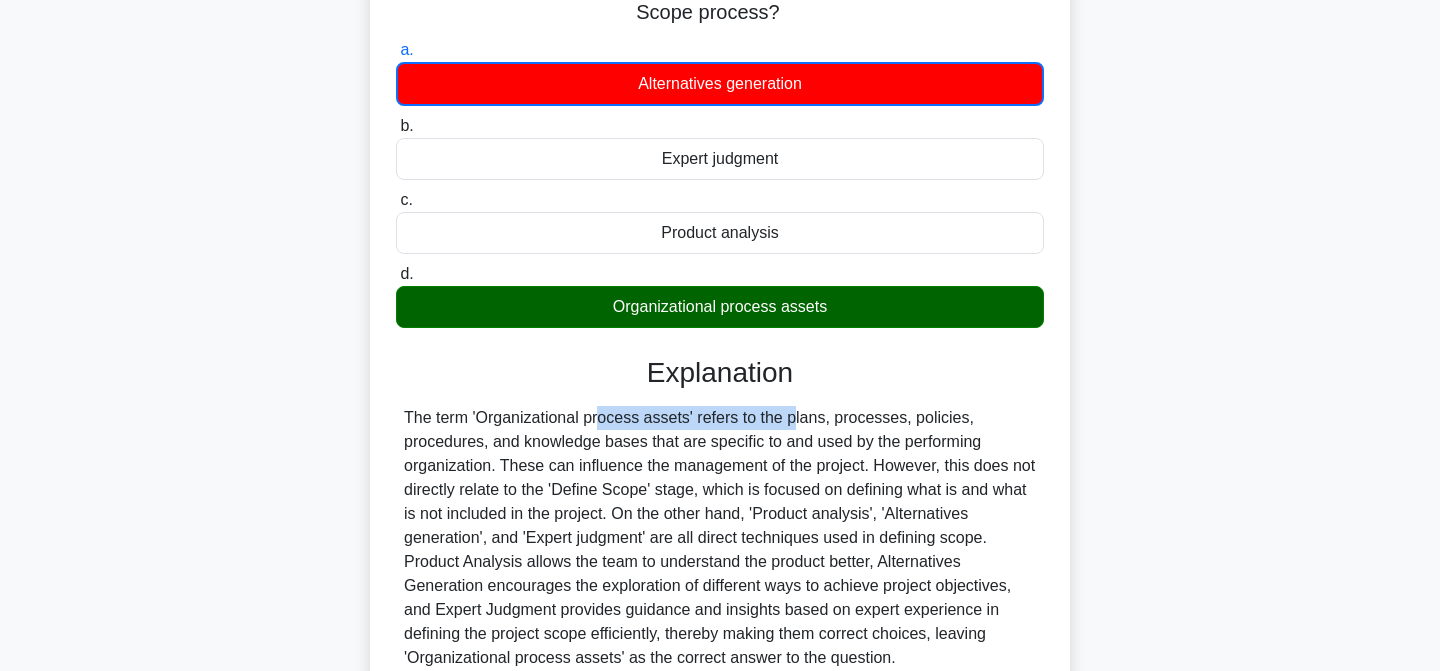 drag, startPoint x: 481, startPoint y: 417, endPoint x: 686, endPoint y: 419, distance: 205.00975 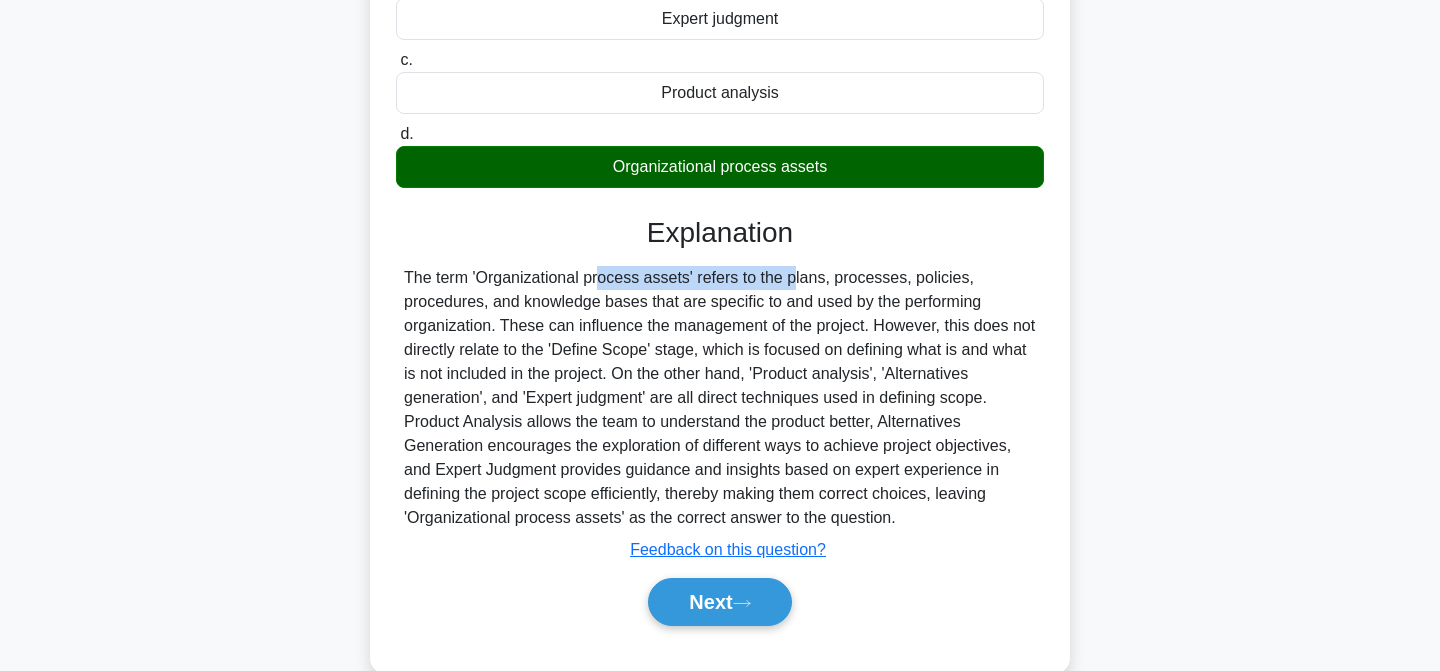 scroll, scrollTop: 313, scrollLeft: 0, axis: vertical 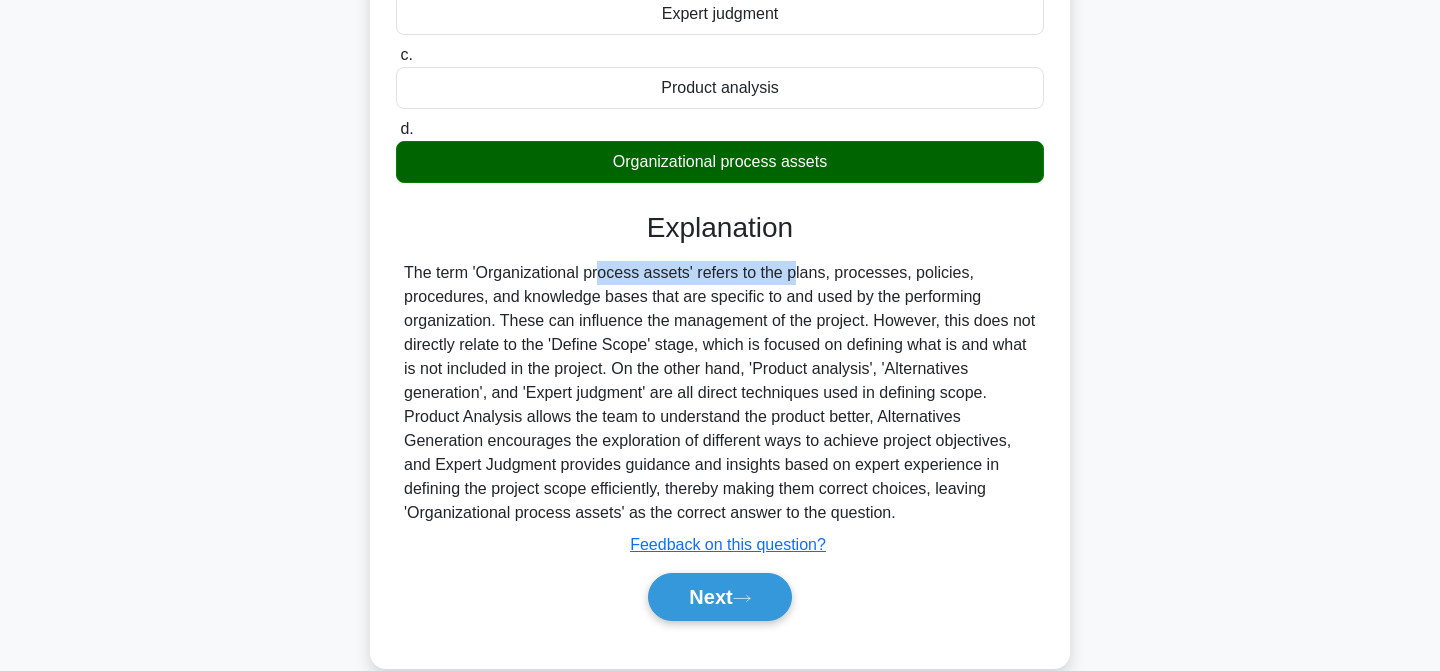 drag, startPoint x: 653, startPoint y: 367, endPoint x: 914, endPoint y: 512, distance: 298.57327 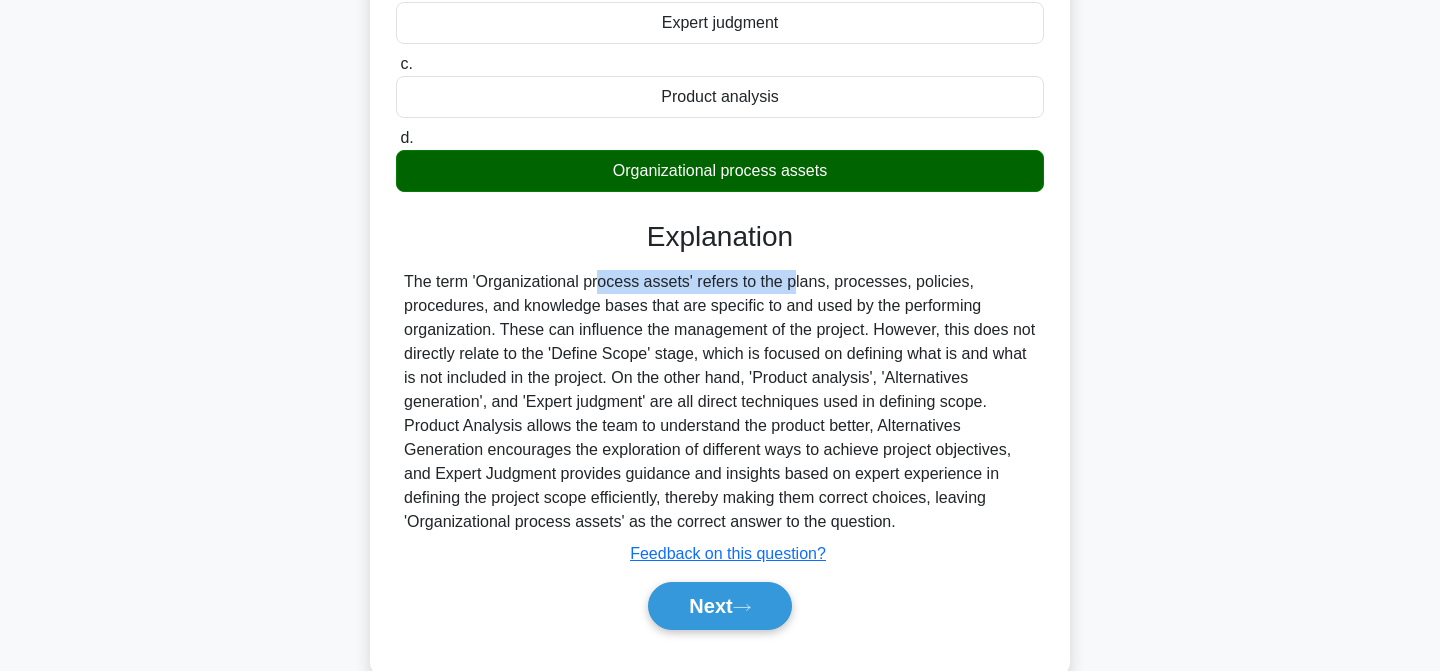 scroll, scrollTop: 317, scrollLeft: 0, axis: vertical 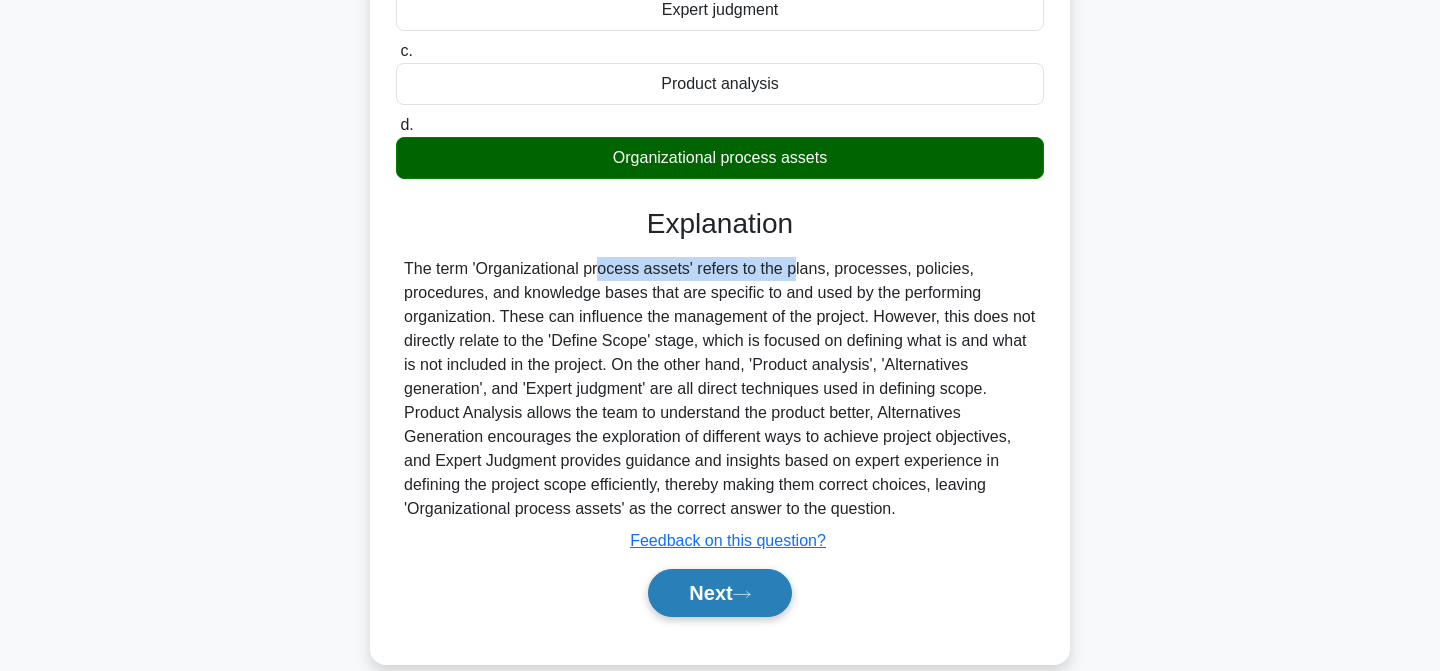 click on "Next" at bounding box center [719, 593] 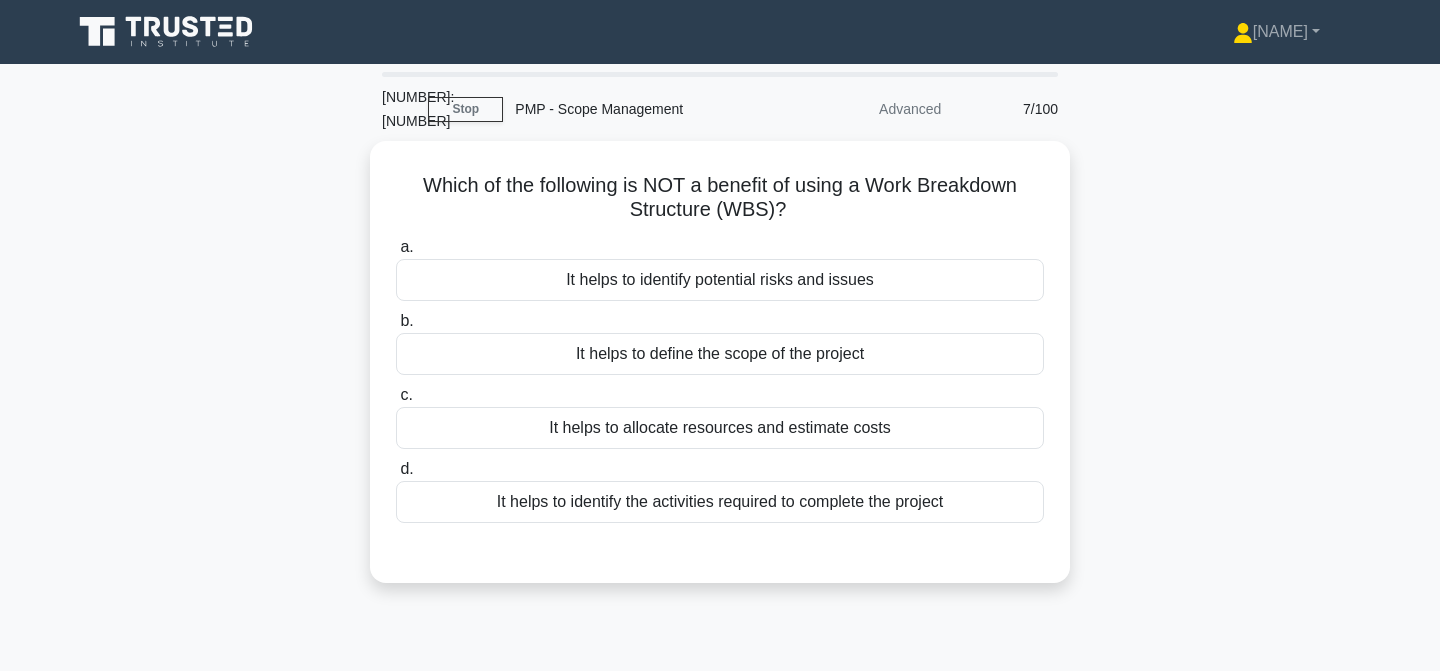 scroll, scrollTop: 0, scrollLeft: 0, axis: both 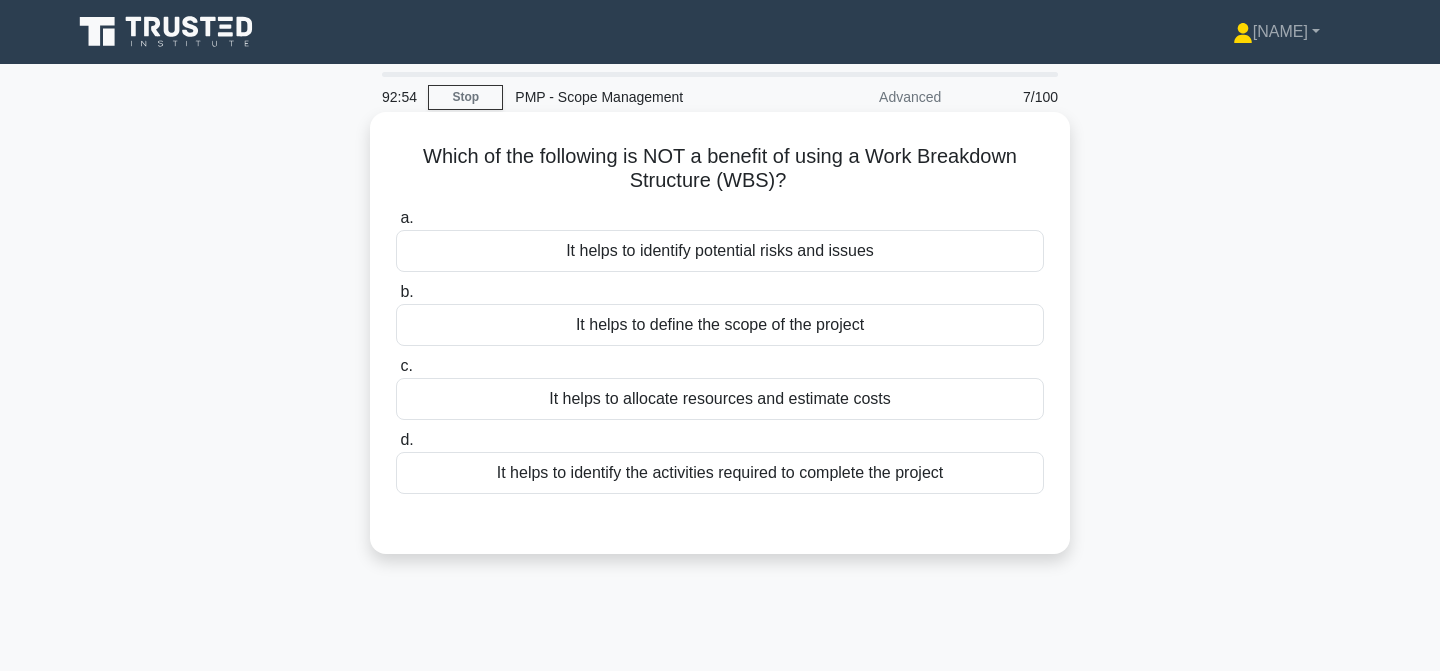 click on "It helps to identify potential risks and issues" at bounding box center (720, 251) 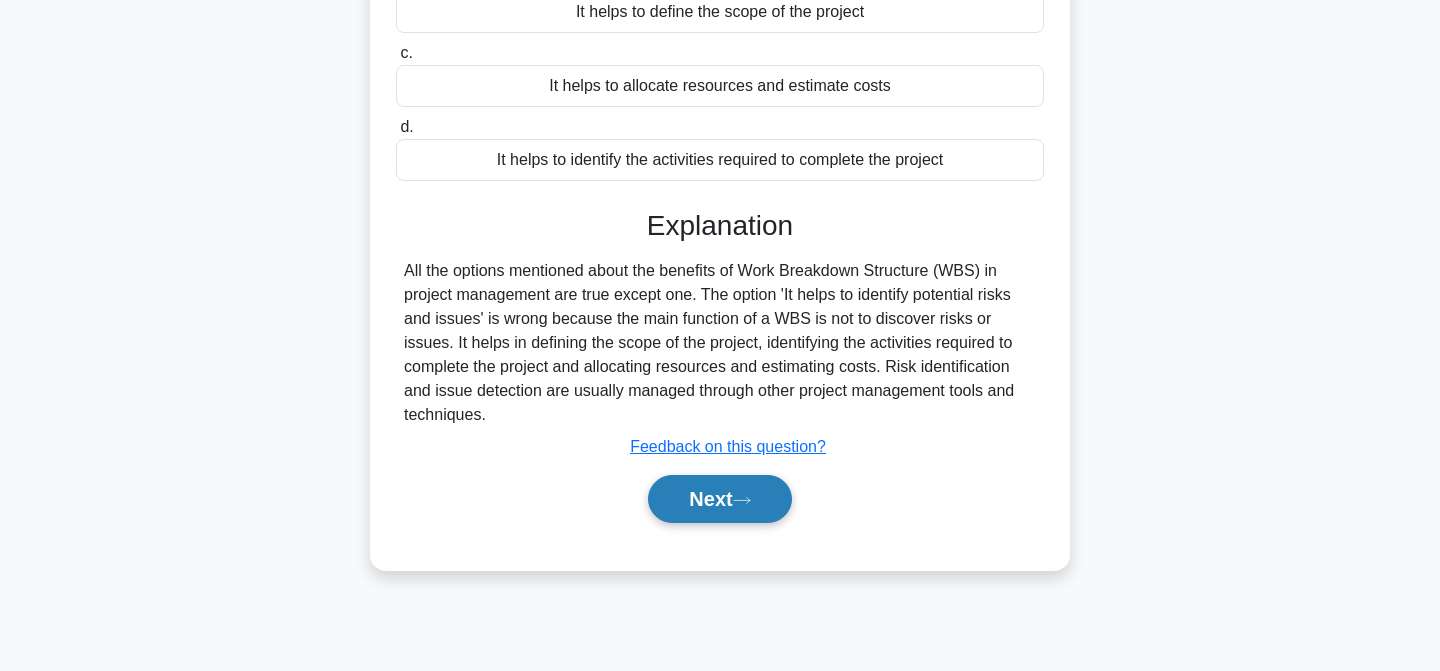 scroll, scrollTop: 335, scrollLeft: 0, axis: vertical 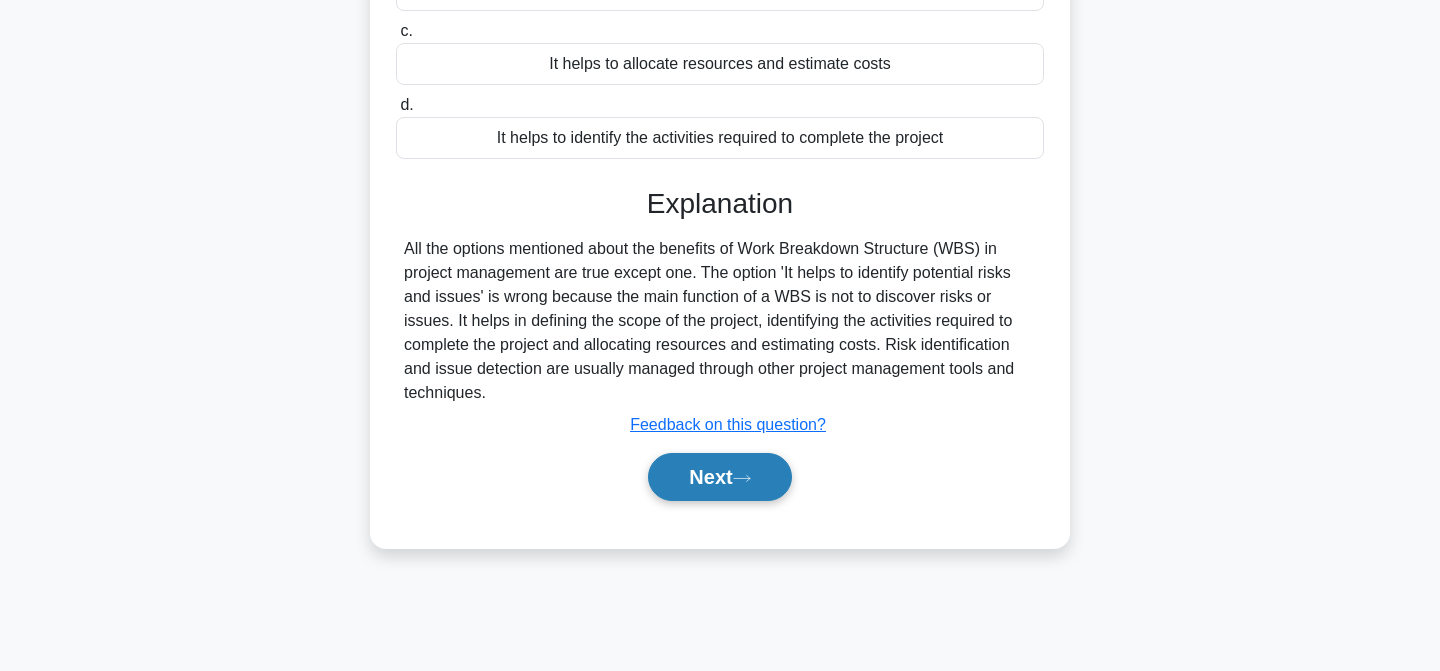 click on "Next" at bounding box center (719, 477) 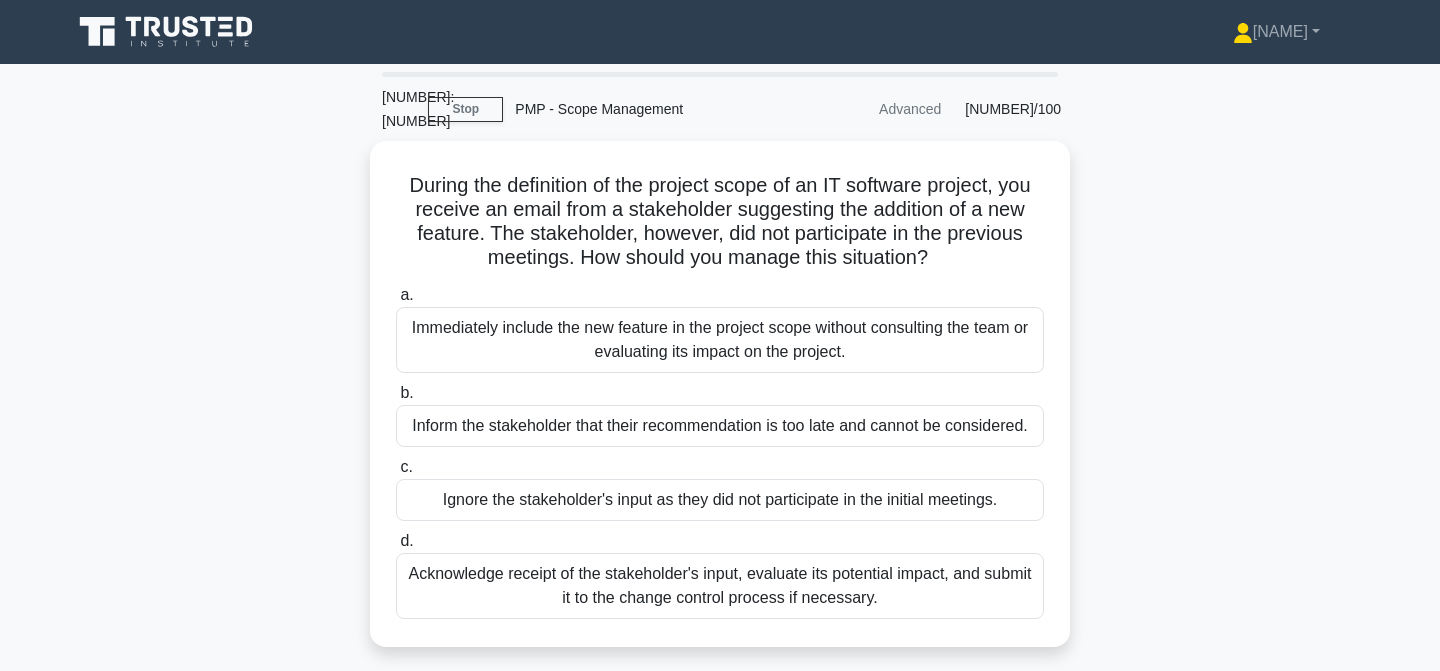 scroll, scrollTop: 0, scrollLeft: 0, axis: both 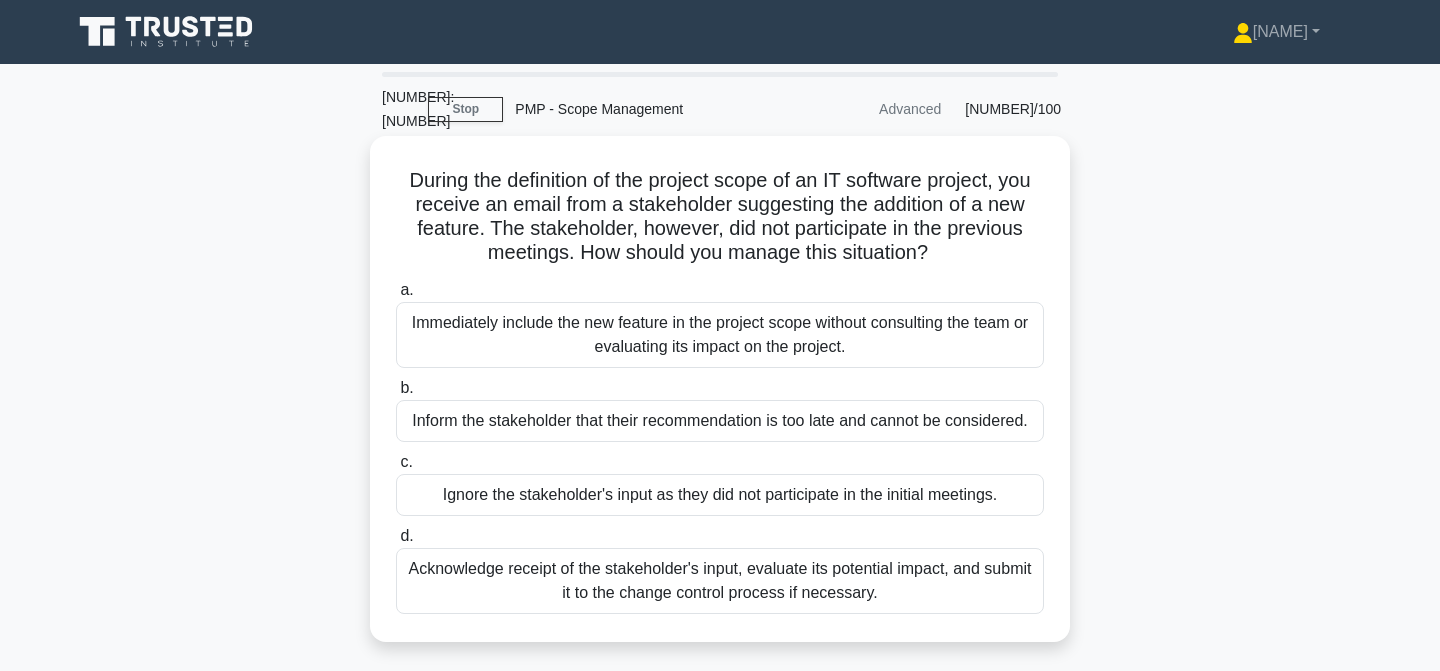 click on "Acknowledge receipt of the stakeholder's input, evaluate its potential impact, and submit it to the change control process if necessary." at bounding box center (720, 581) 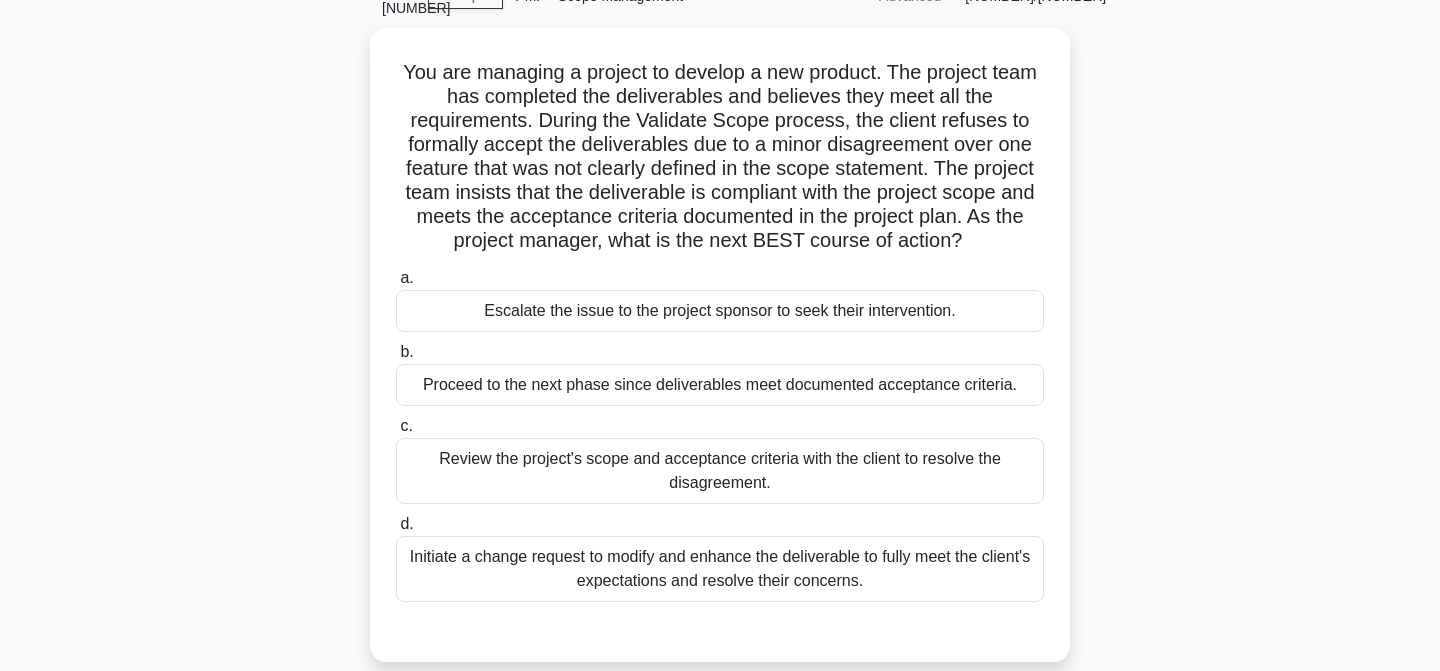 scroll, scrollTop: 115, scrollLeft: 0, axis: vertical 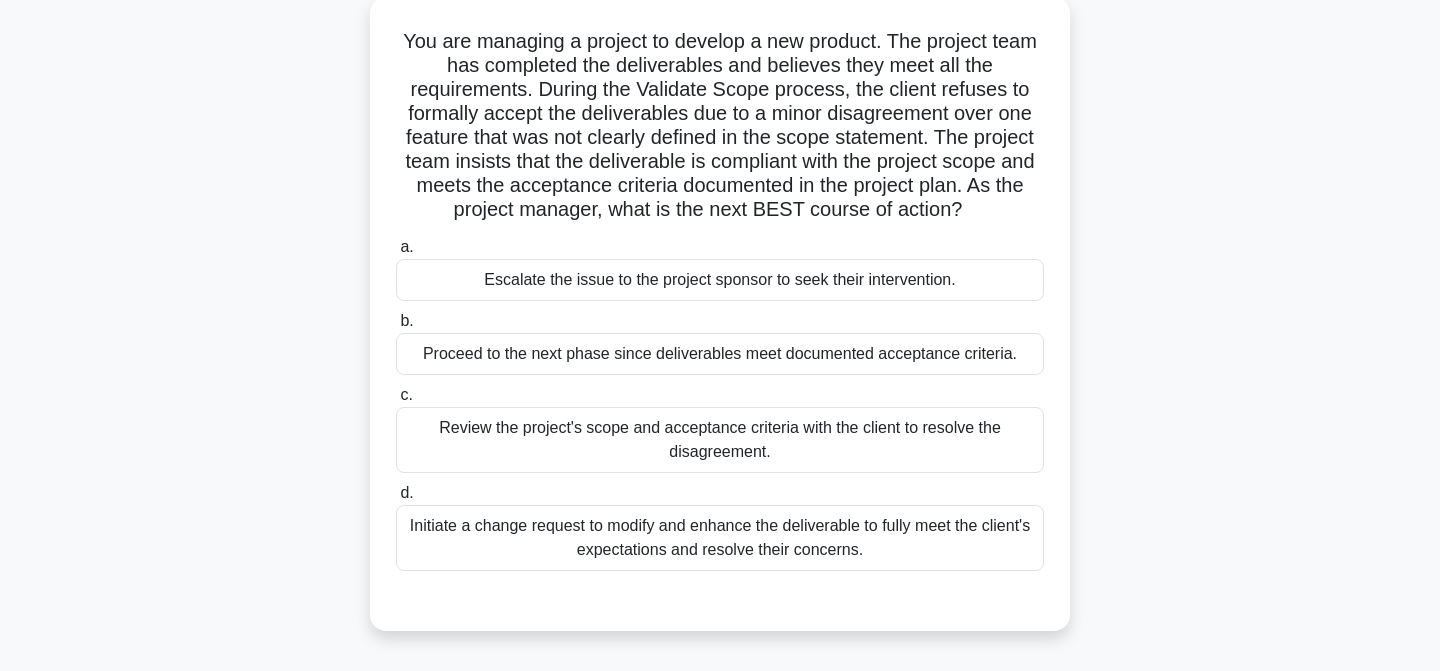 click on "Initiate a change request to modify and enhance the deliverable to fully meet the client's expectations and resolve their concerns." at bounding box center (720, 538) 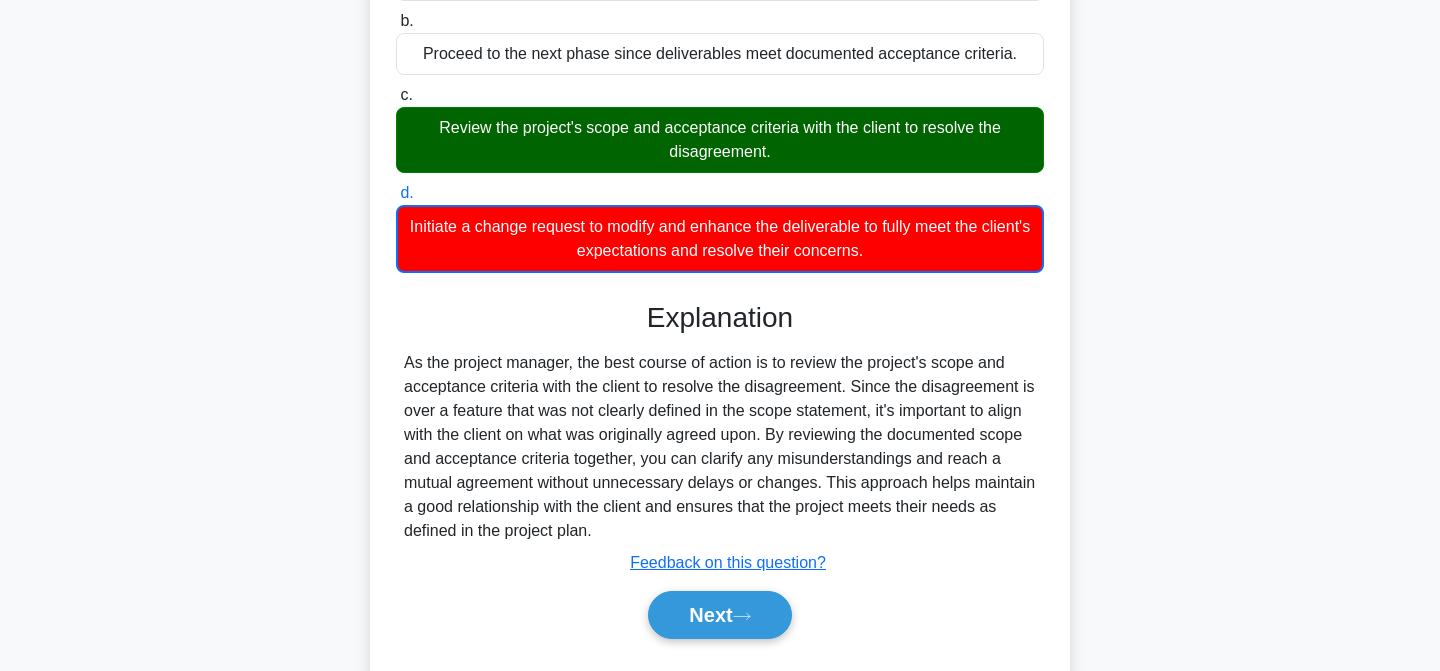 scroll, scrollTop: 441, scrollLeft: 0, axis: vertical 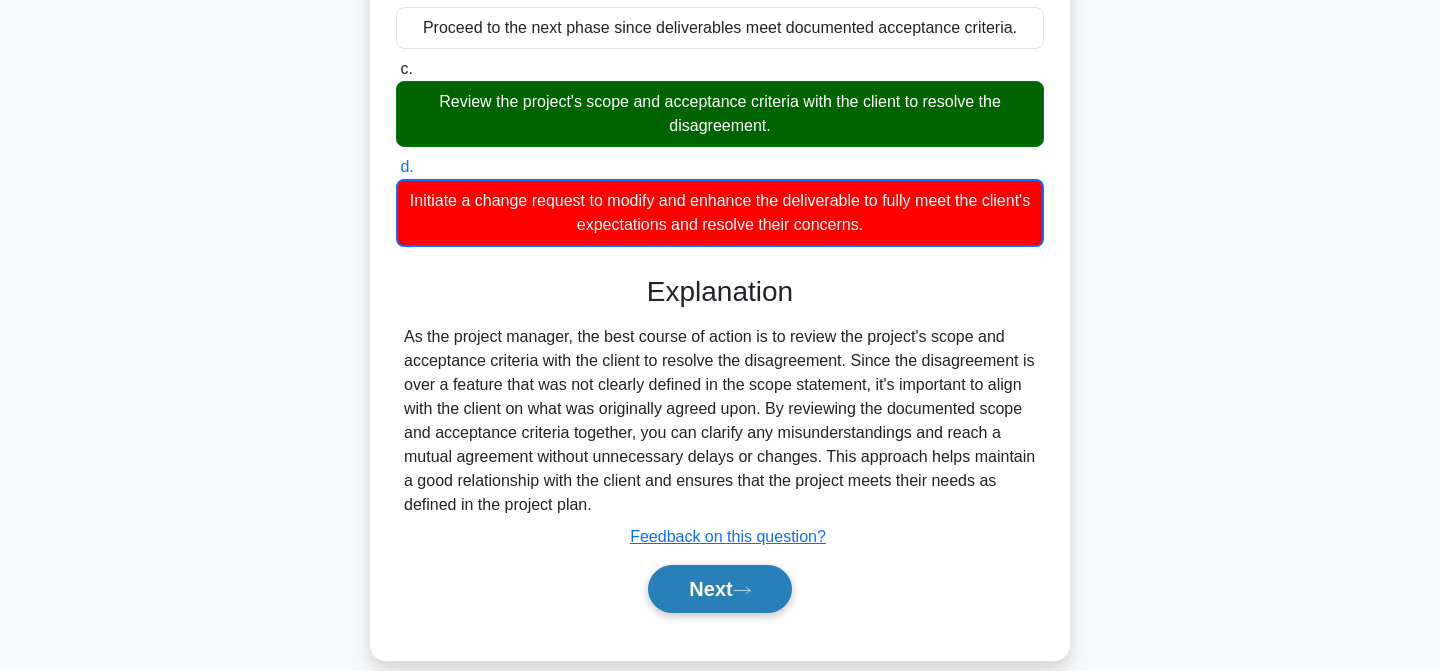 click on "Next" at bounding box center (719, 589) 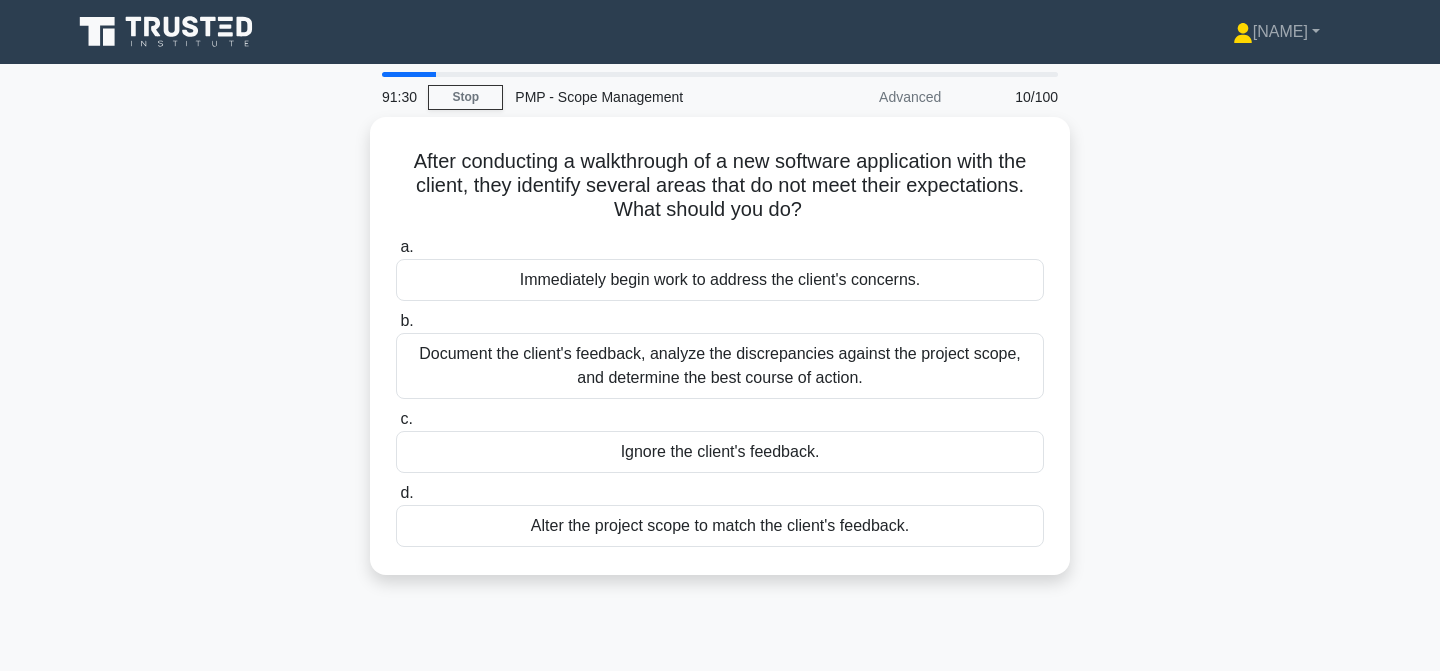 scroll, scrollTop: 0, scrollLeft: 0, axis: both 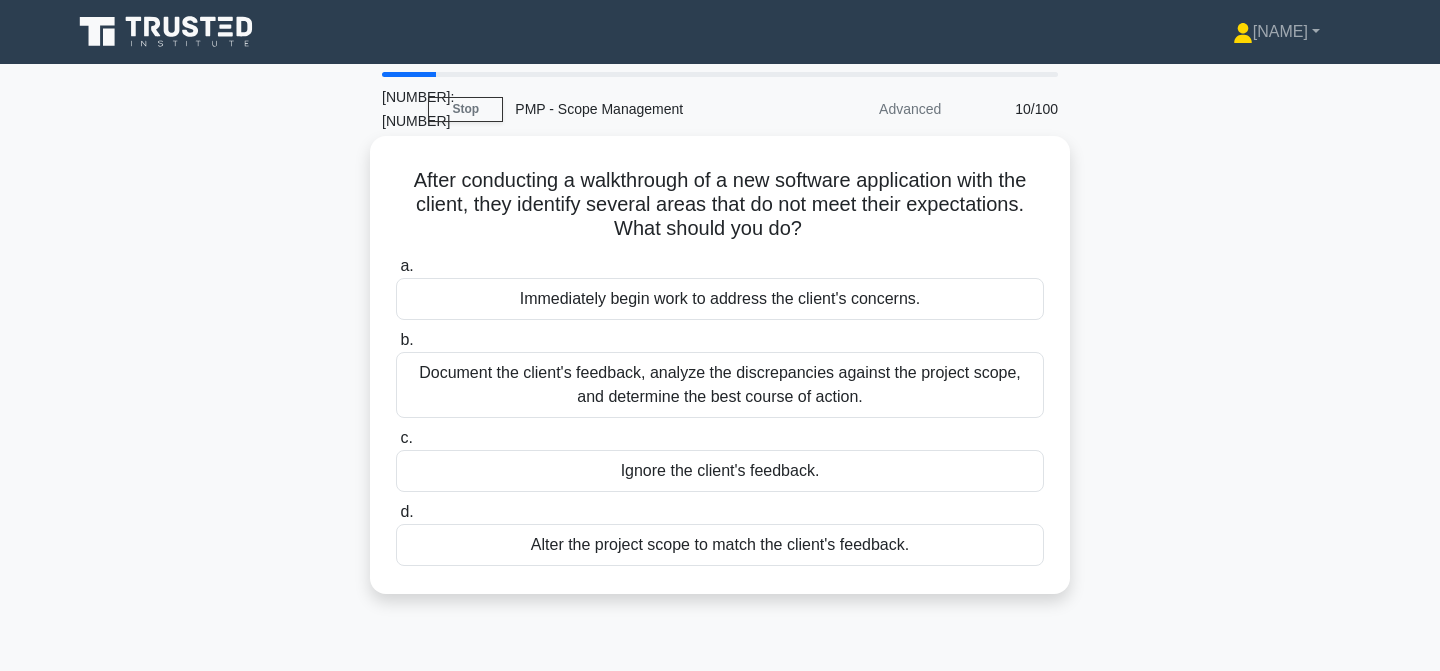 click on "Document the client's feedback, analyze the discrepancies against the project scope, and determine the best course of action." at bounding box center (720, 385) 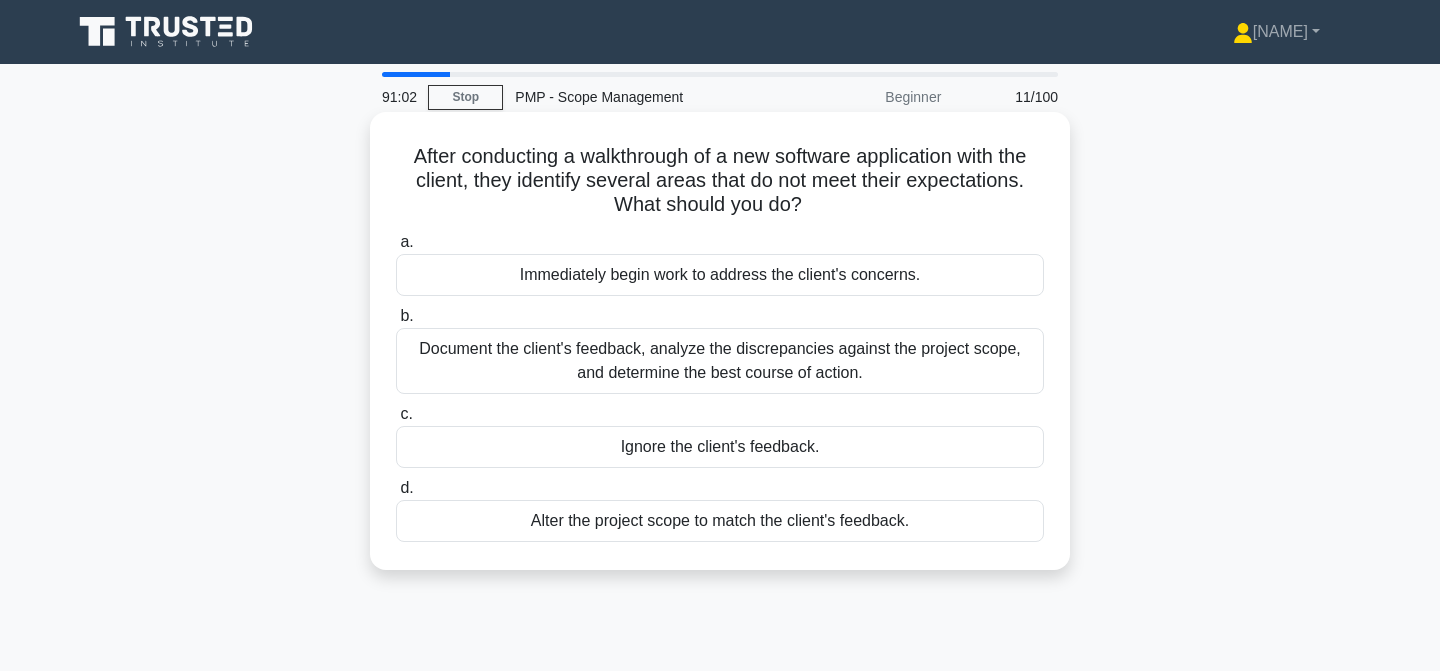 click on "Document the client's feedback, analyze the discrepancies against the project scope, and determine the best course of action." at bounding box center (720, 361) 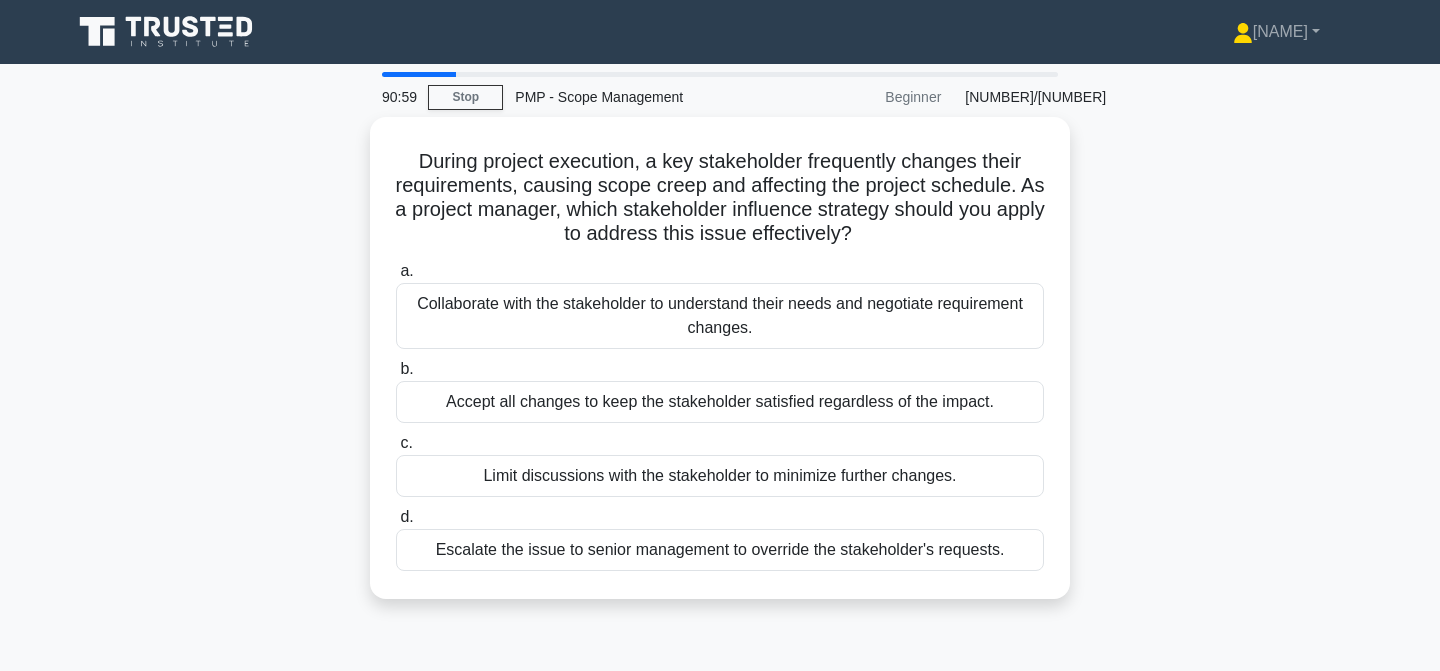 scroll, scrollTop: 0, scrollLeft: 0, axis: both 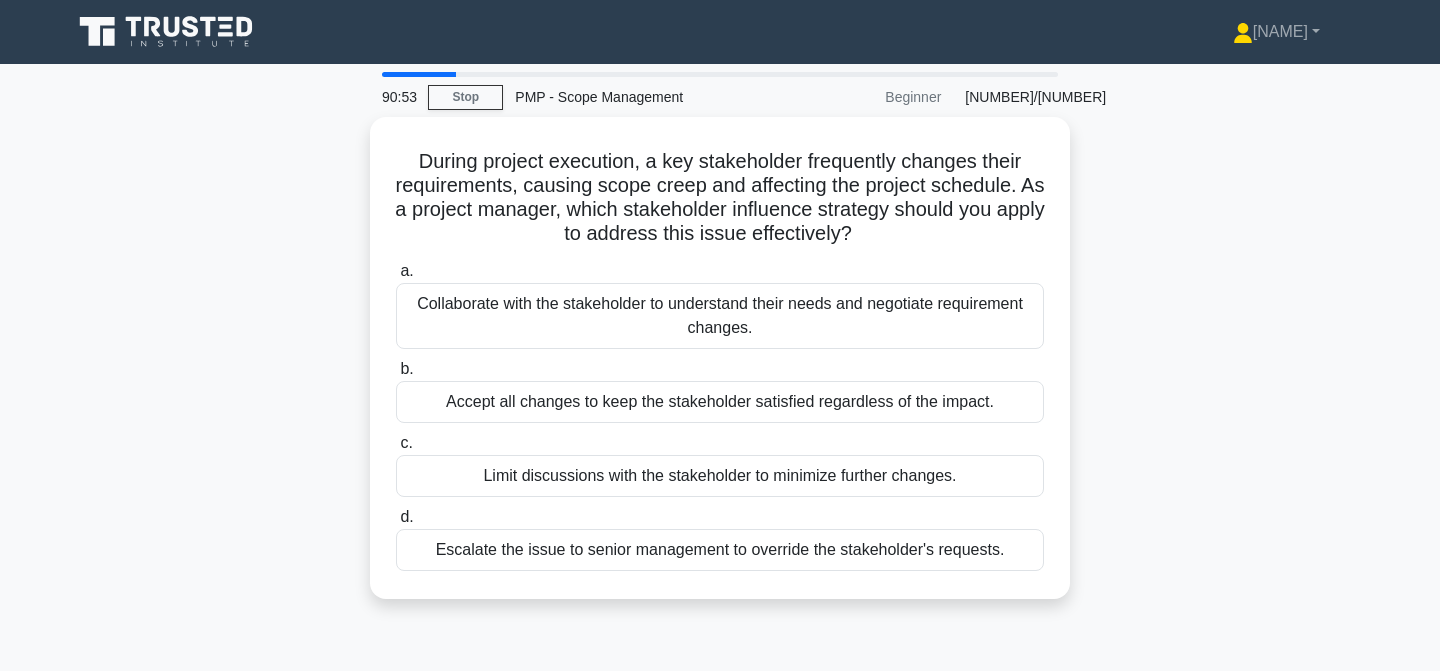 click on "During project execution, a key stakeholder frequently changes their requirements, causing scope creep and affecting the project schedule. As a project manager, which stakeholder influence strategy should you apply to address this issue effectively?
.spinner_0XTQ{transform-origin:center;animation:spinner_y6GP .75s linear infinite}@keyframes spinner_y6GP{100%{transform:rotate(360deg)}}
a.
b. c. d." at bounding box center (720, 370) 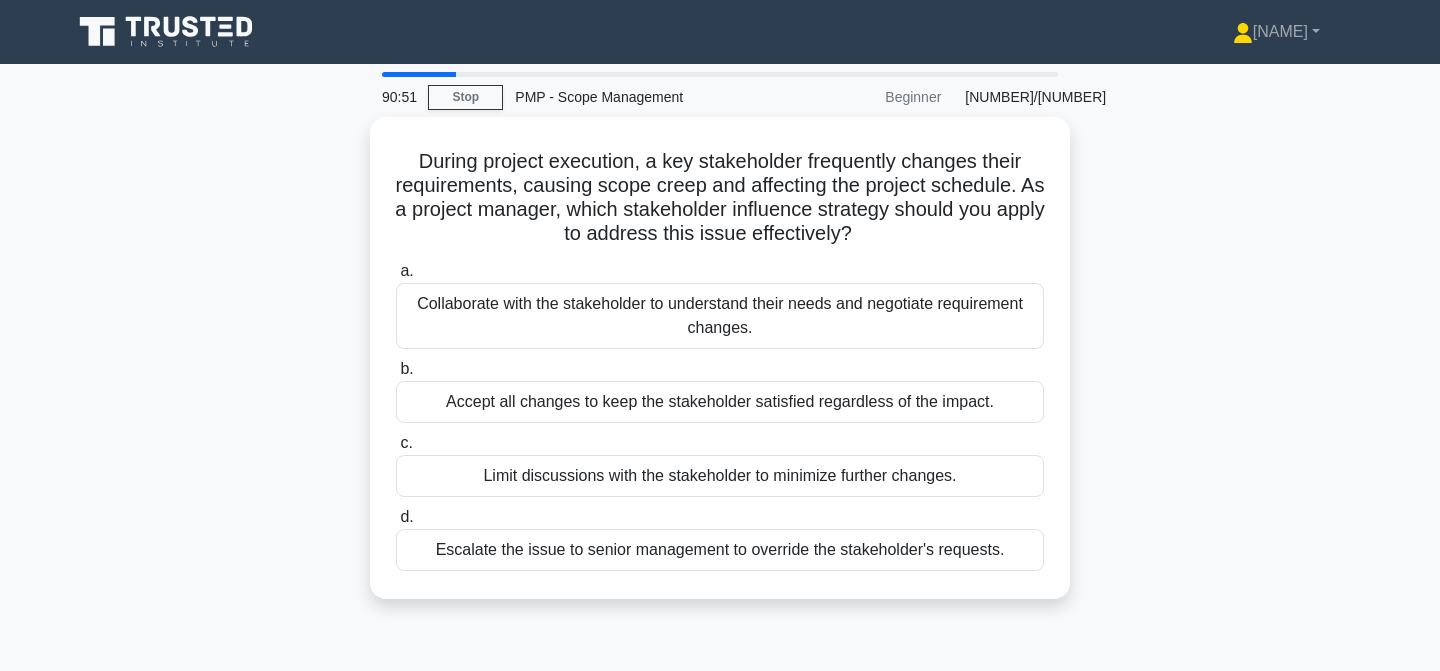 scroll, scrollTop: 0, scrollLeft: 0, axis: both 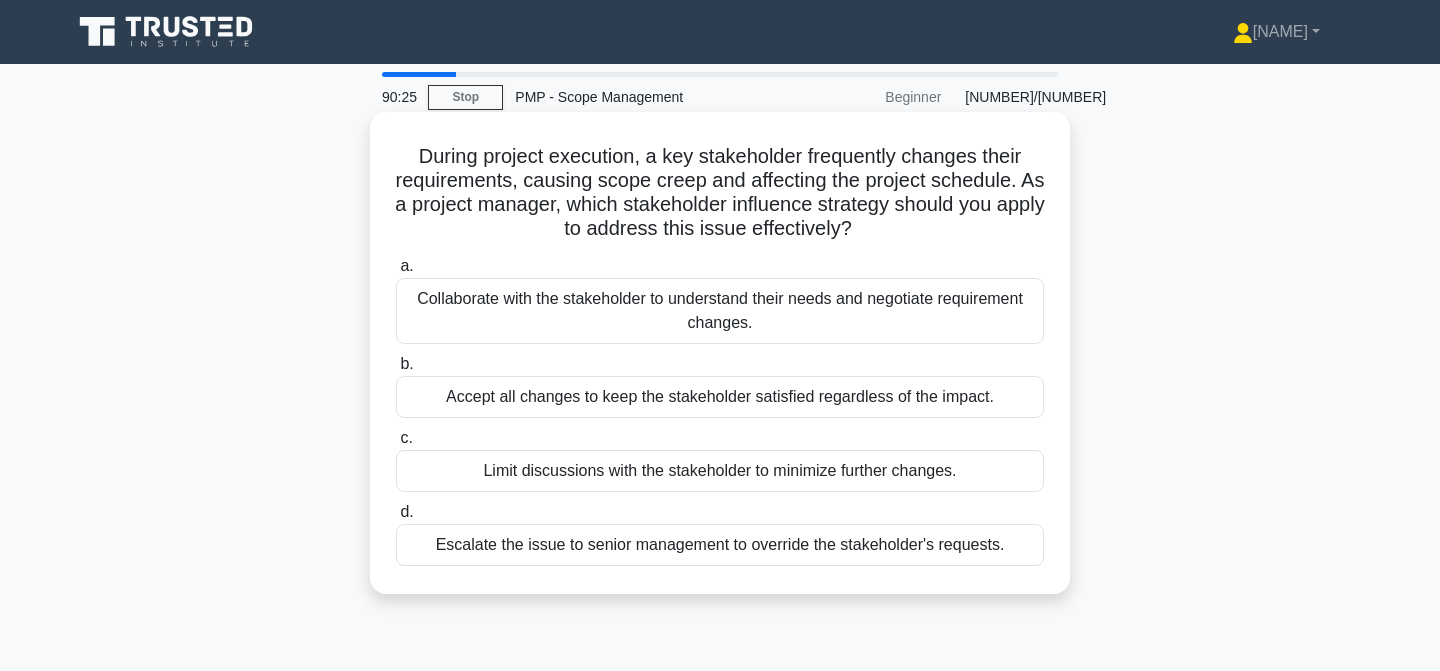 click on "Collaborate with the stakeholder to understand their needs and negotiate requirement changes." at bounding box center (720, 311) 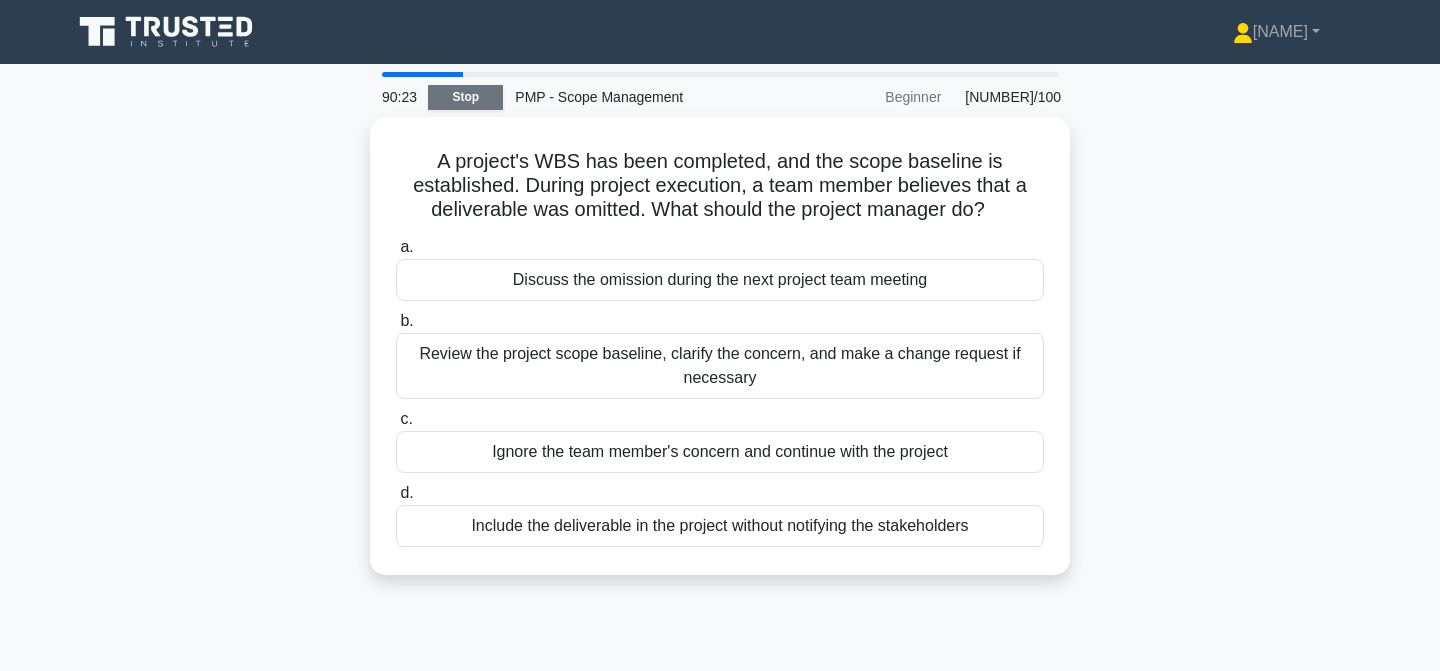 click on "Stop" at bounding box center [465, 97] 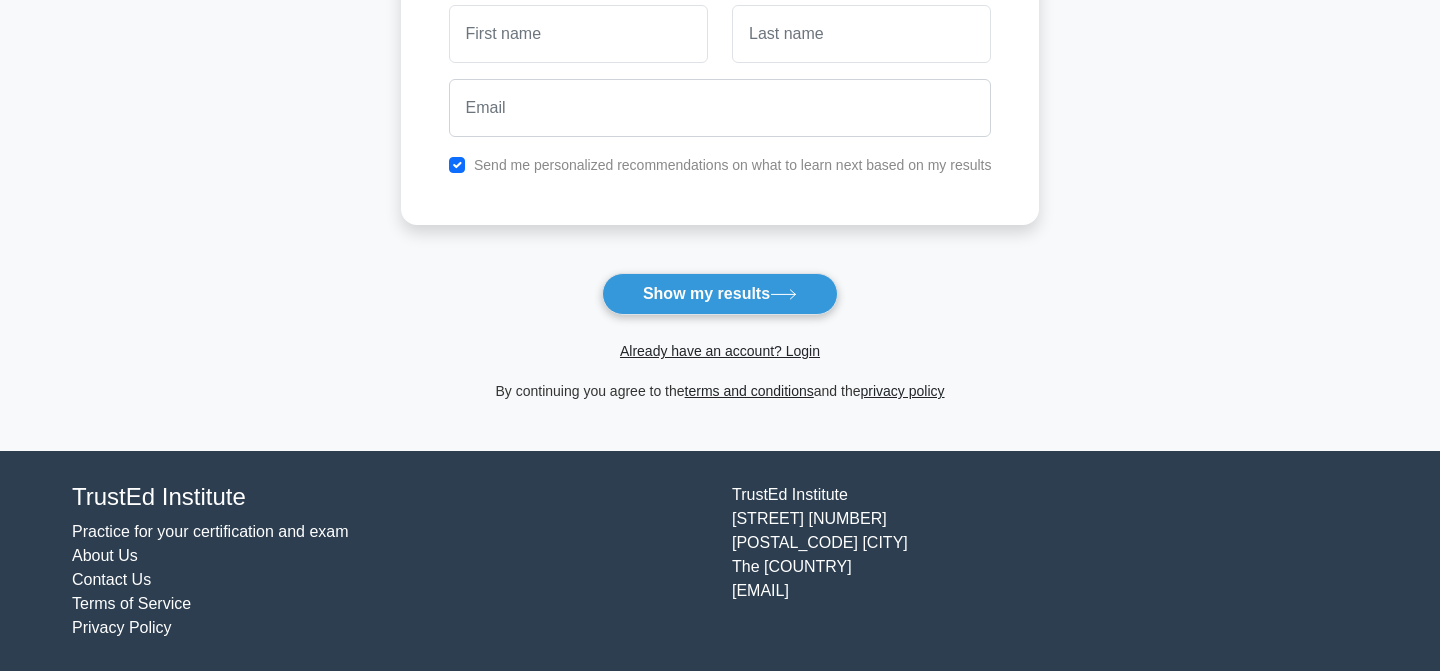 scroll, scrollTop: 332, scrollLeft: 0, axis: vertical 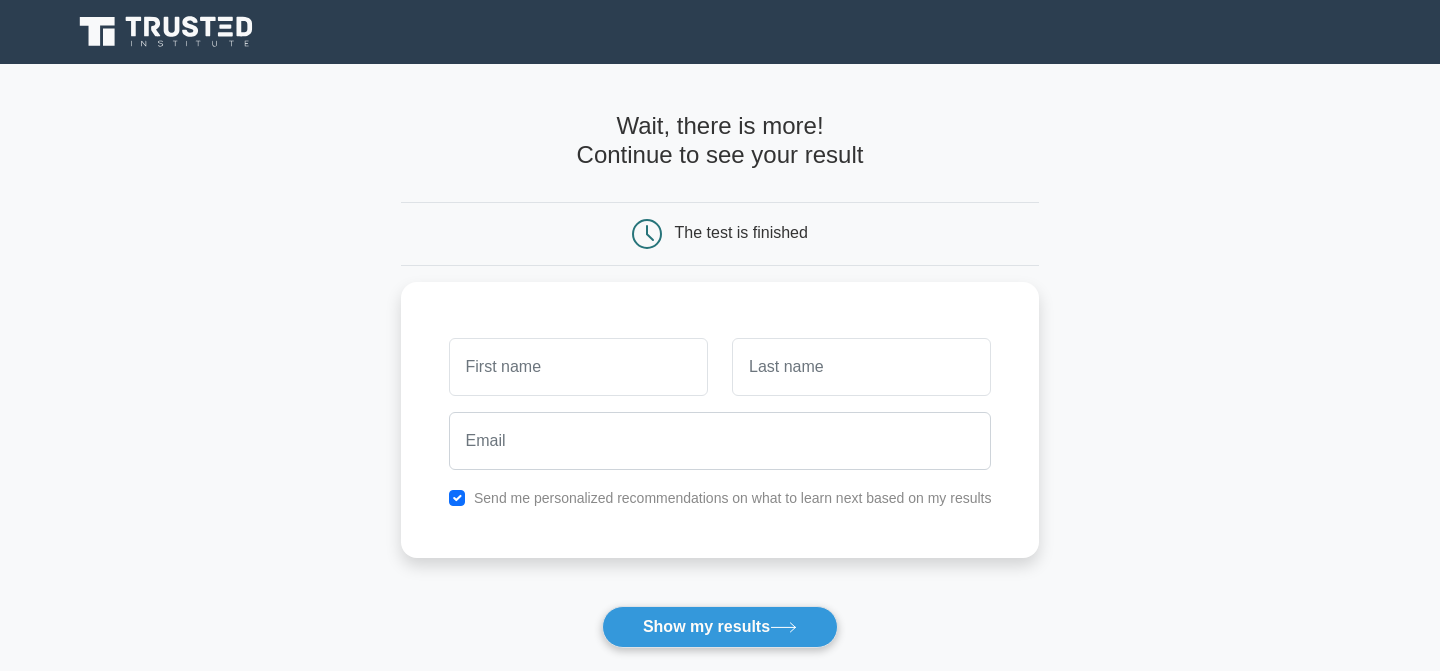 click at bounding box center (153, 27) 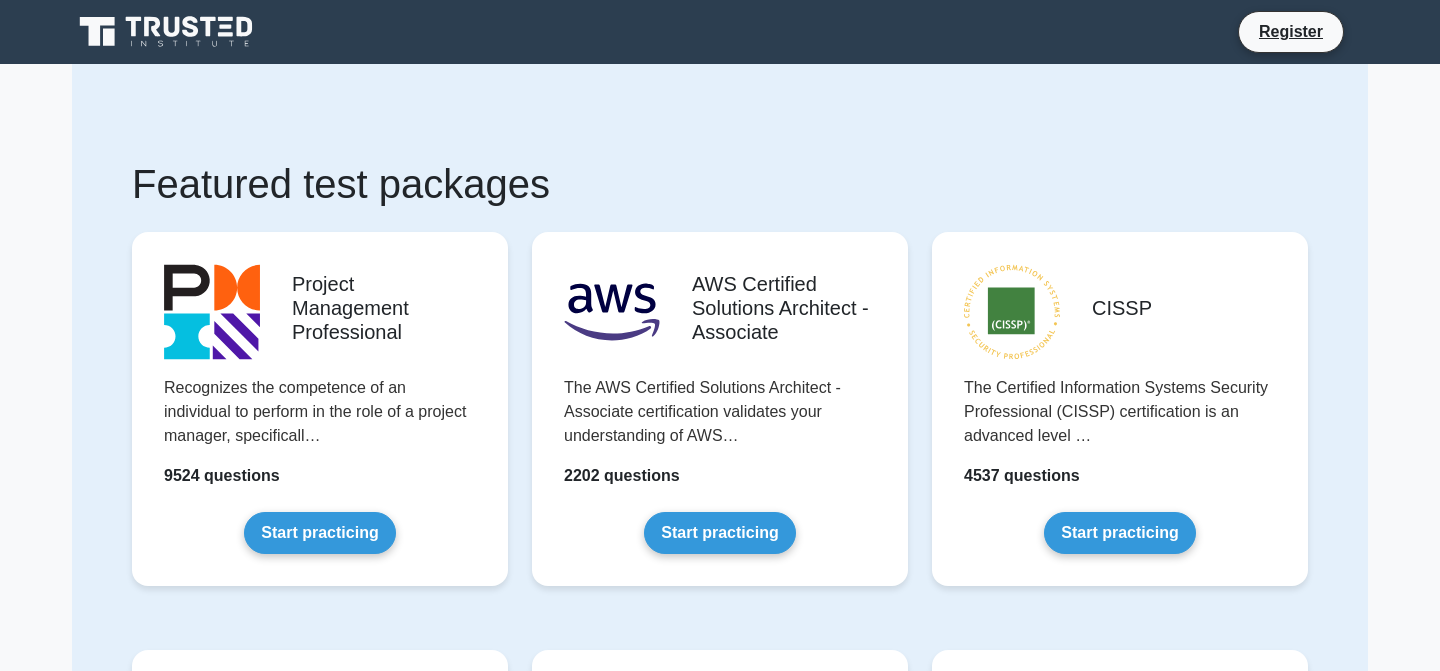 scroll, scrollTop: 0, scrollLeft: 0, axis: both 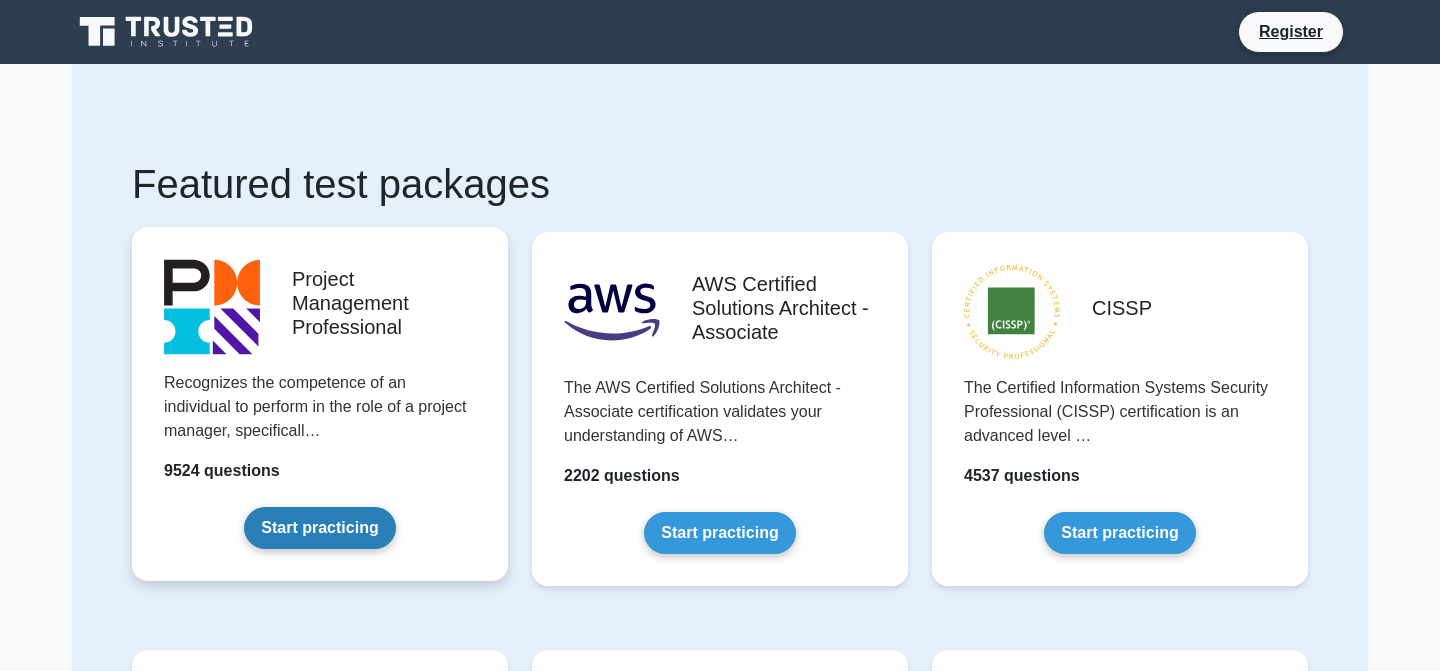 click on "Start practicing" at bounding box center (319, 528) 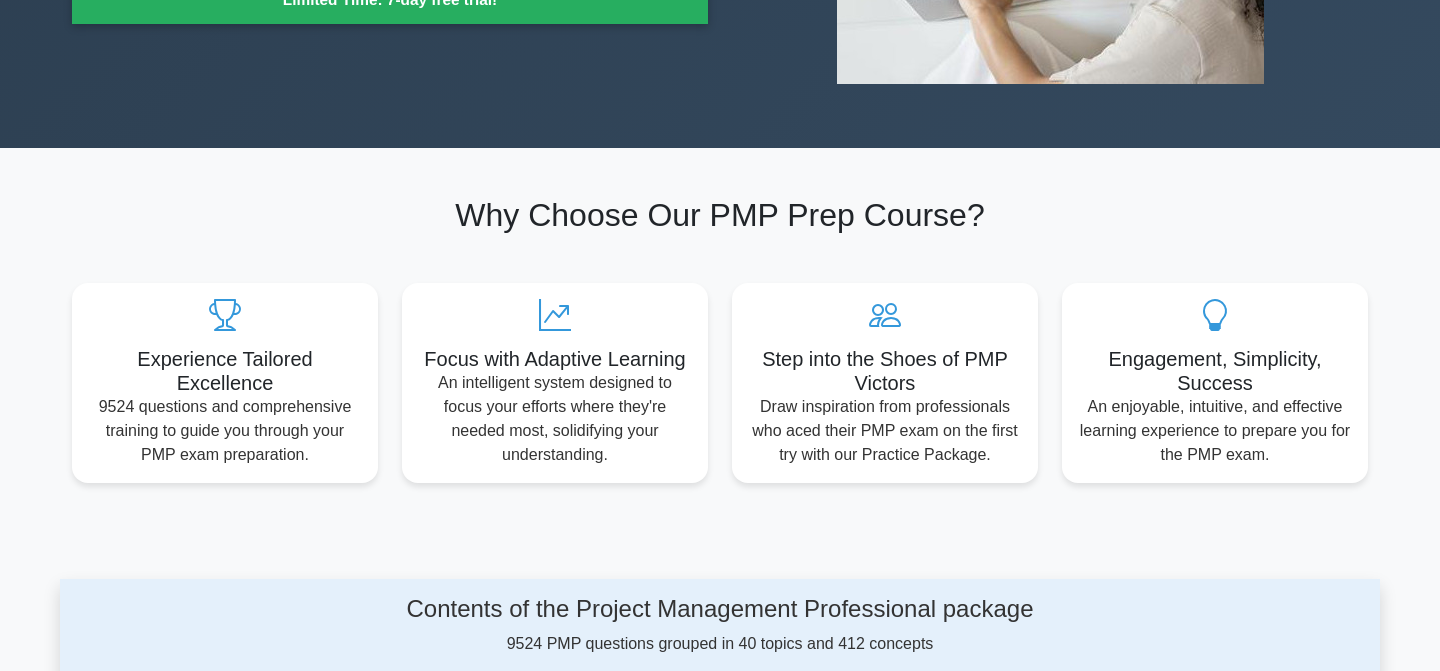 scroll, scrollTop: 122, scrollLeft: 0, axis: vertical 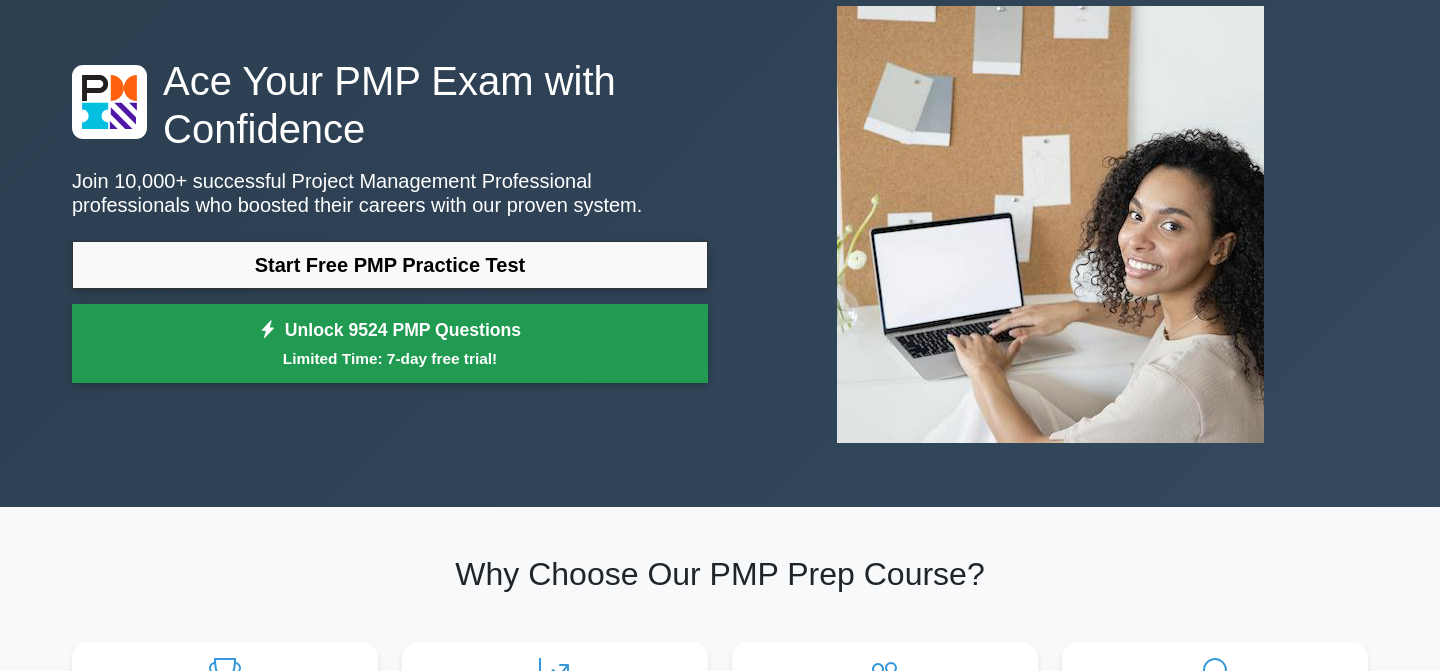click on "Limited Time: 7-day free trial!" at bounding box center (390, 358) 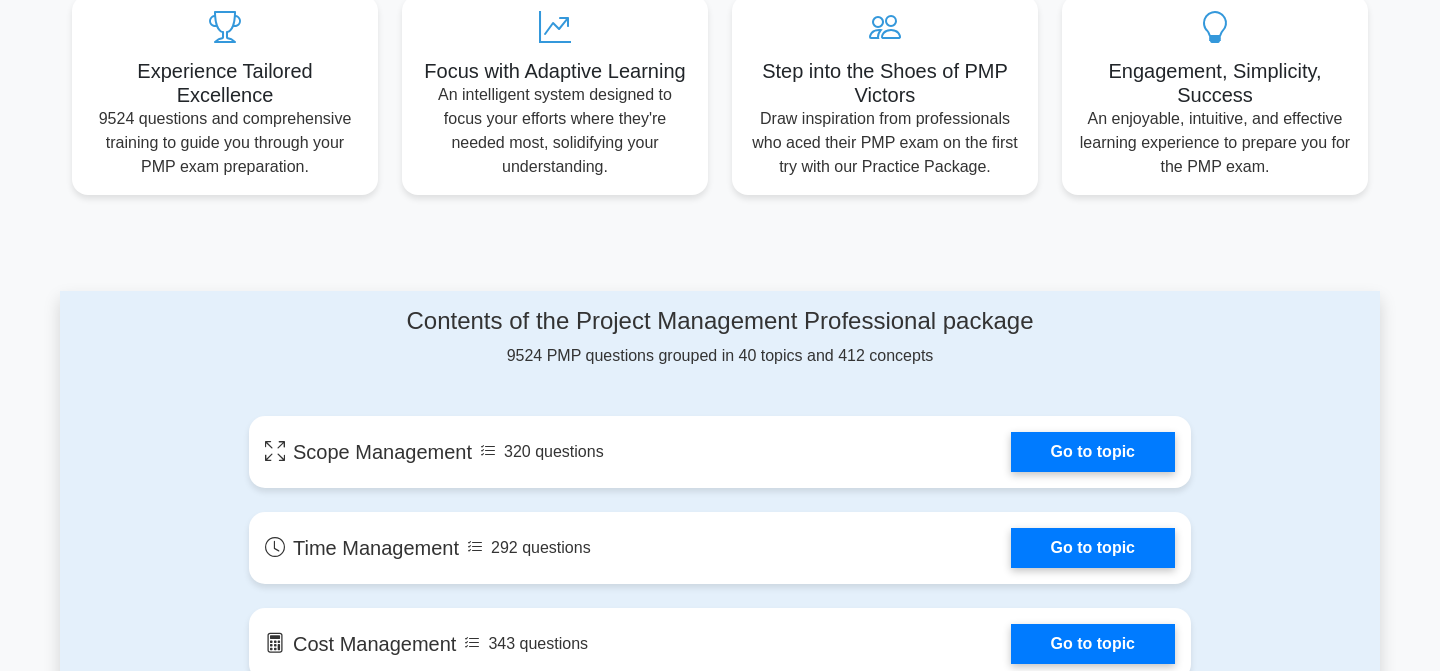 scroll, scrollTop: 867, scrollLeft: 0, axis: vertical 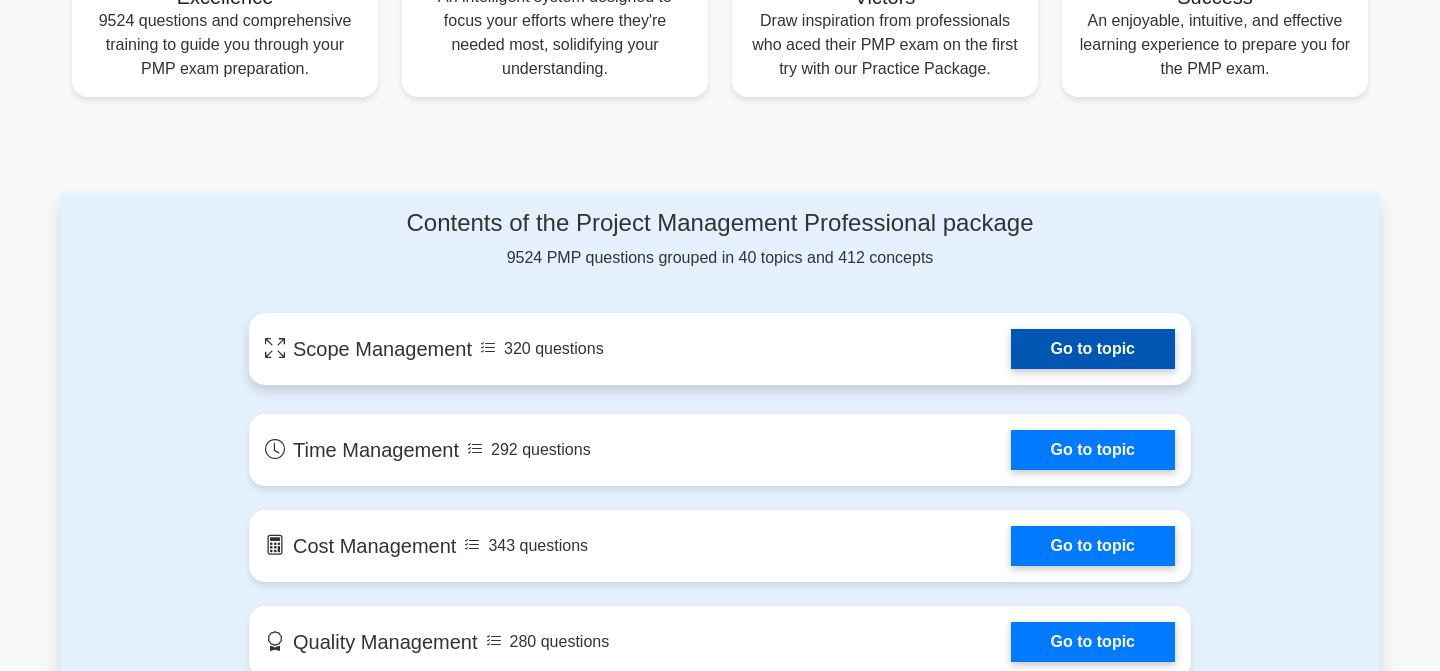 click on "Go to topic" at bounding box center (1093, 349) 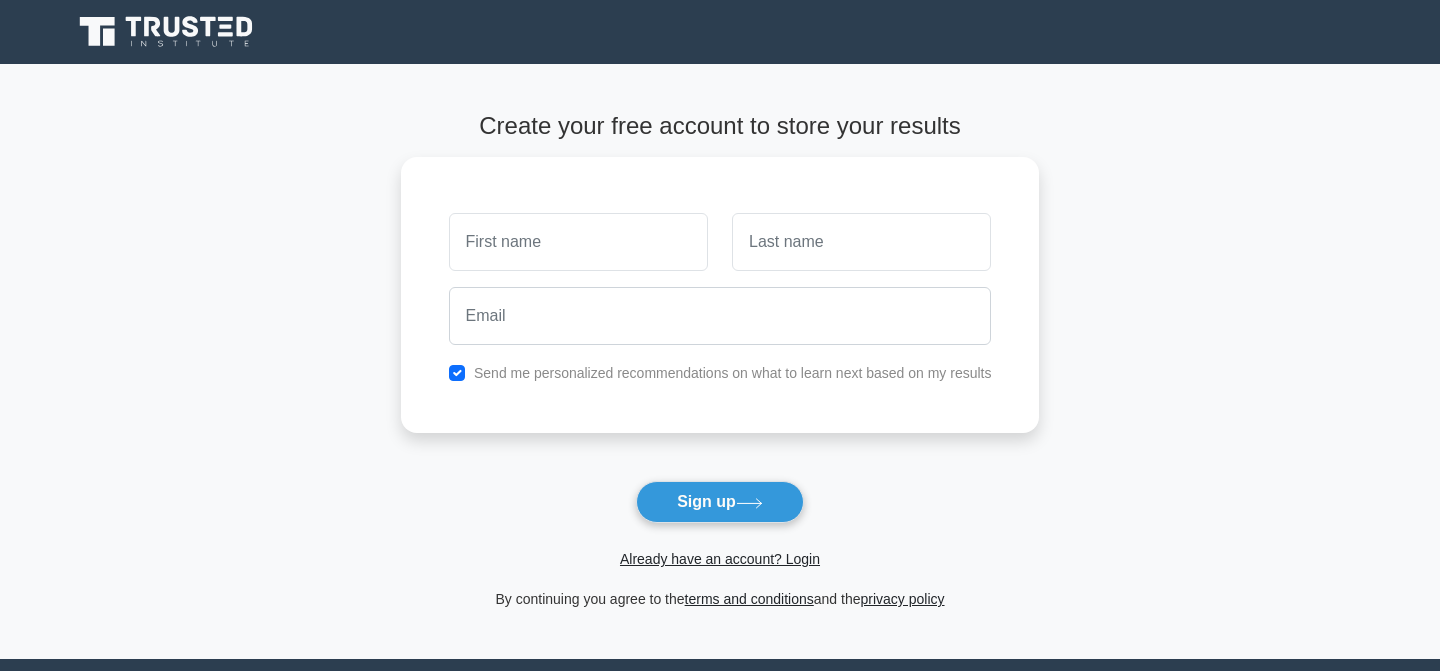 scroll, scrollTop: 0, scrollLeft: 0, axis: both 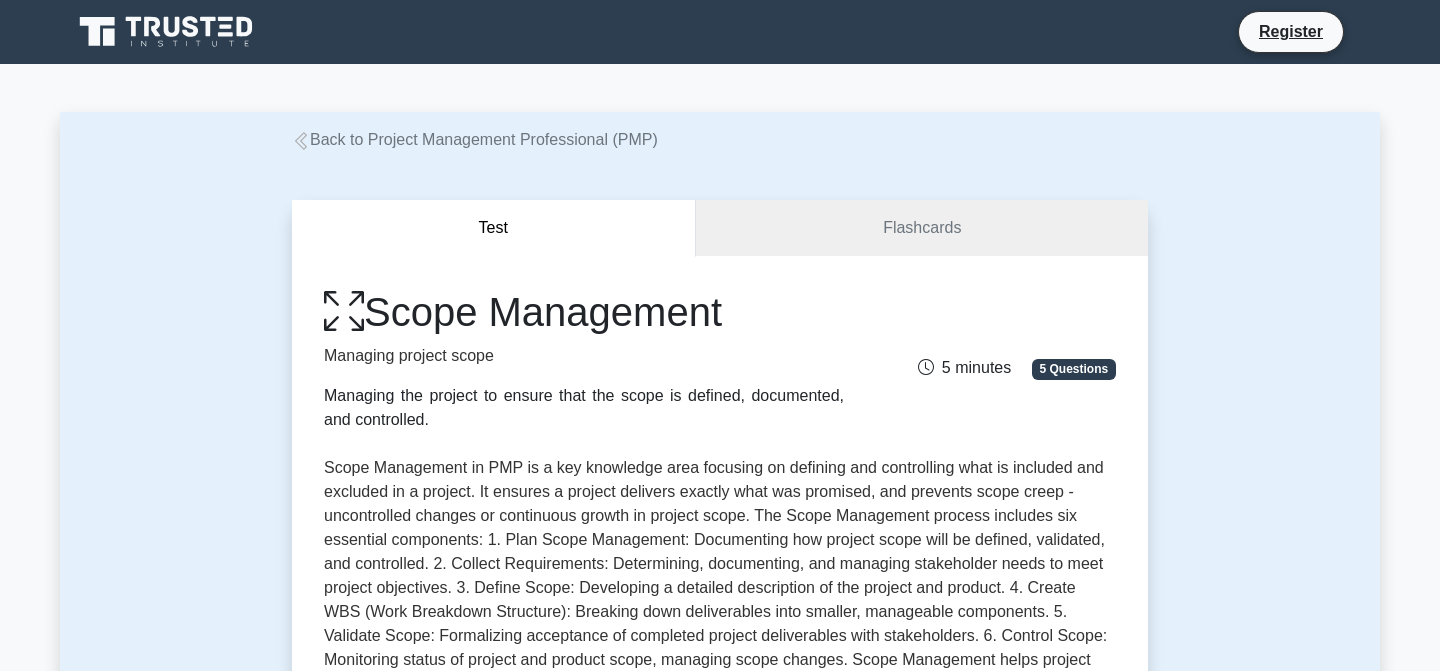 click at bounding box center [227, 19] 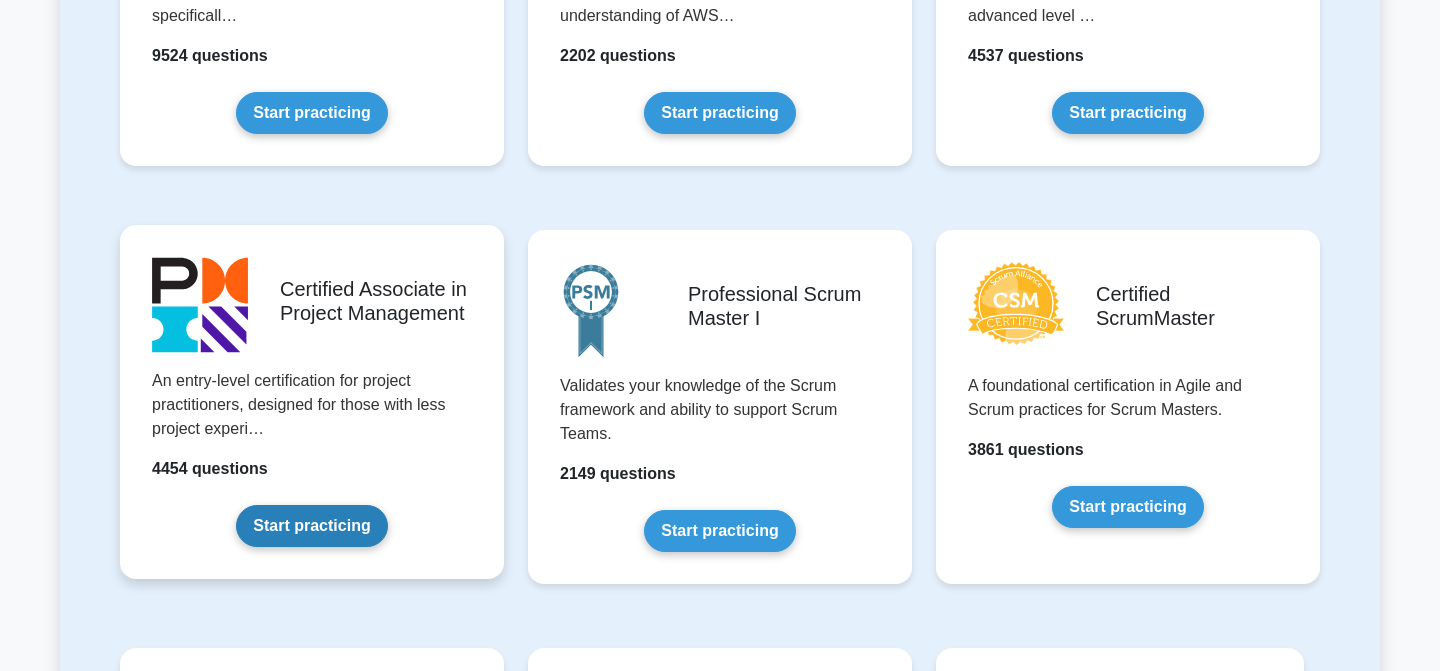 scroll, scrollTop: 372, scrollLeft: 0, axis: vertical 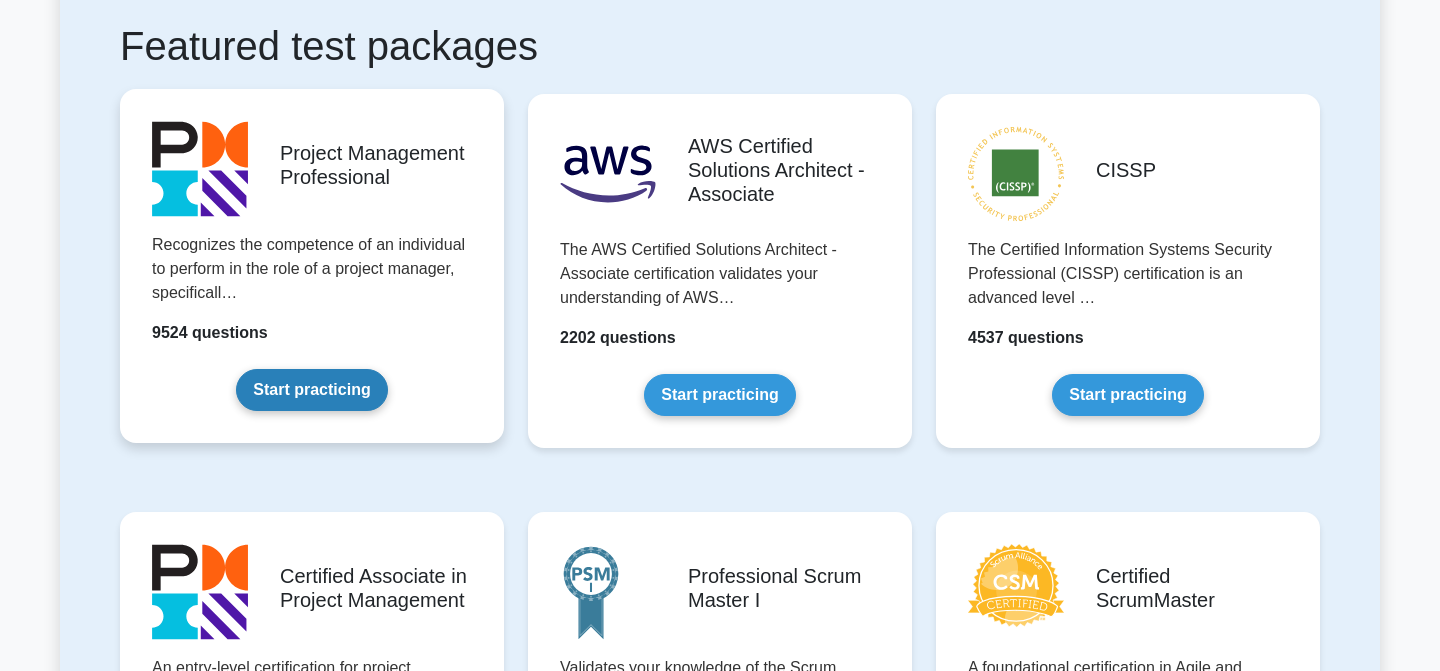 click on "Start practicing" at bounding box center [311, 390] 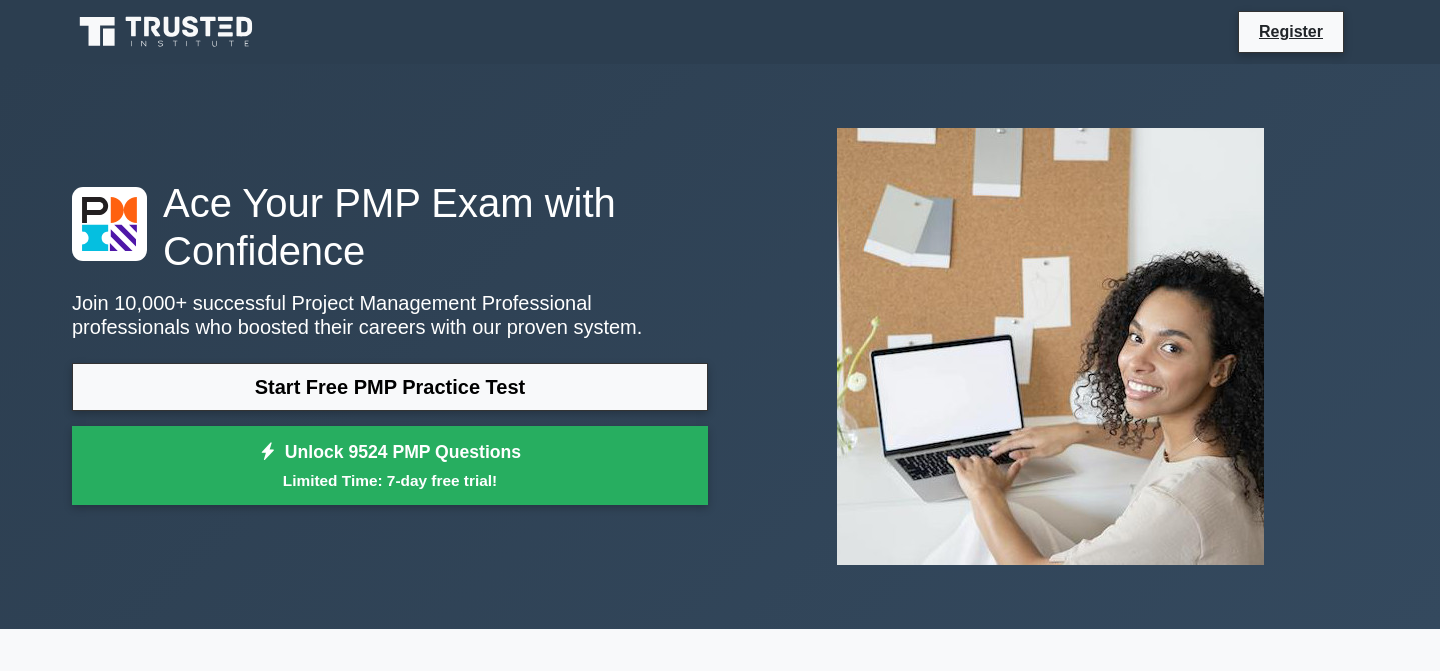 scroll, scrollTop: 0, scrollLeft: 0, axis: both 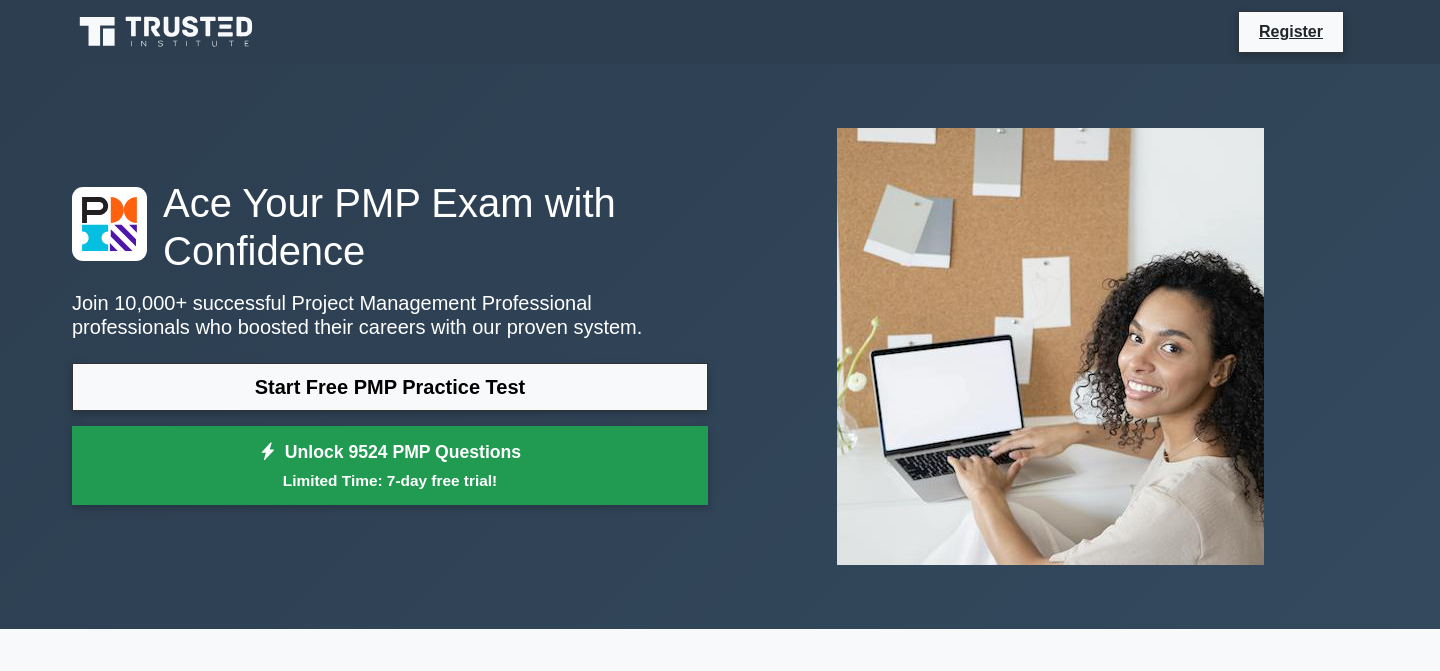 click on "Limited Time: 7-day free trial!" at bounding box center [390, 480] 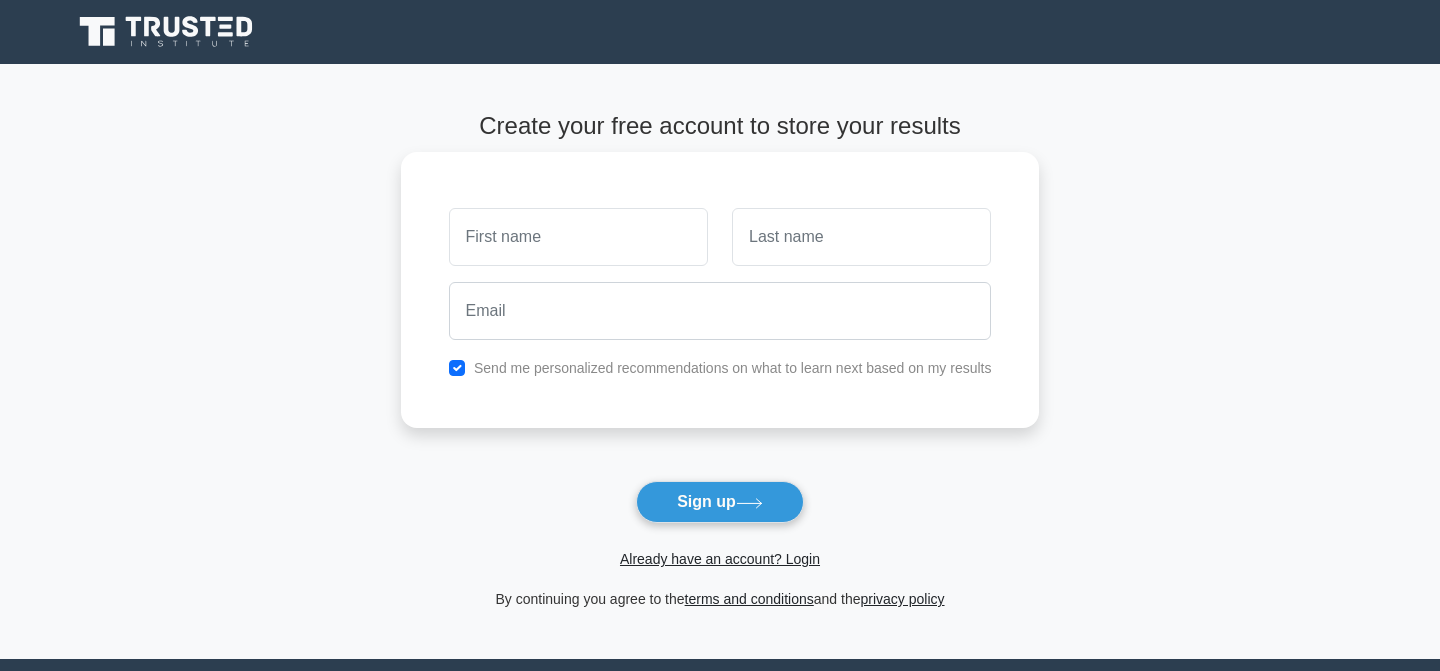 scroll, scrollTop: 0, scrollLeft: 0, axis: both 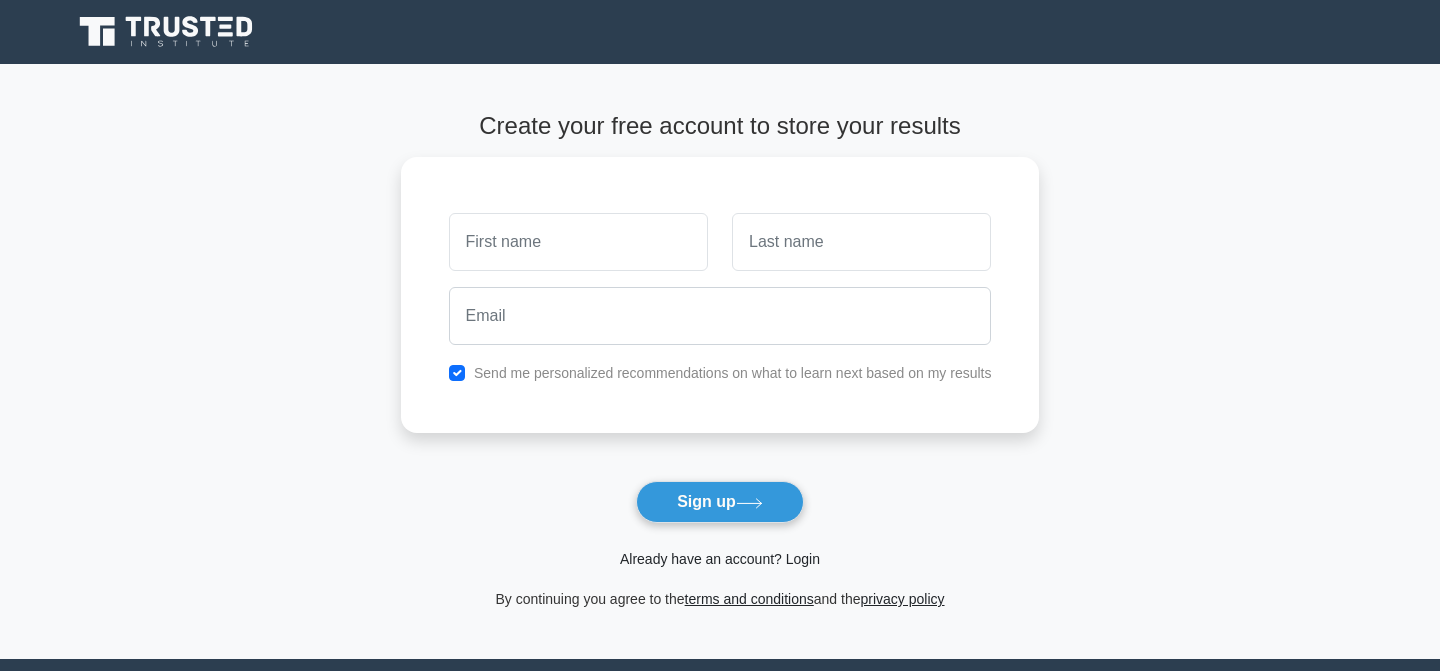 click on "Already have an account? Login" at bounding box center (720, 559) 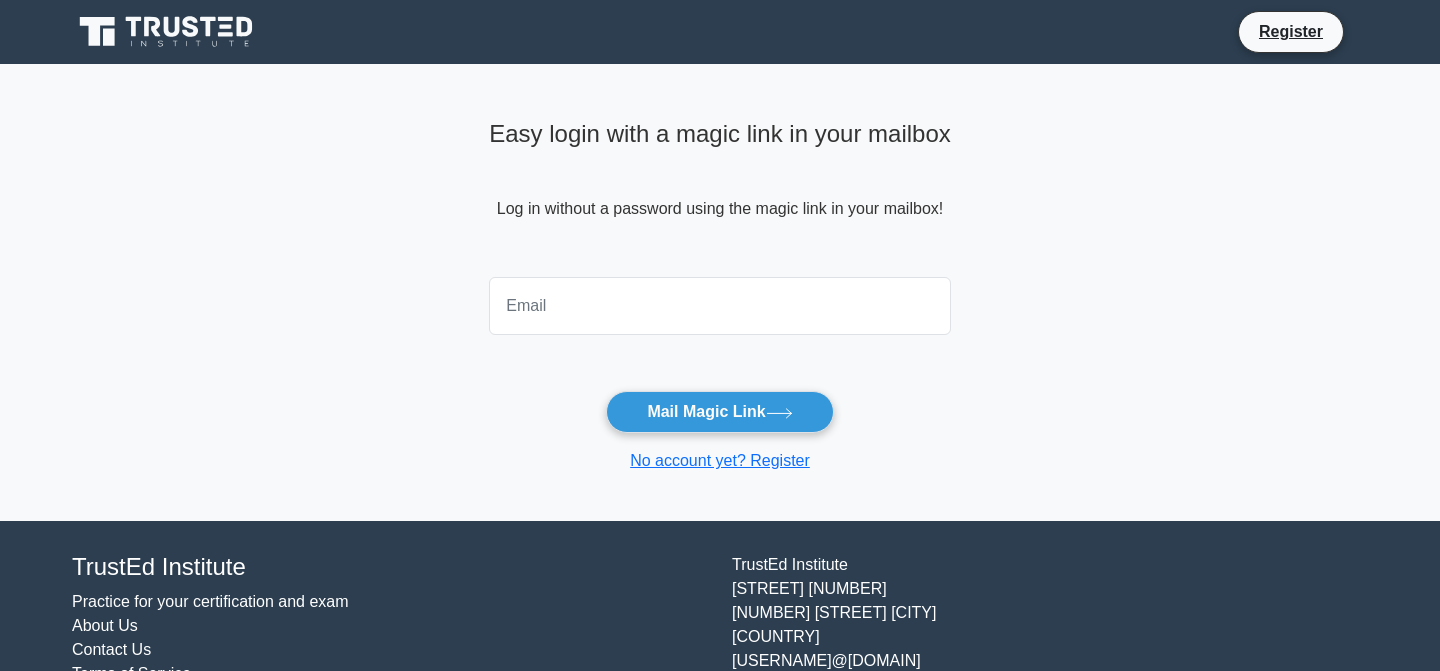 scroll, scrollTop: 0, scrollLeft: 0, axis: both 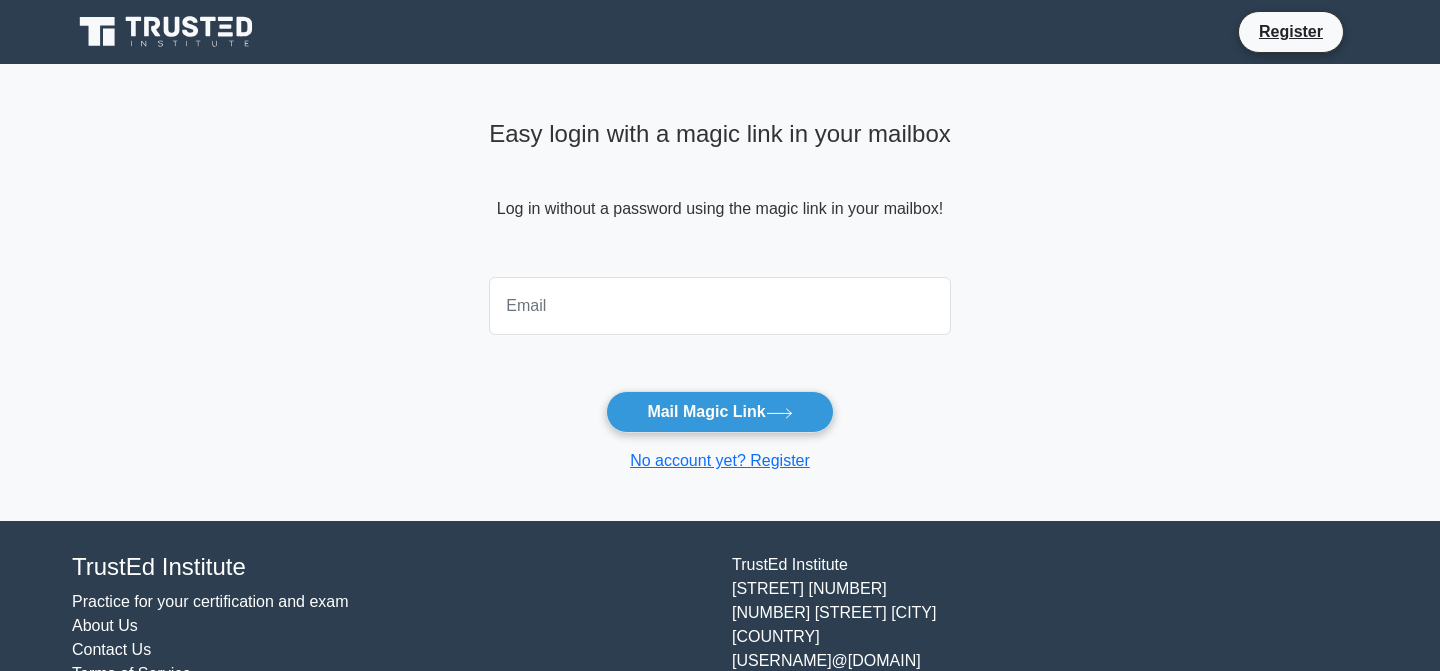 click at bounding box center (720, 306) 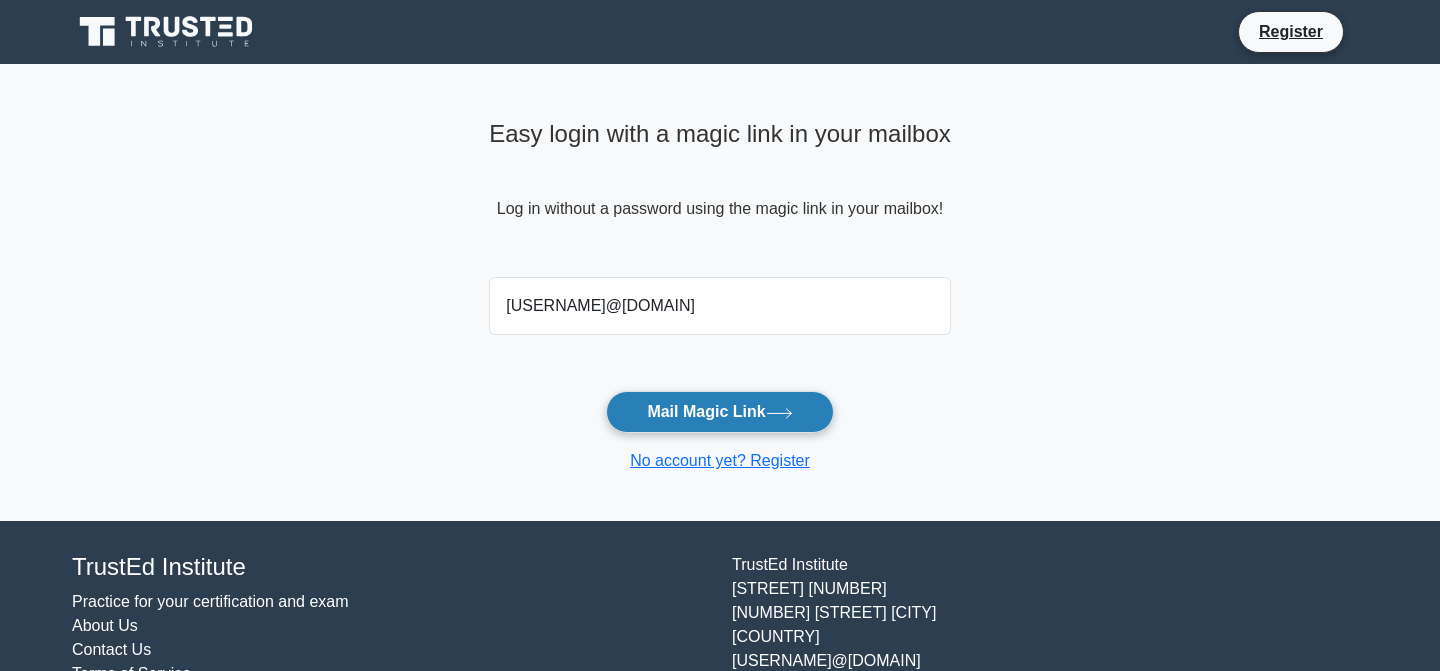 type on "[USERNAME]@[DOMAIN]" 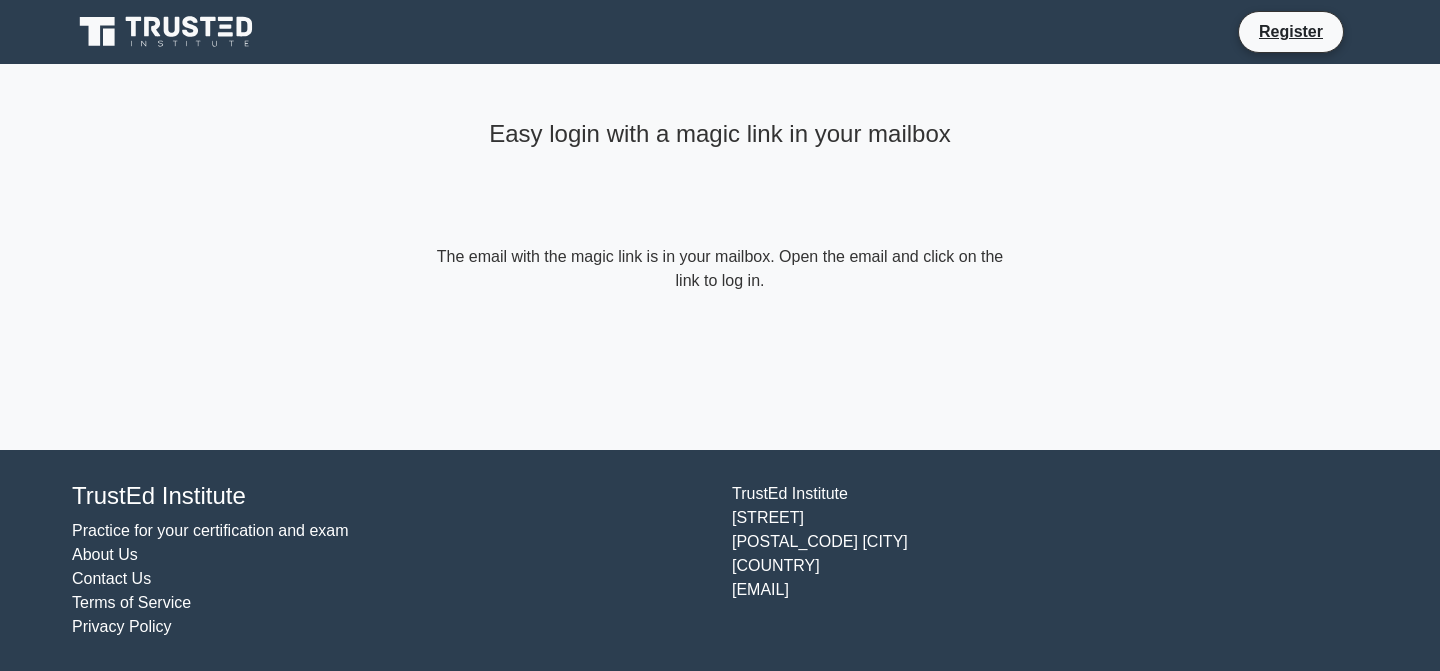 scroll, scrollTop: 0, scrollLeft: 0, axis: both 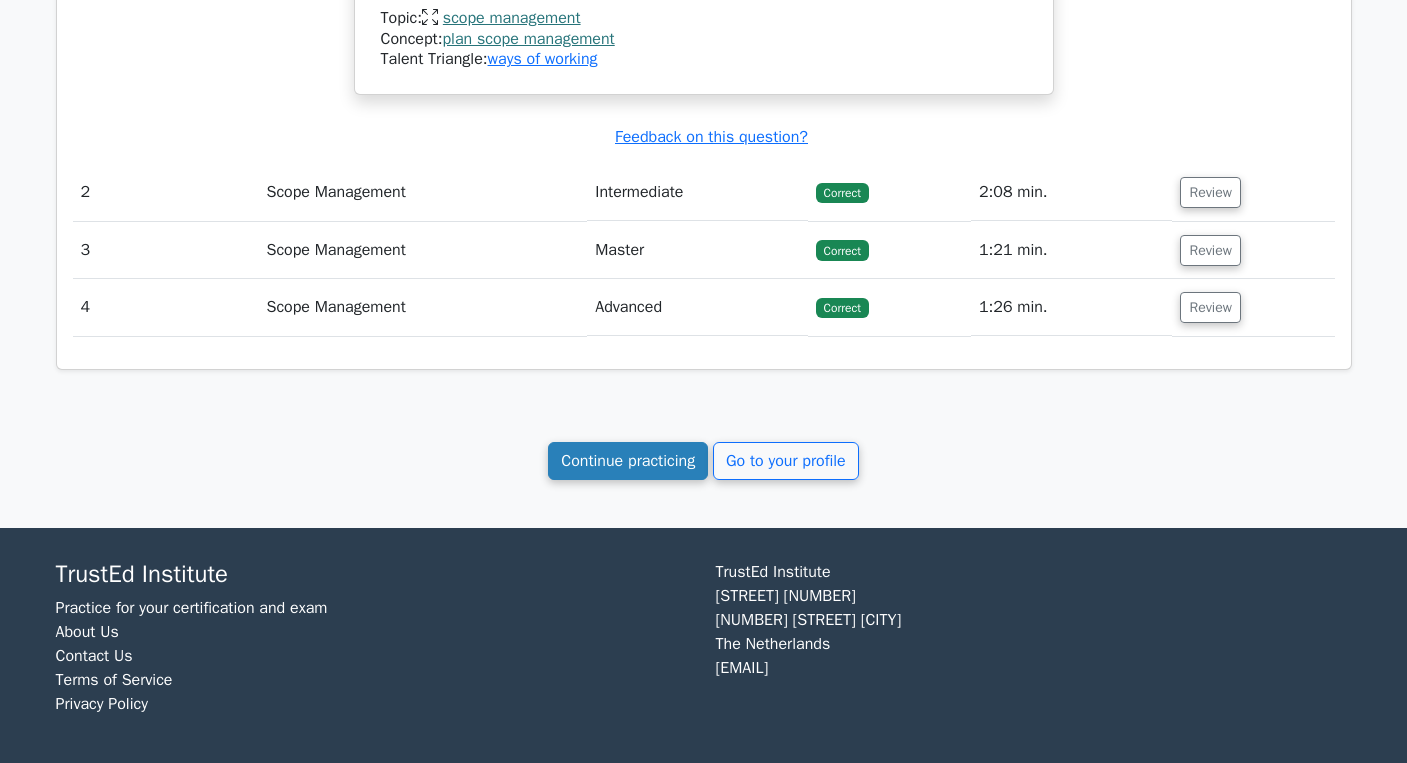 click on "Continue practicing" at bounding box center (628, 461) 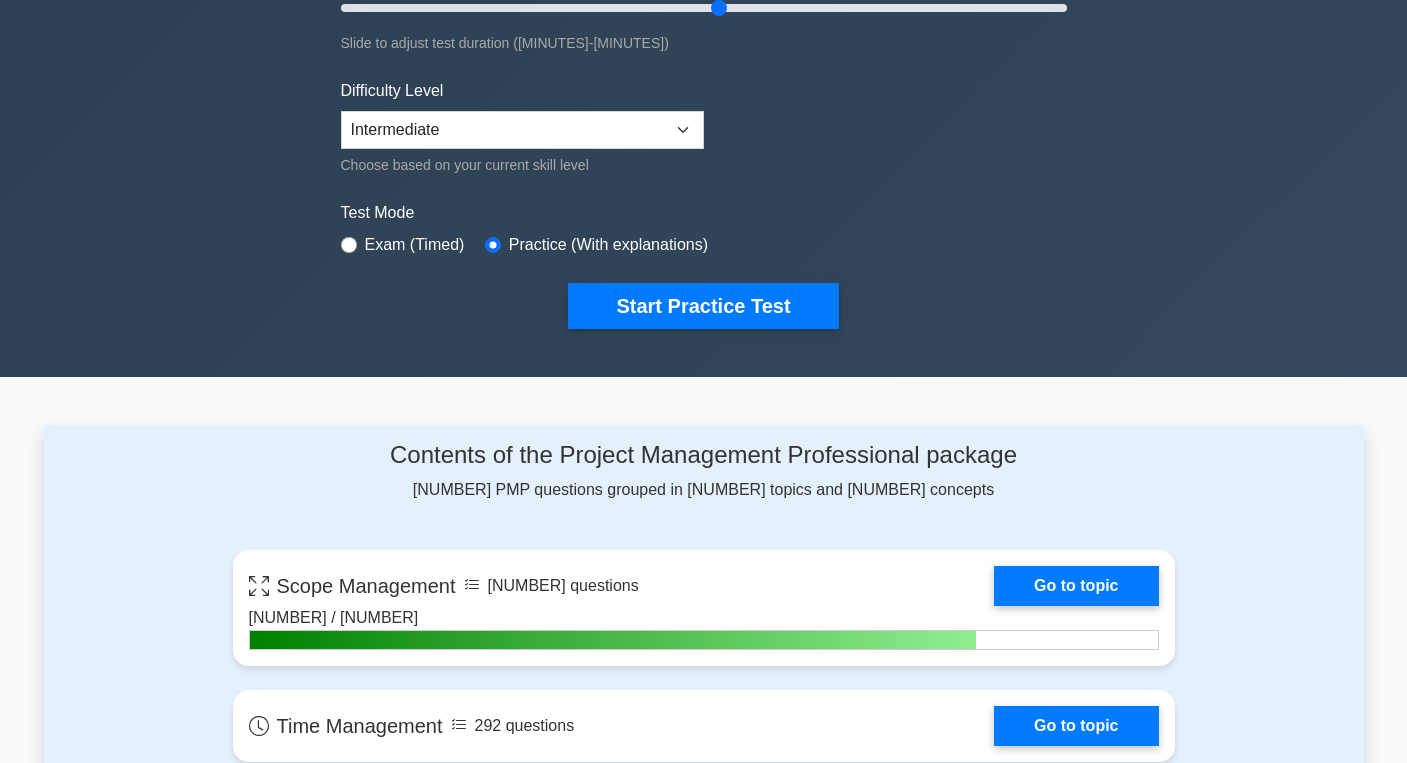 scroll, scrollTop: 781, scrollLeft: 0, axis: vertical 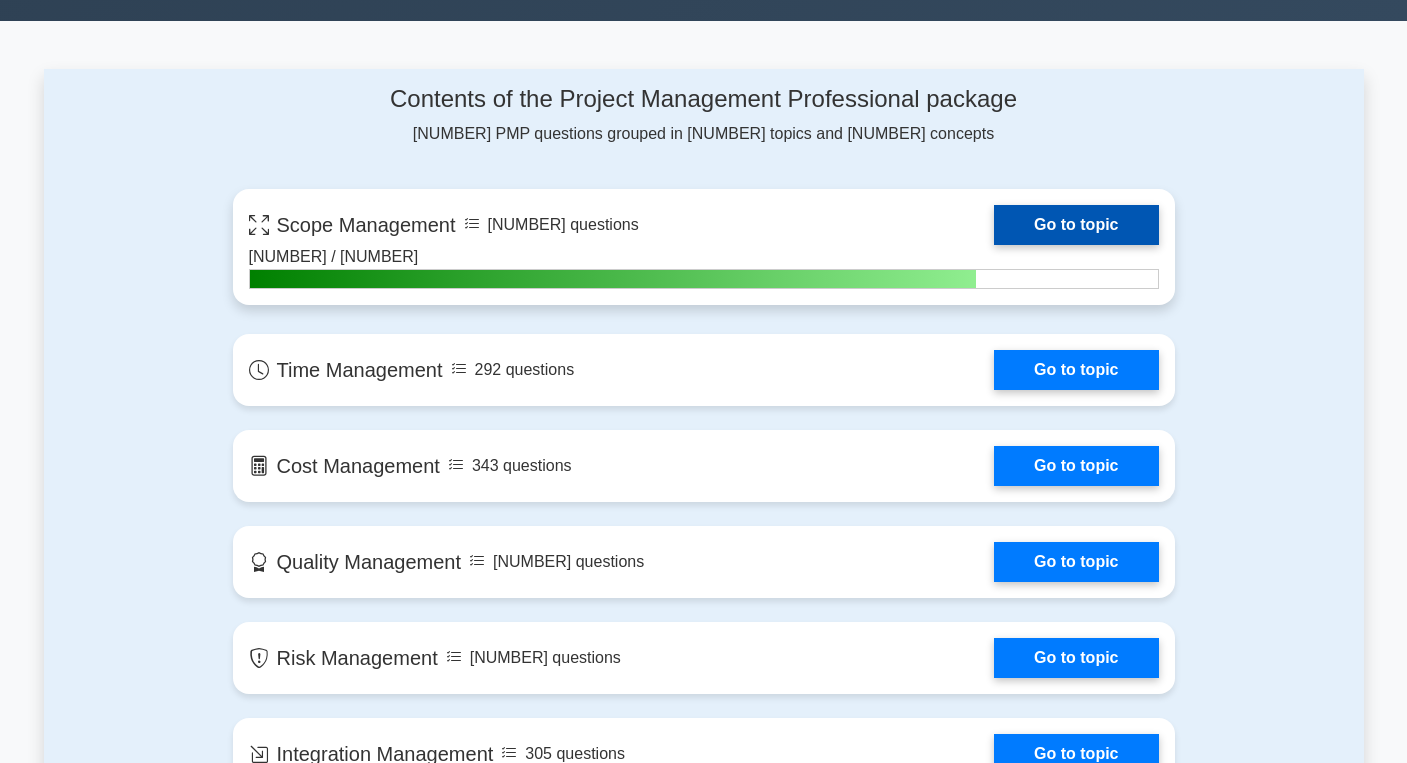 click on "Go to topic" at bounding box center (1076, 225) 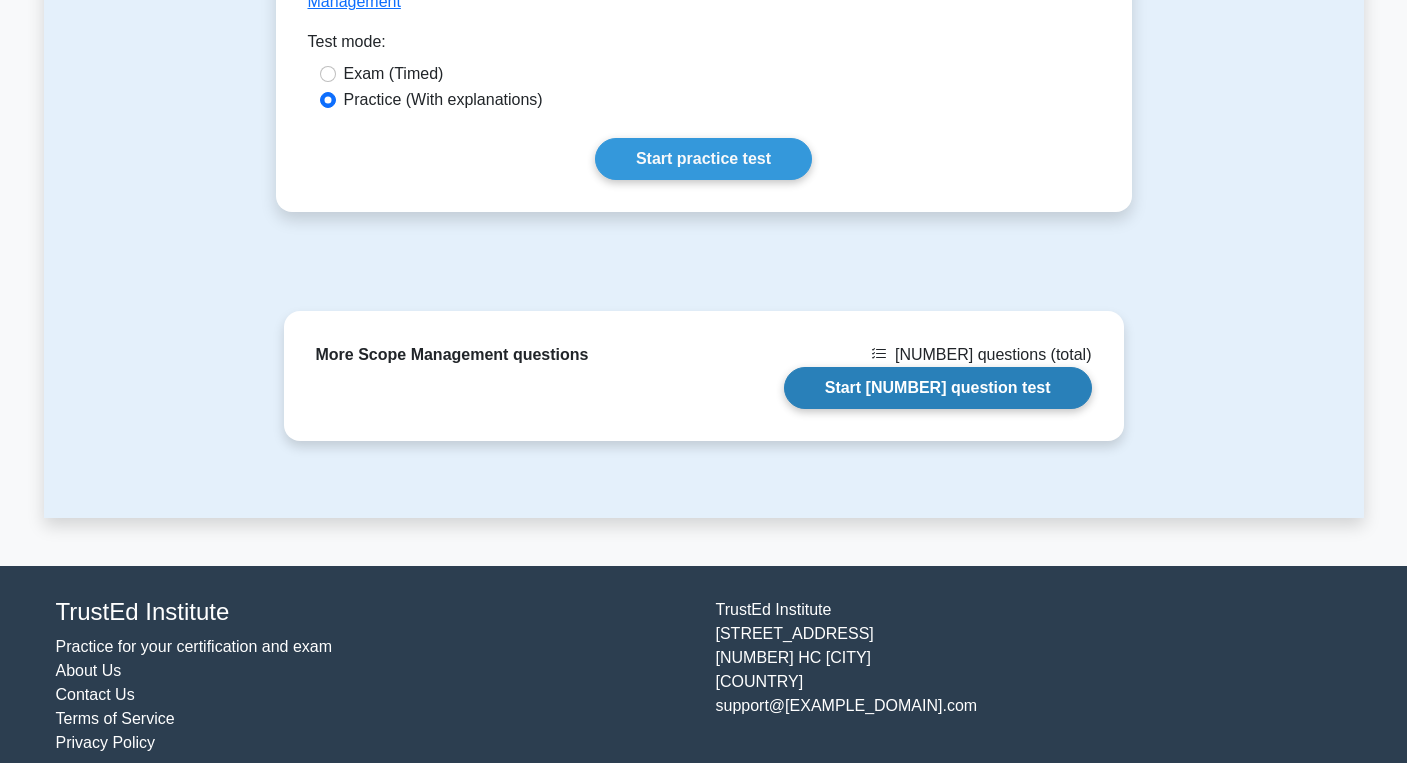 scroll, scrollTop: 961, scrollLeft: 0, axis: vertical 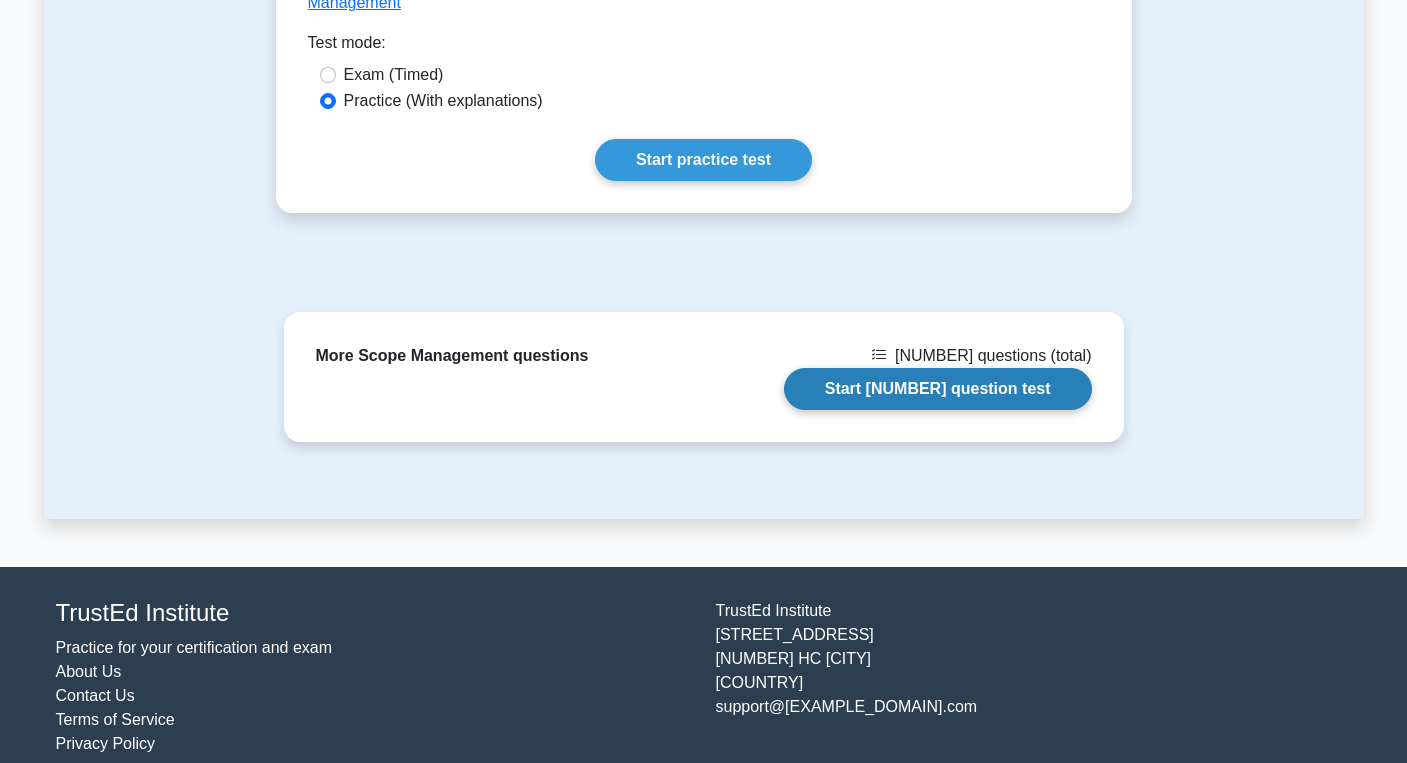 click on "Start 100 question test" at bounding box center (938, 389) 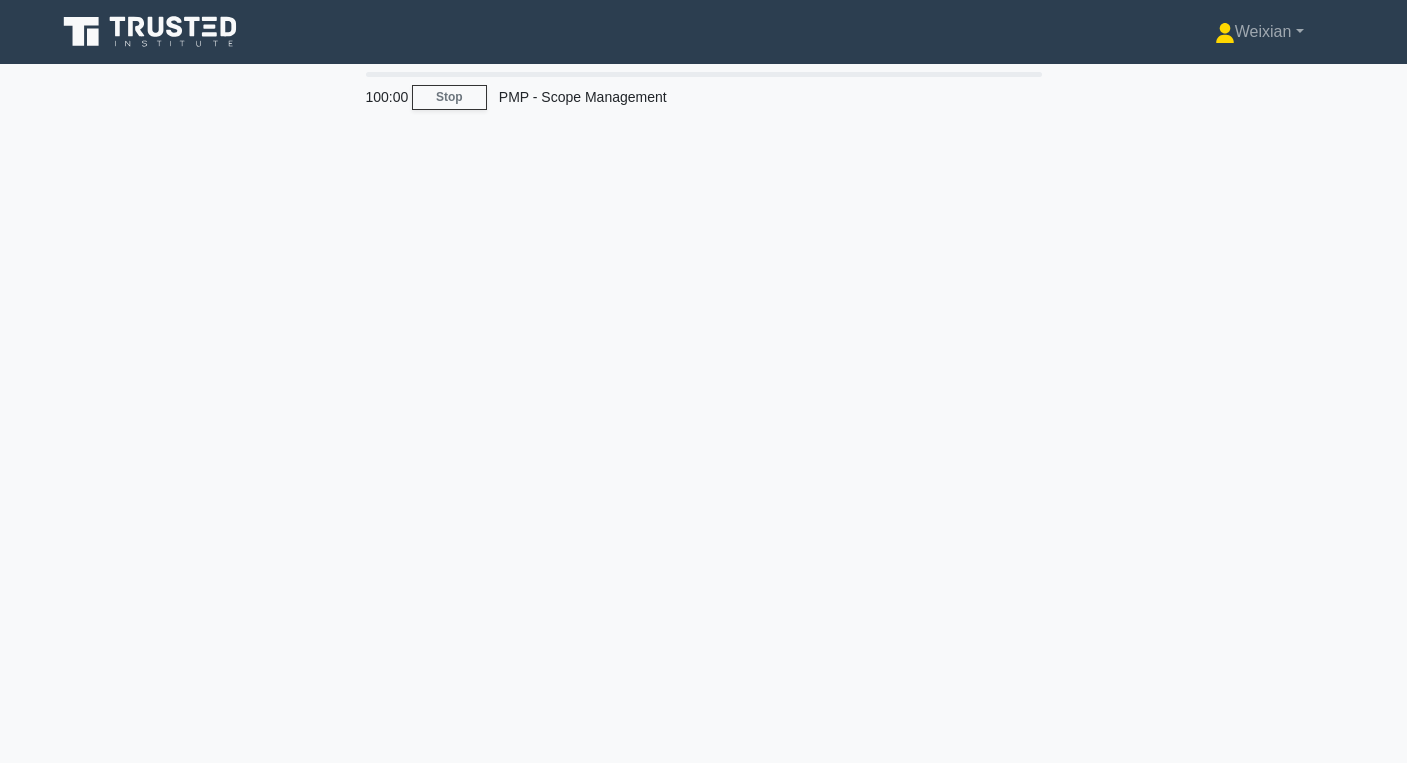 scroll, scrollTop: 0, scrollLeft: 0, axis: both 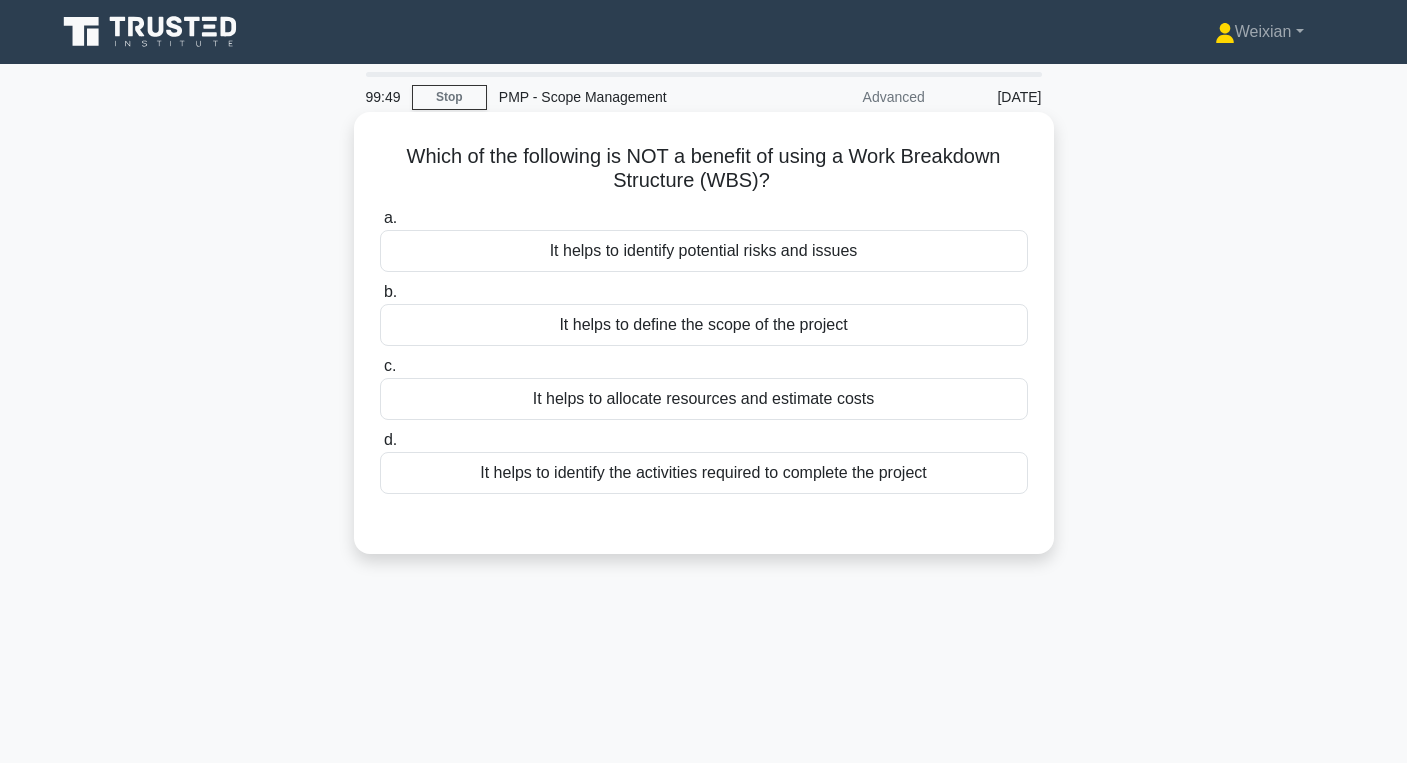 click on "It helps to identify potential risks and issues" at bounding box center [704, 251] 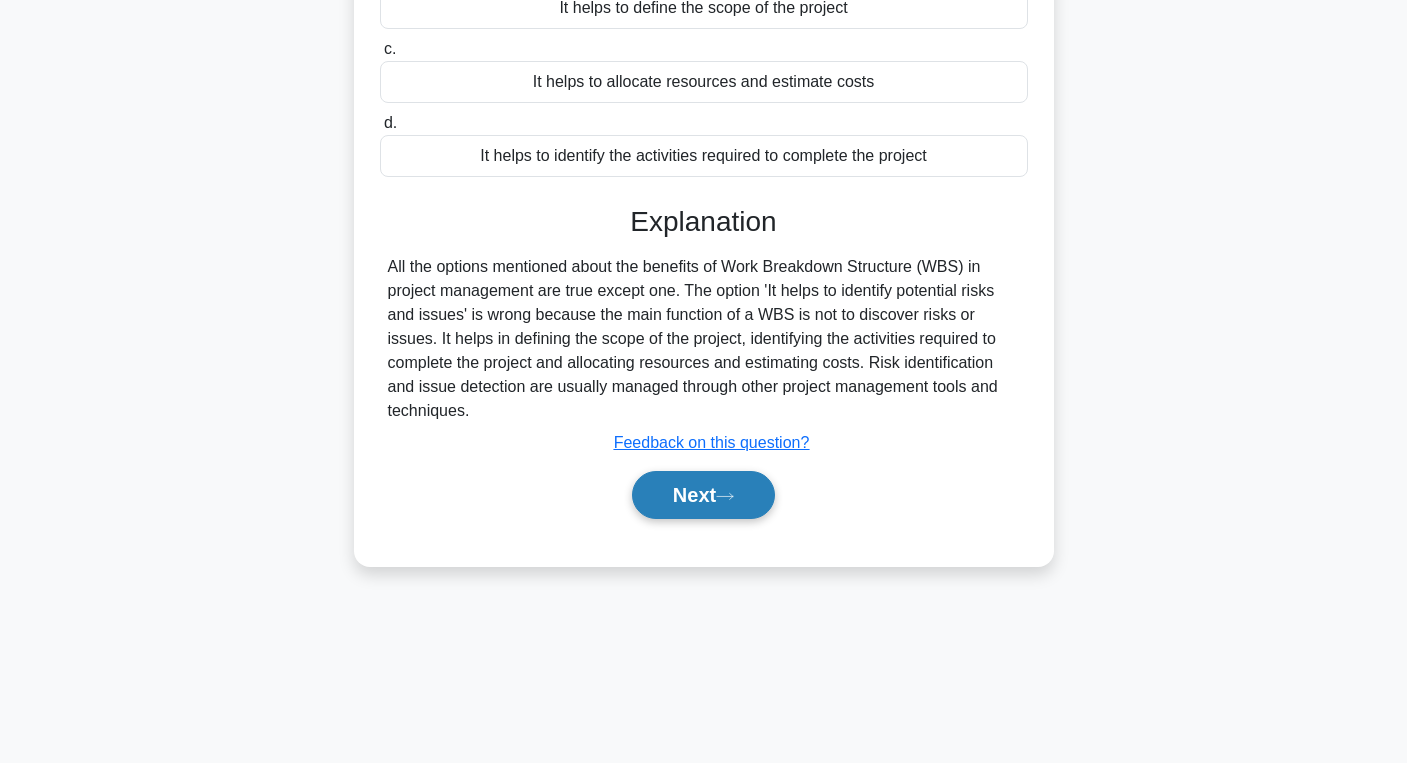 click on "Next" at bounding box center (703, 495) 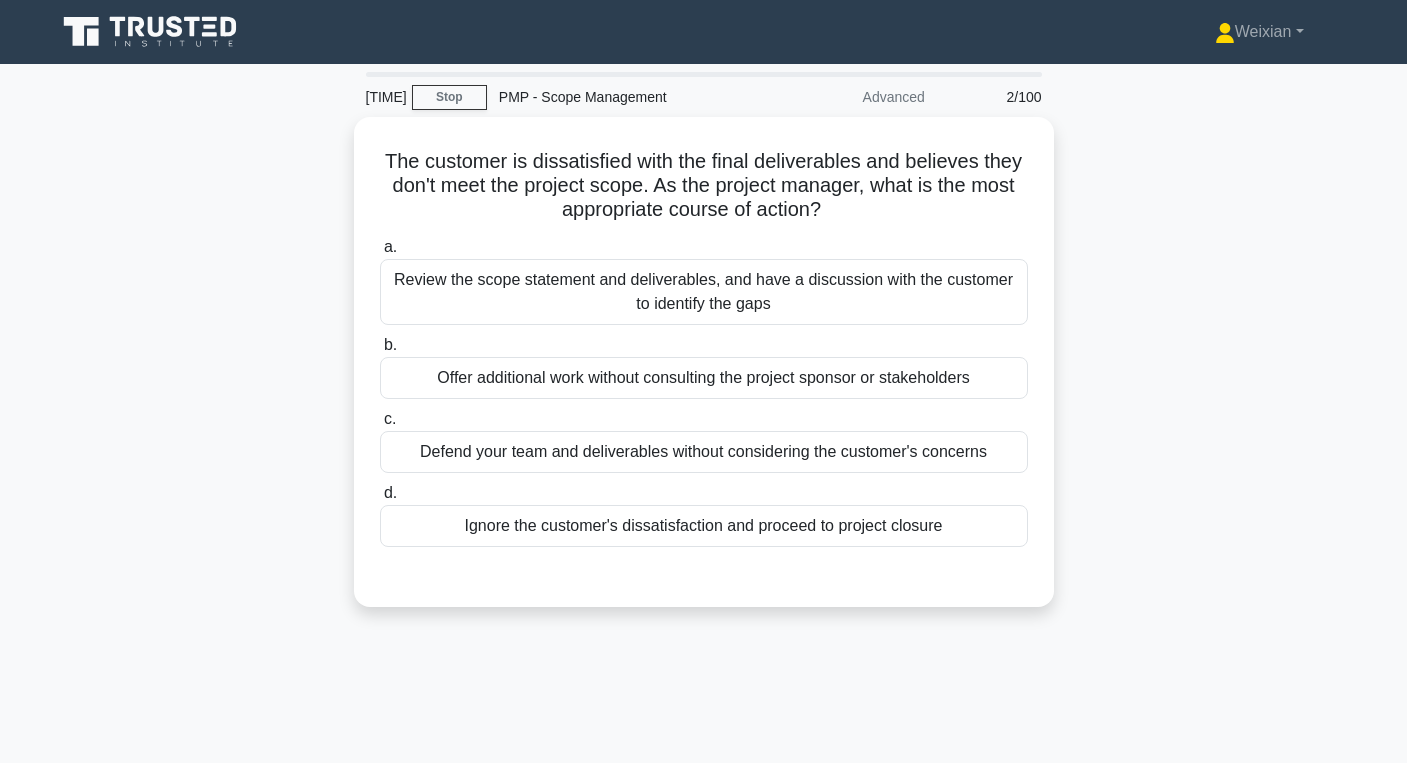 scroll, scrollTop: 0, scrollLeft: 0, axis: both 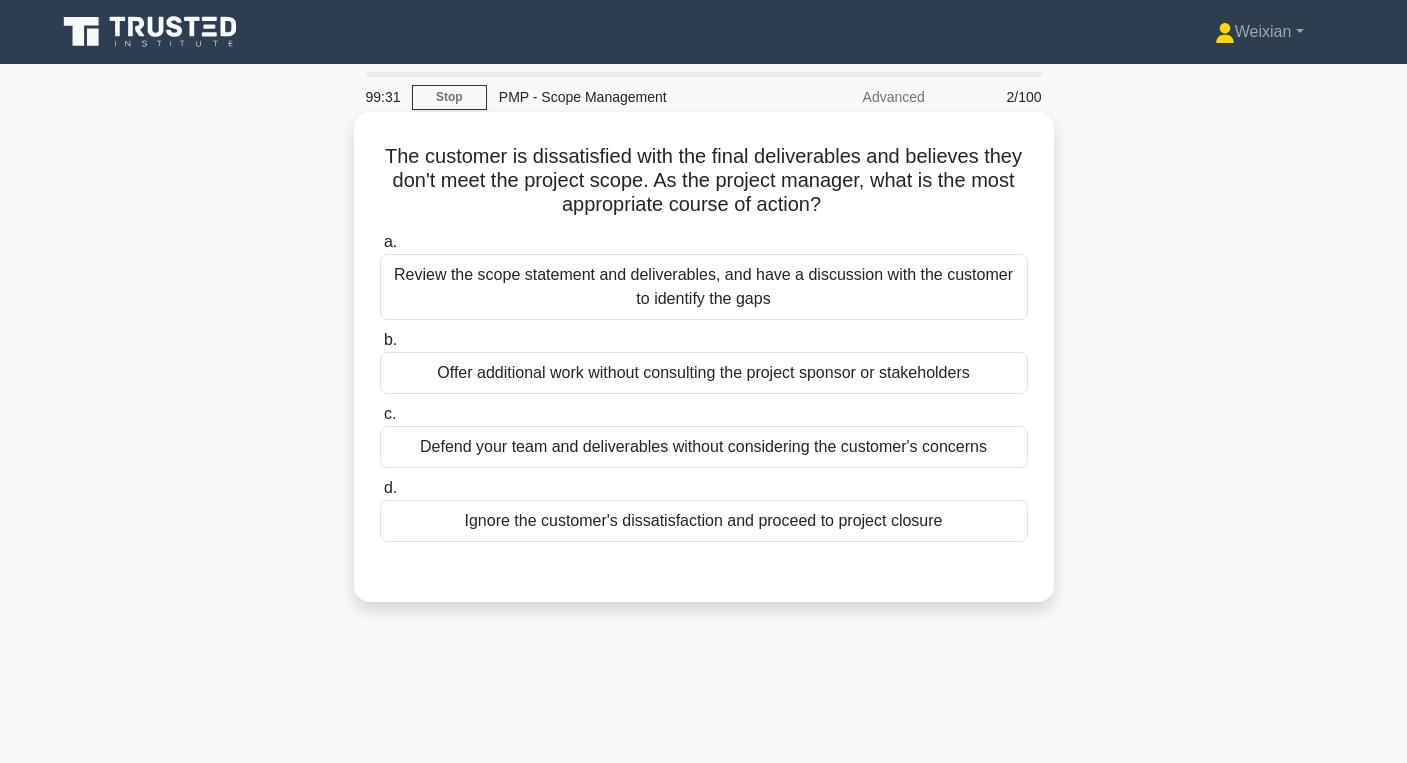 click on "Review the scope statement and deliverables, and have a discussion with the customer to identify the gaps" at bounding box center [704, 287] 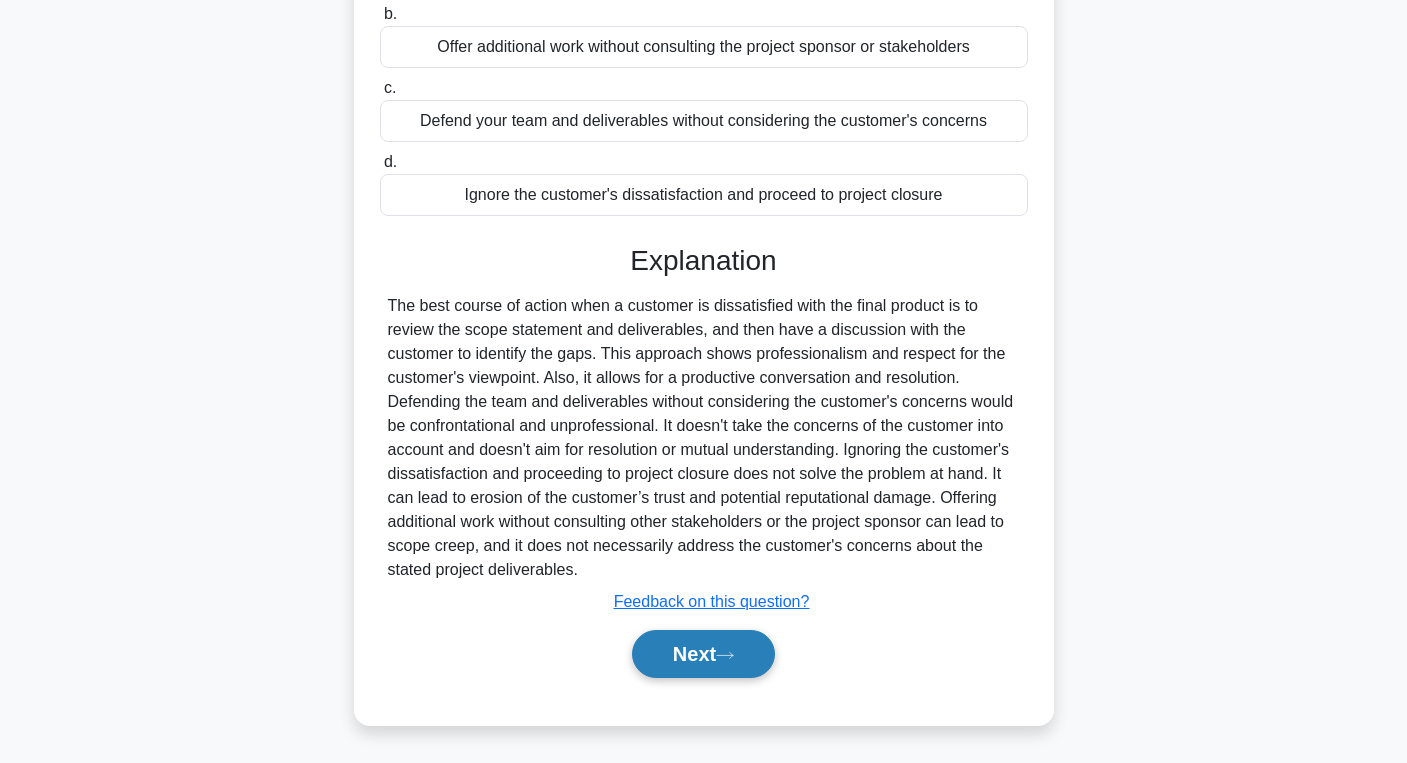 click on "Next" at bounding box center [703, 654] 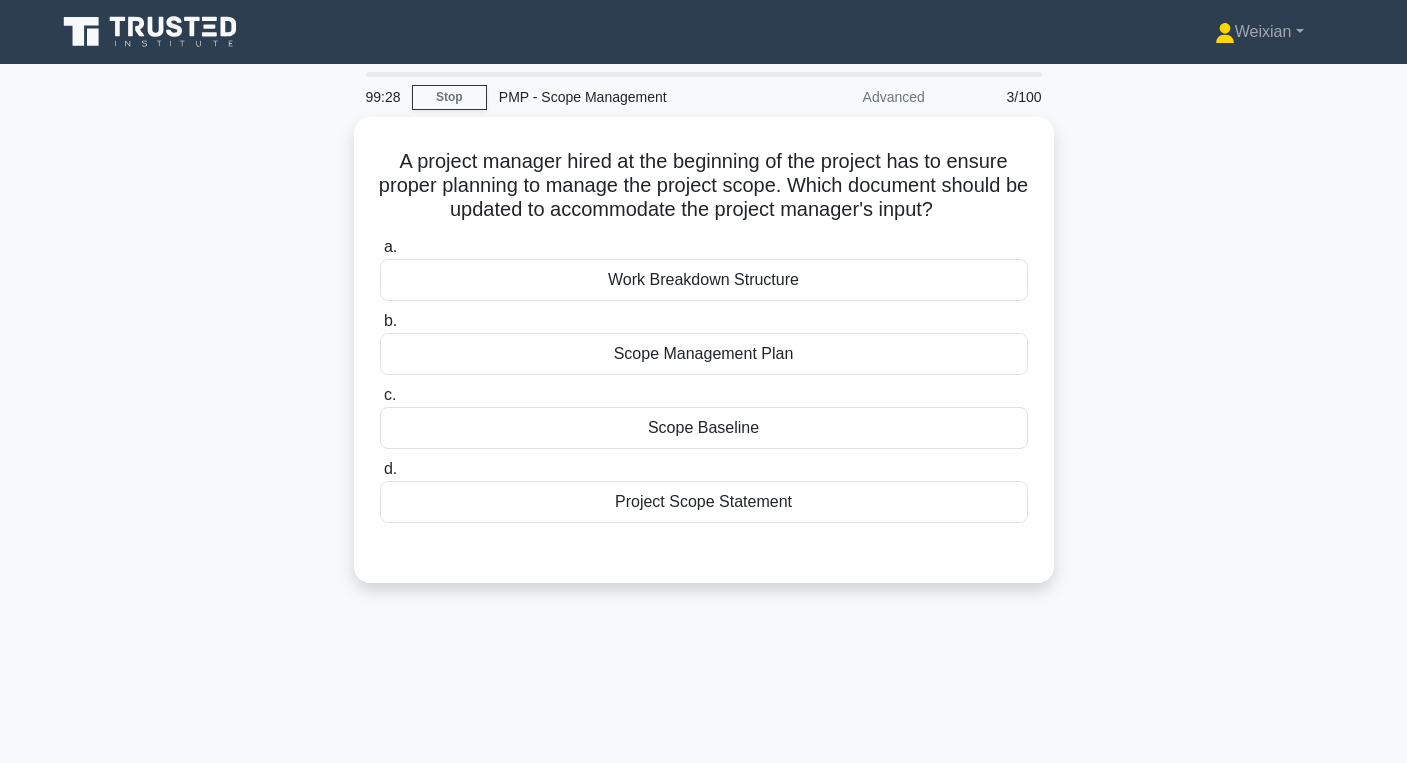 scroll, scrollTop: 0, scrollLeft: 0, axis: both 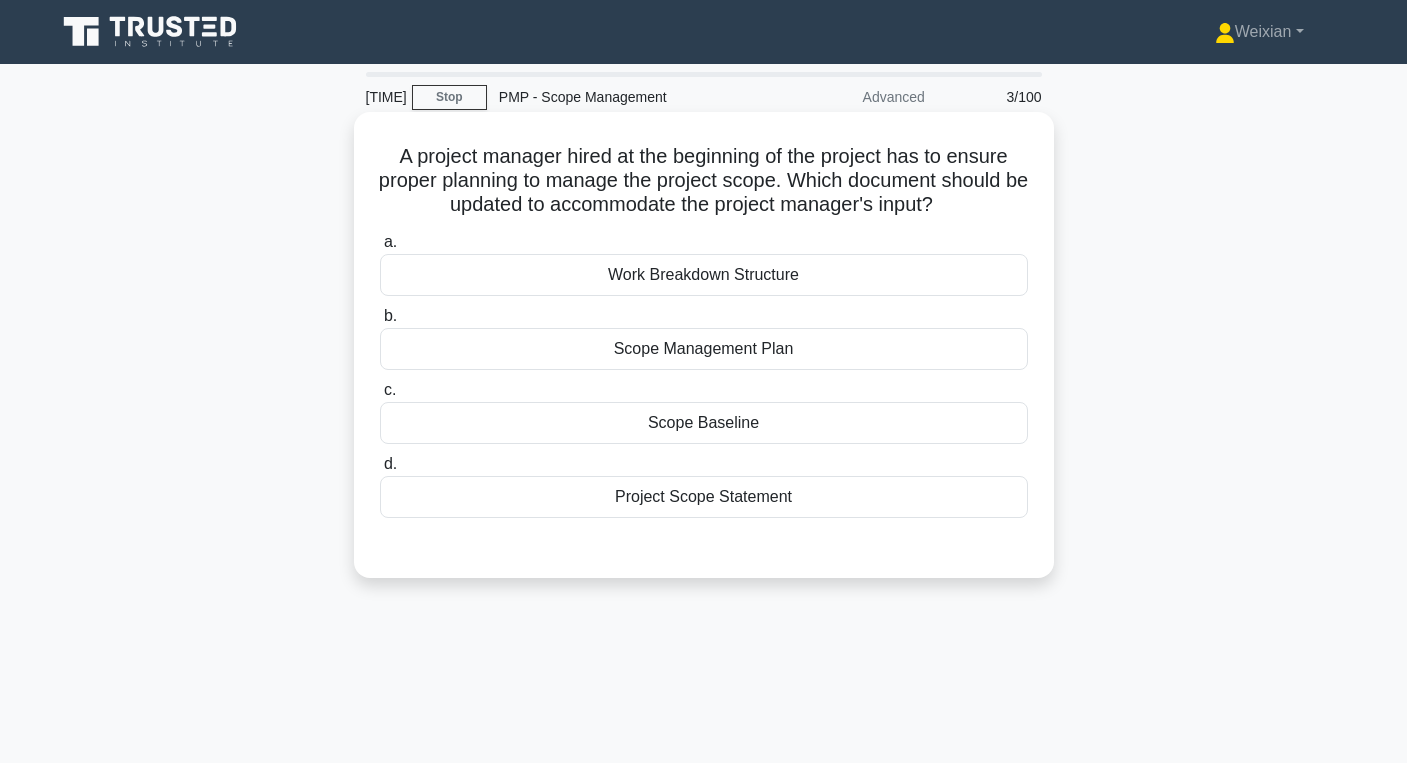 click on "Project Scope Statement" at bounding box center [704, 497] 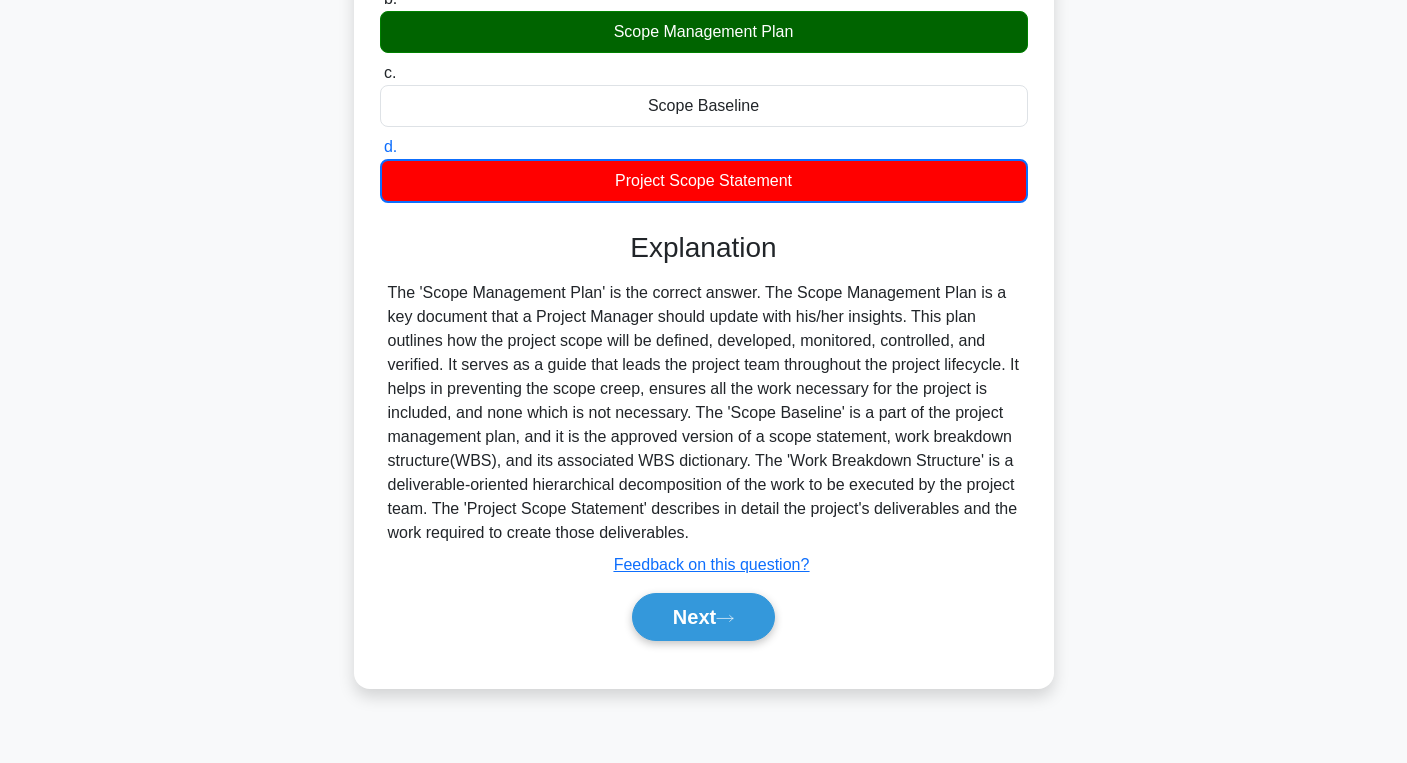 scroll, scrollTop: 317, scrollLeft: 0, axis: vertical 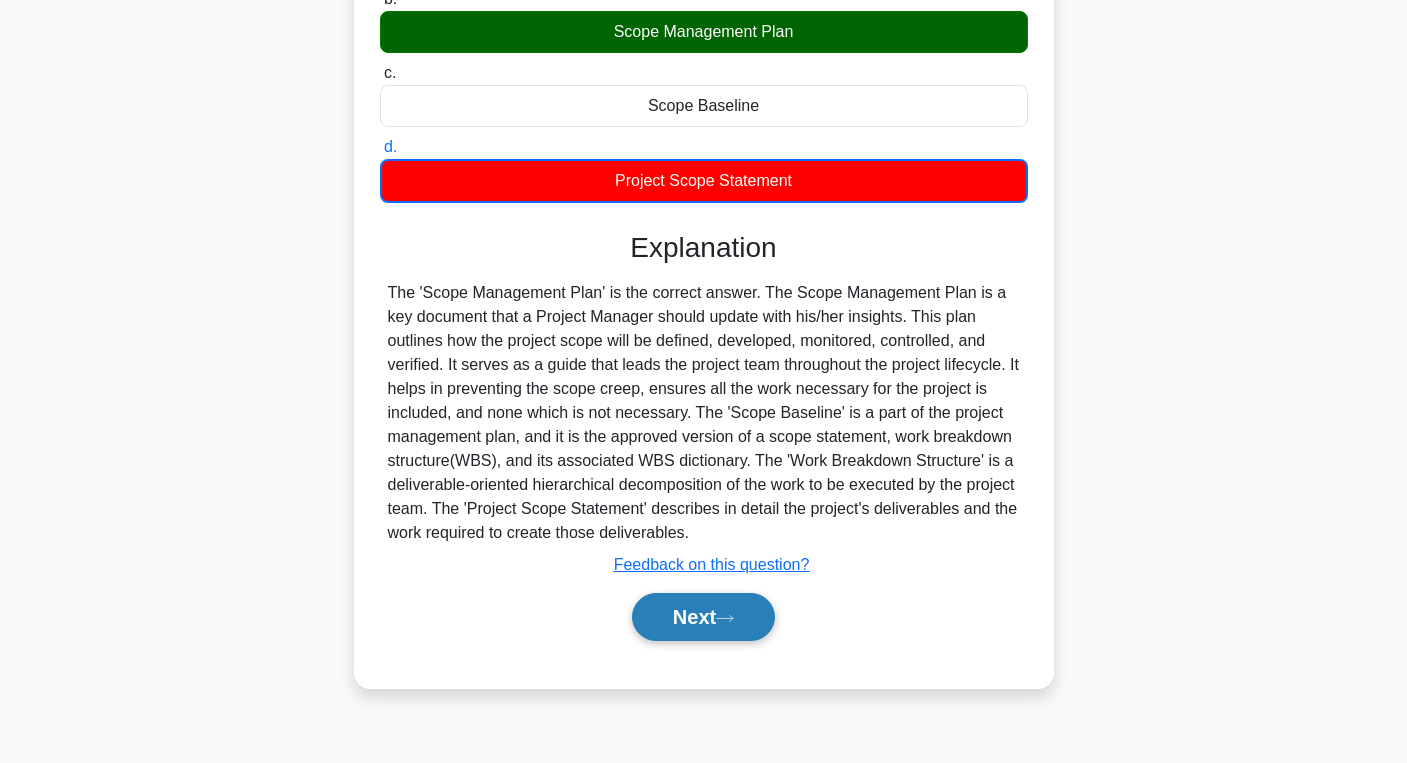 click on "Next" at bounding box center (703, 617) 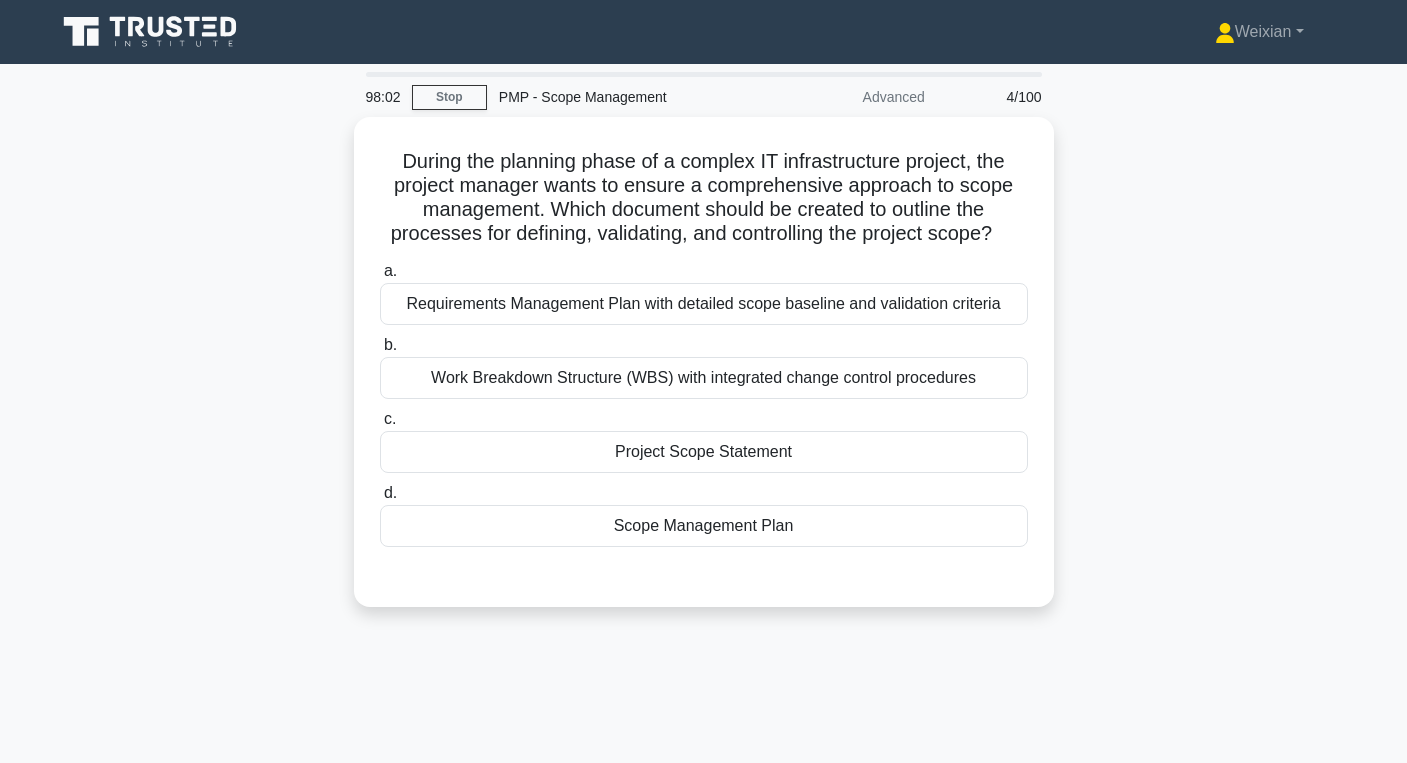 scroll, scrollTop: 0, scrollLeft: 0, axis: both 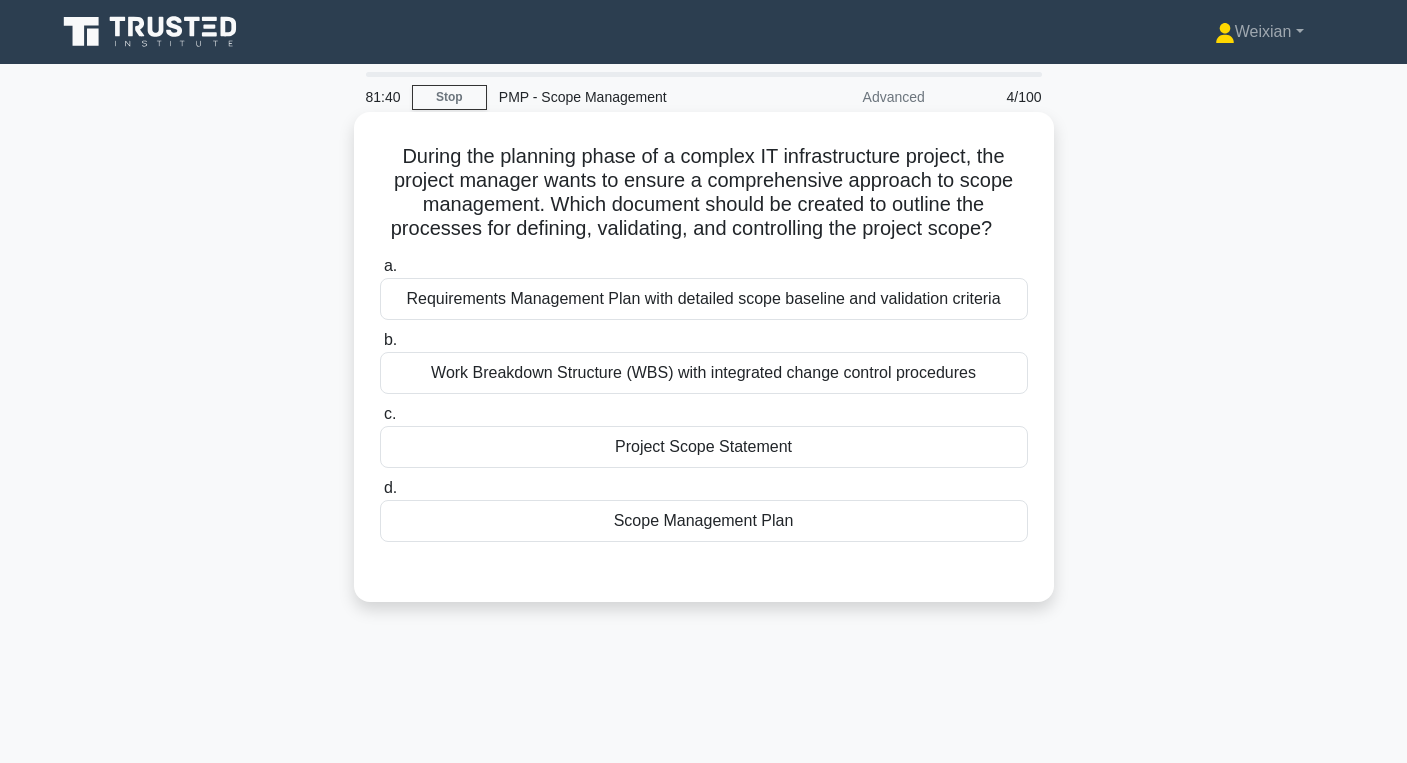 click on "Project Scope Statement" at bounding box center [704, 447] 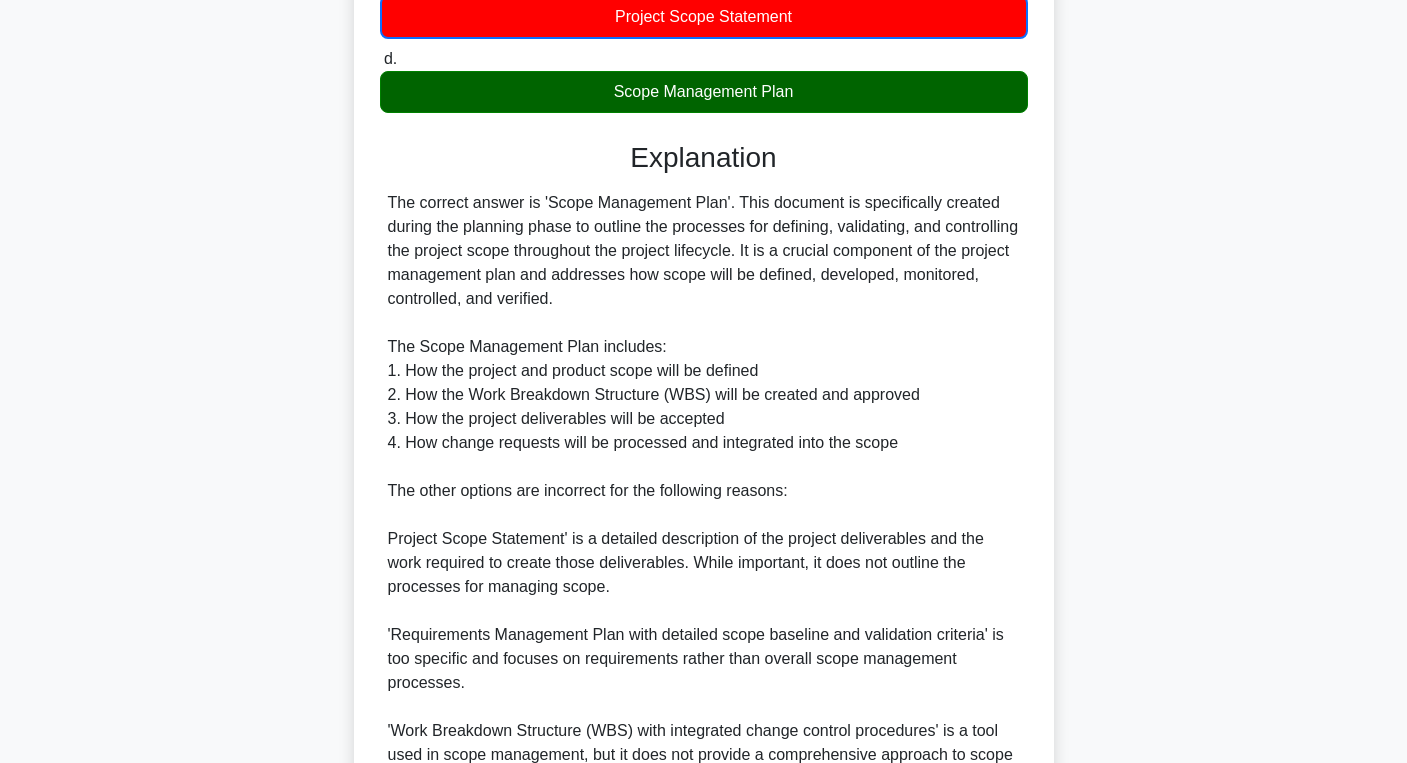 scroll, scrollTop: 145, scrollLeft: 0, axis: vertical 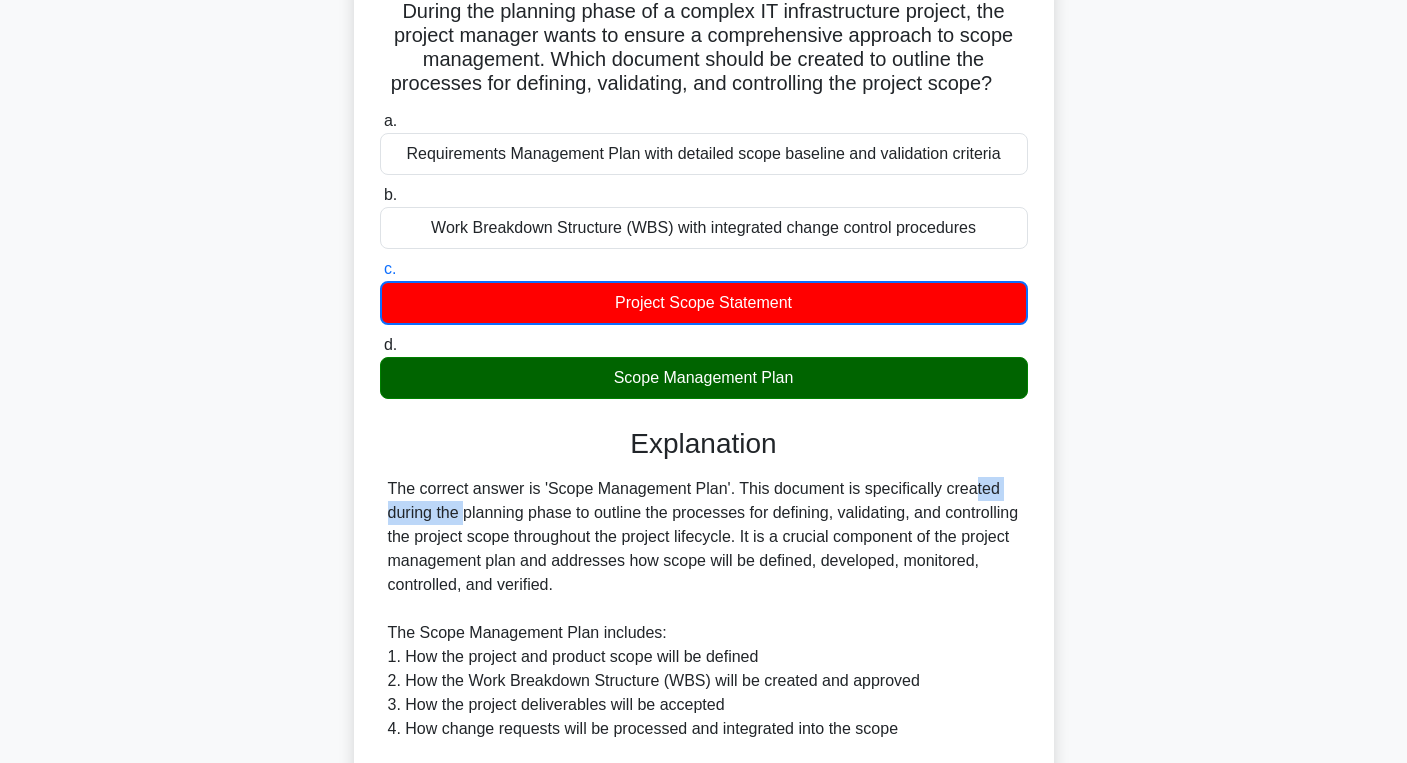 drag, startPoint x: 862, startPoint y: 485, endPoint x: 950, endPoint y: 485, distance: 88 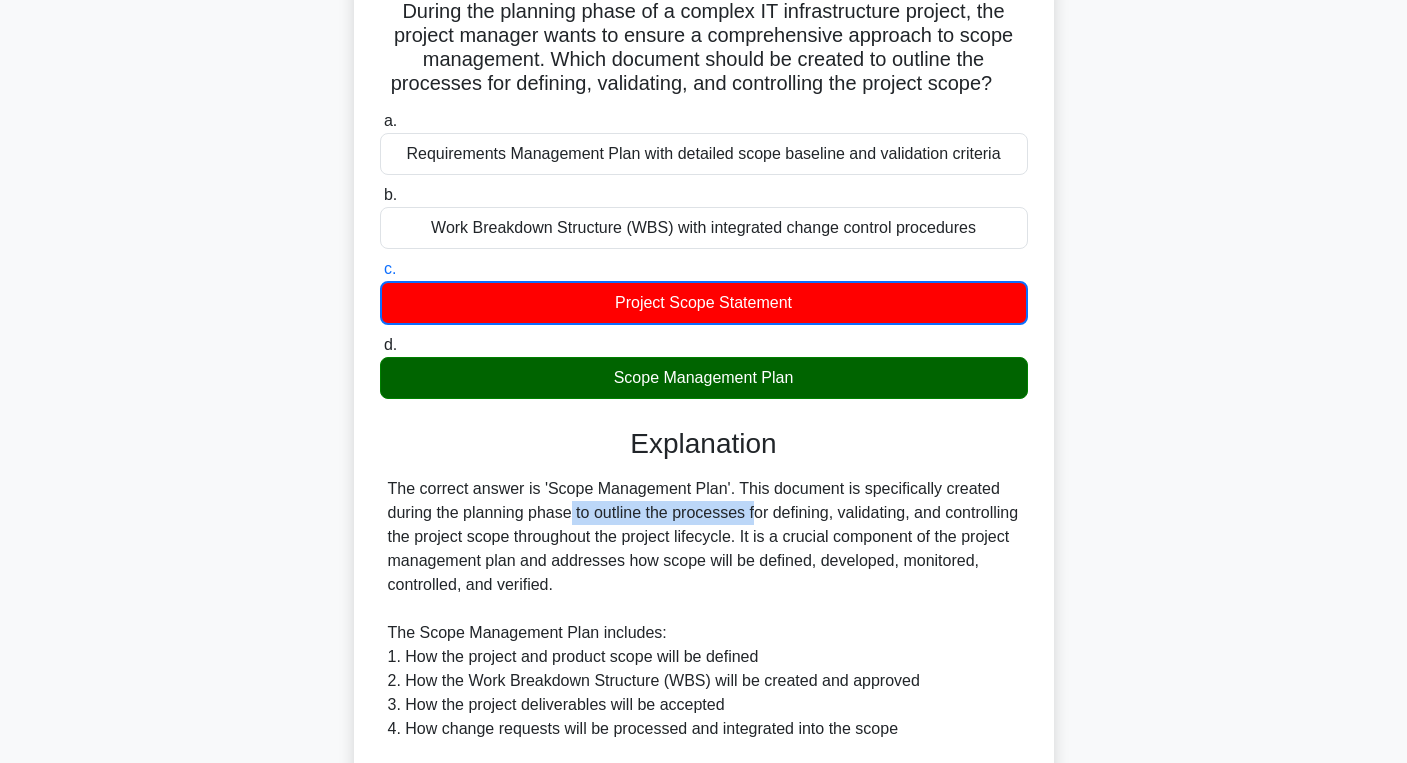 drag, startPoint x: 447, startPoint y: 503, endPoint x: 630, endPoint y: 501, distance: 183.01093 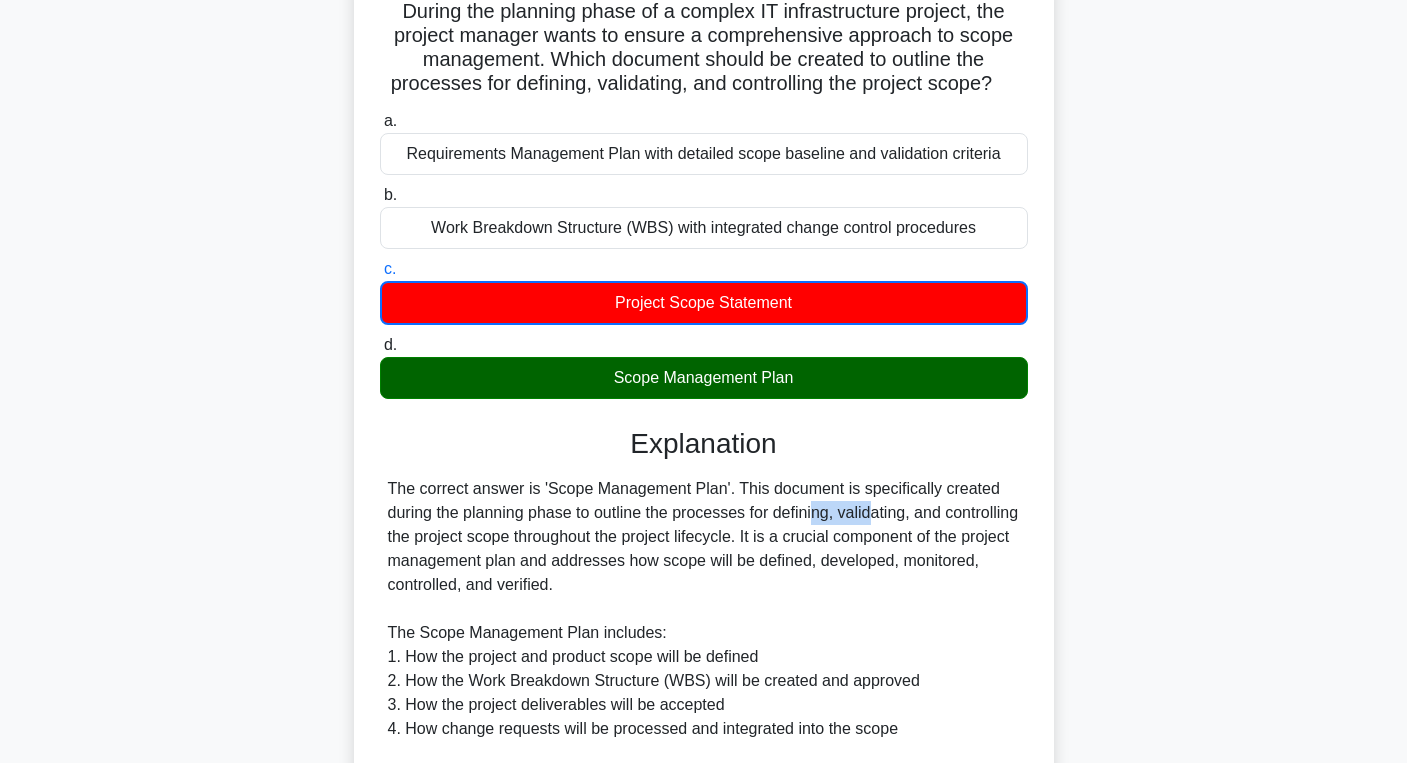 drag, startPoint x: 696, startPoint y: 516, endPoint x: 765, endPoint y: 505, distance: 69.87131 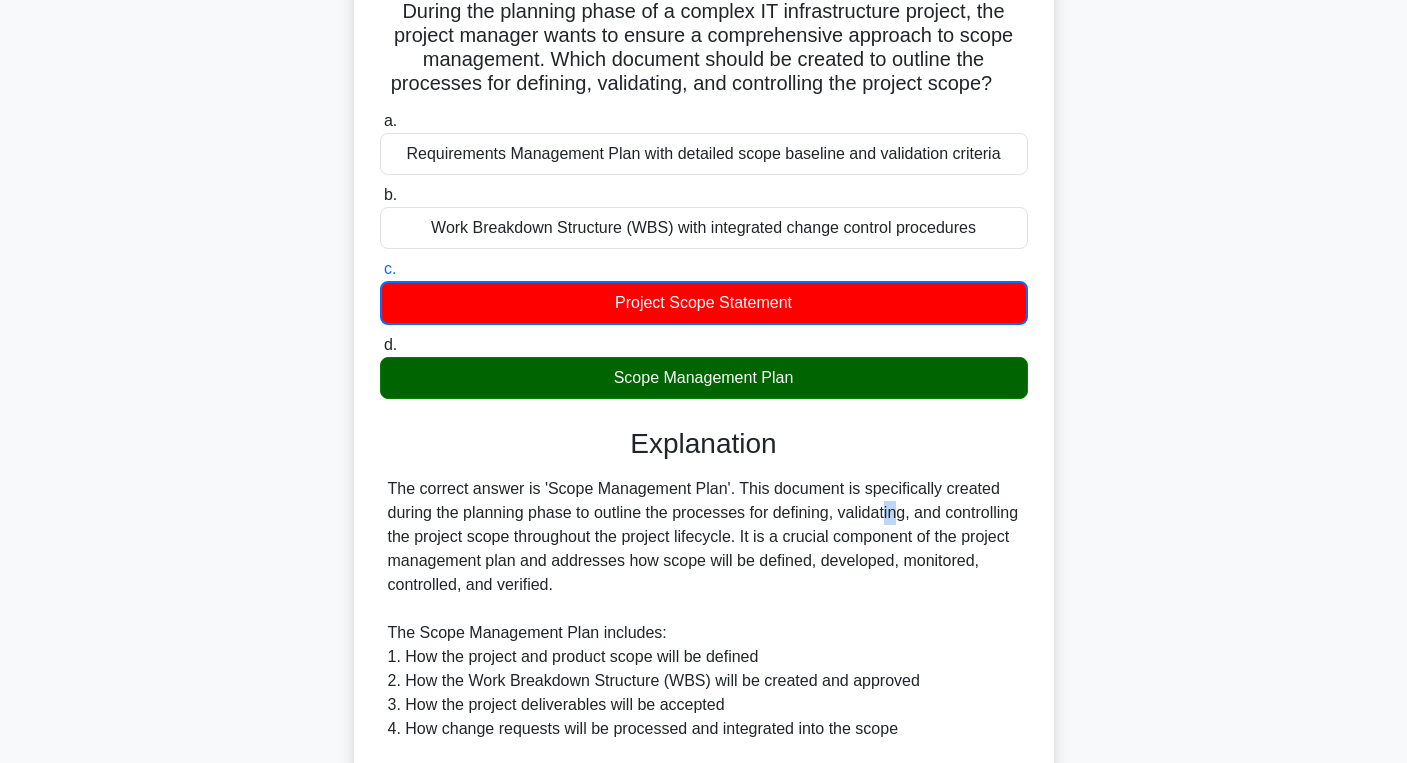 drag, startPoint x: 778, startPoint y: 511, endPoint x: 794, endPoint y: 511, distance: 16 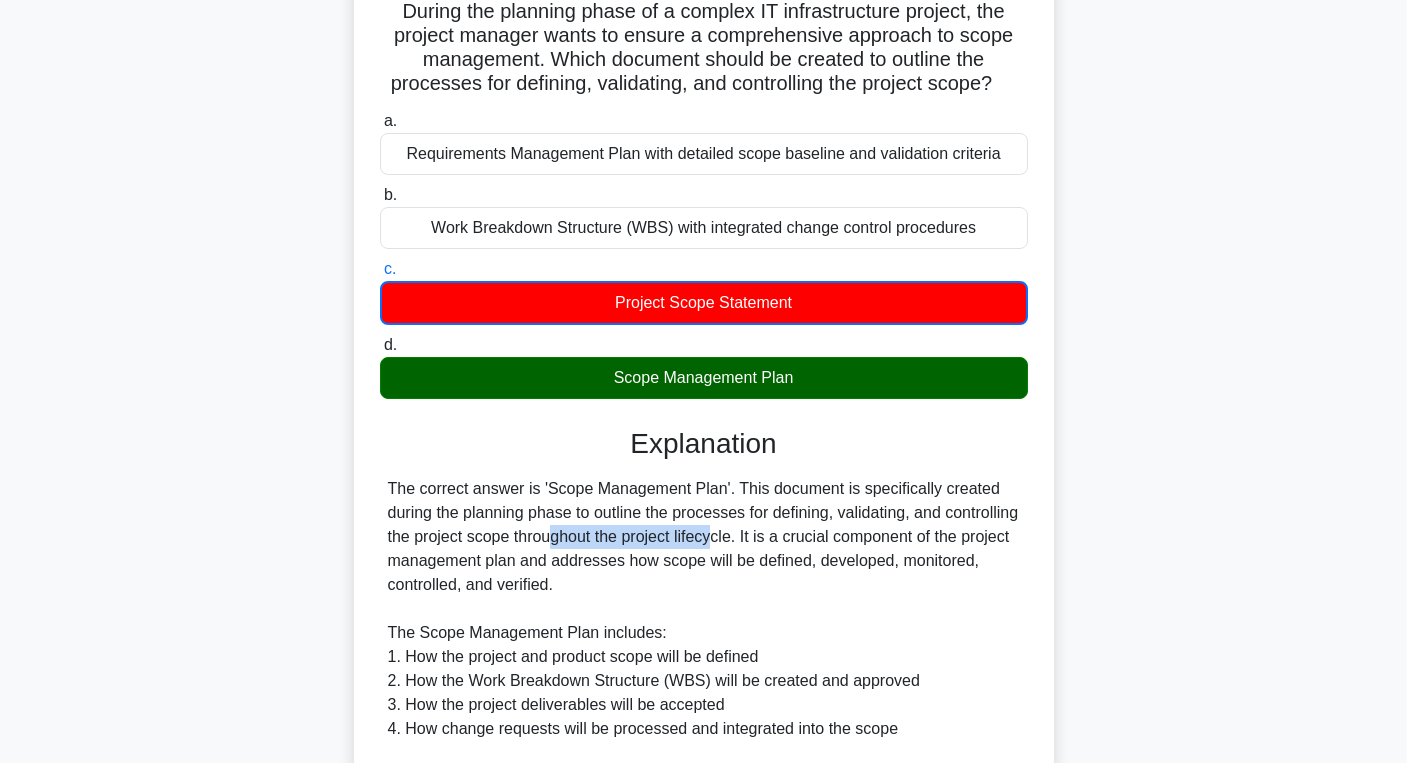 drag, startPoint x: 507, startPoint y: 543, endPoint x: 684, endPoint y: 540, distance: 177.02542 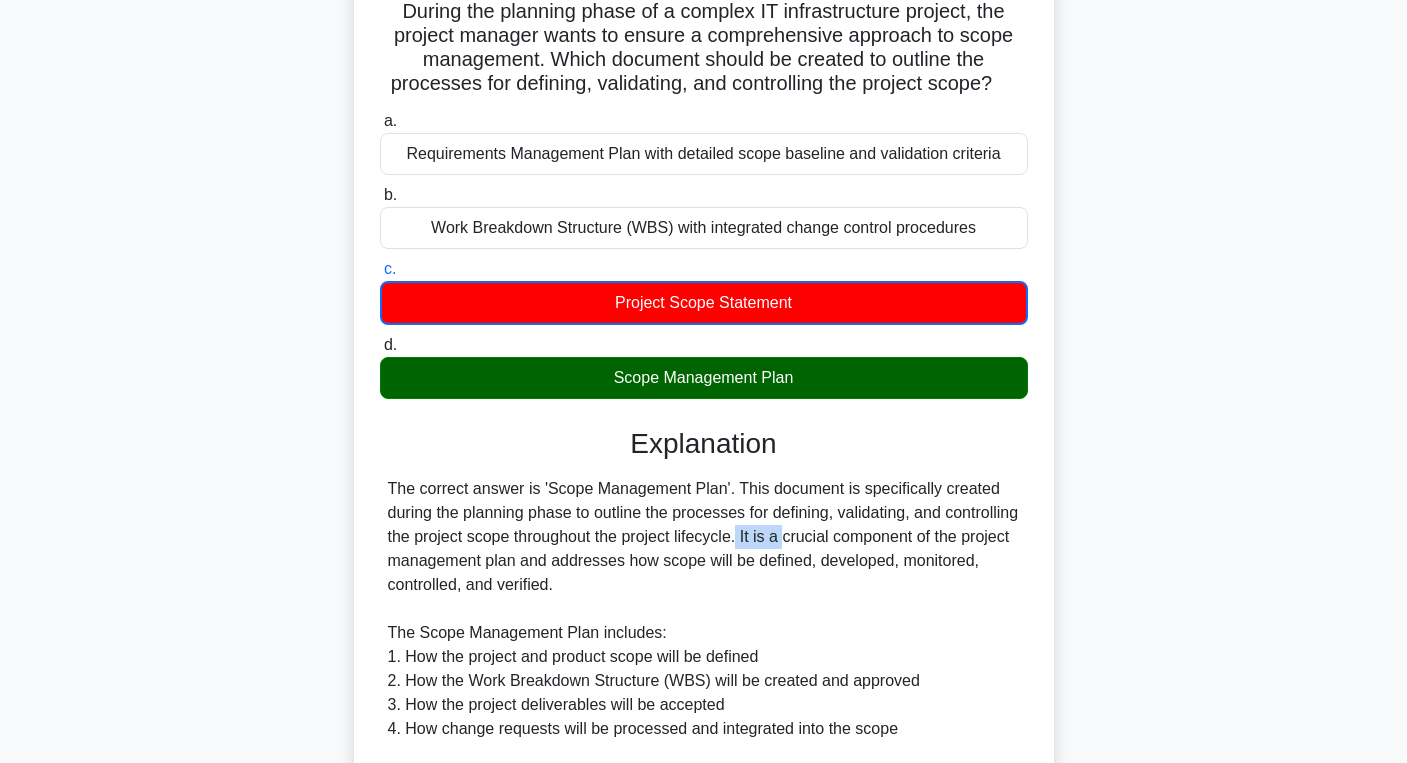drag, startPoint x: 712, startPoint y: 535, endPoint x: 767, endPoint y: 535, distance: 55 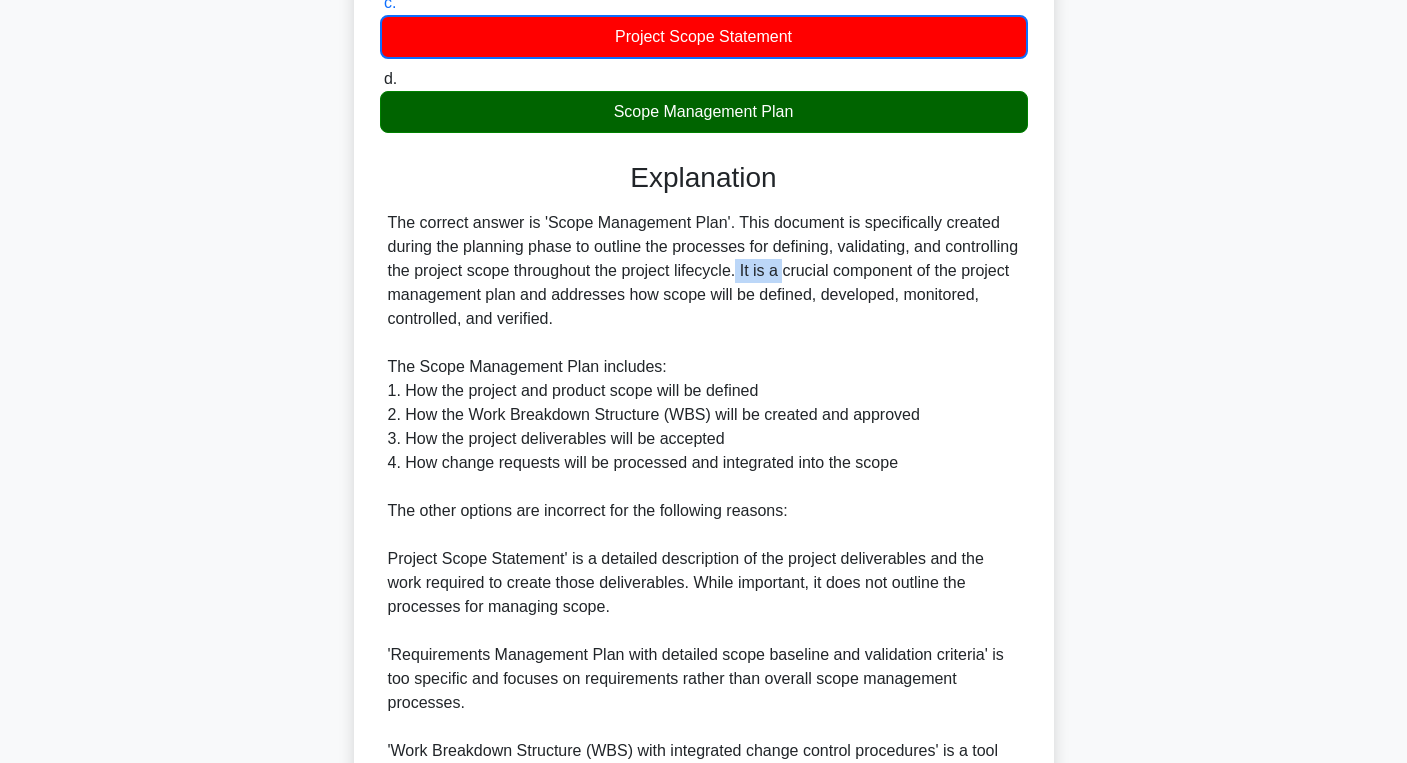 scroll, scrollTop: 456, scrollLeft: 0, axis: vertical 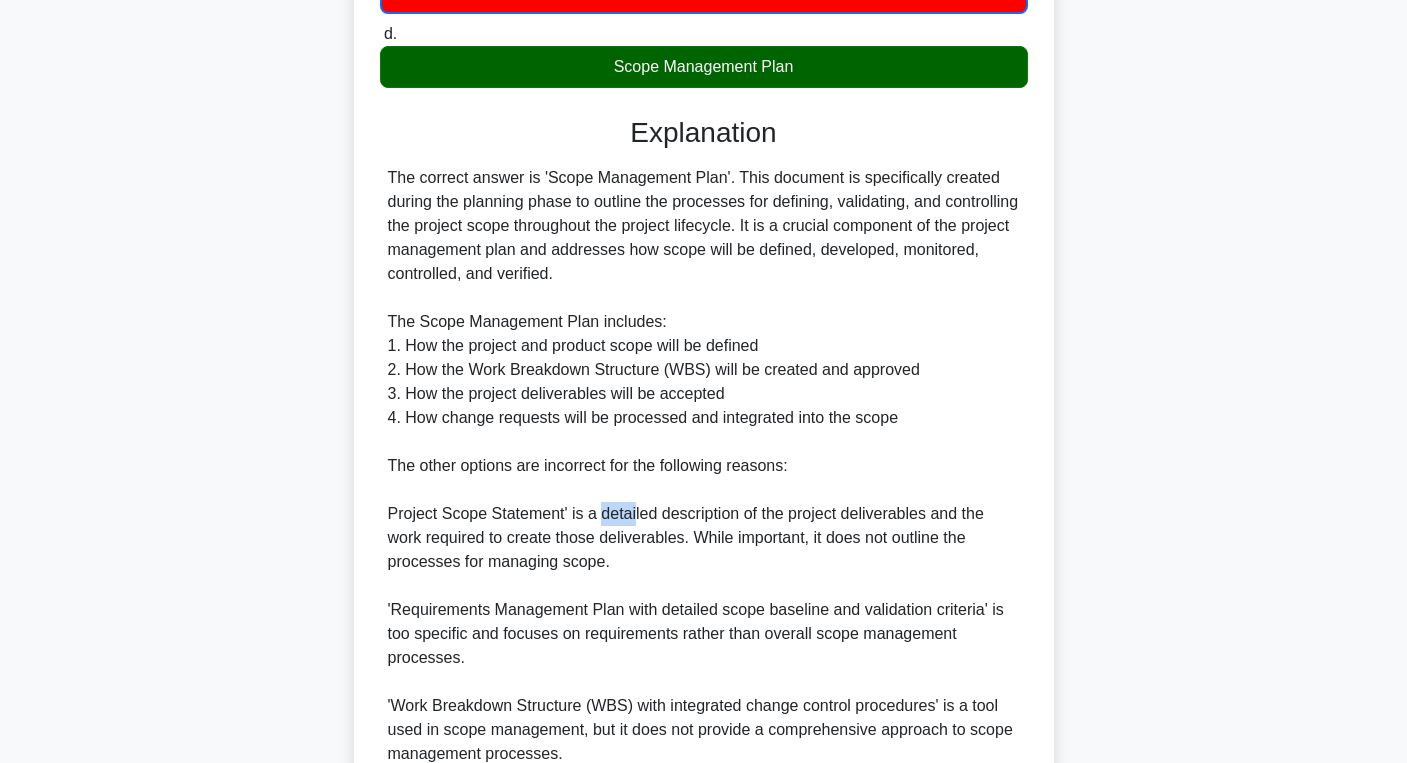 drag, startPoint x: 597, startPoint y: 512, endPoint x: 633, endPoint y: 512, distance: 36 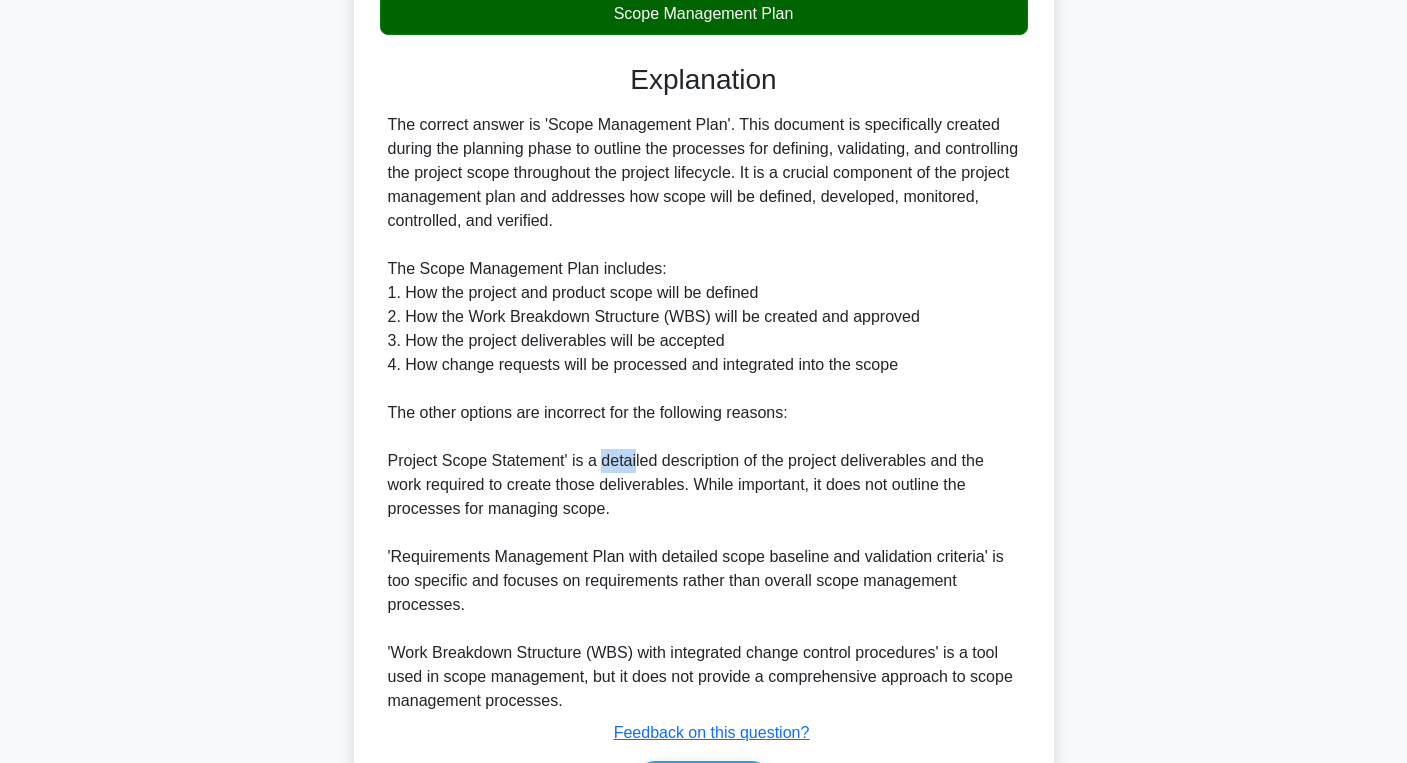 scroll, scrollTop: 511, scrollLeft: 0, axis: vertical 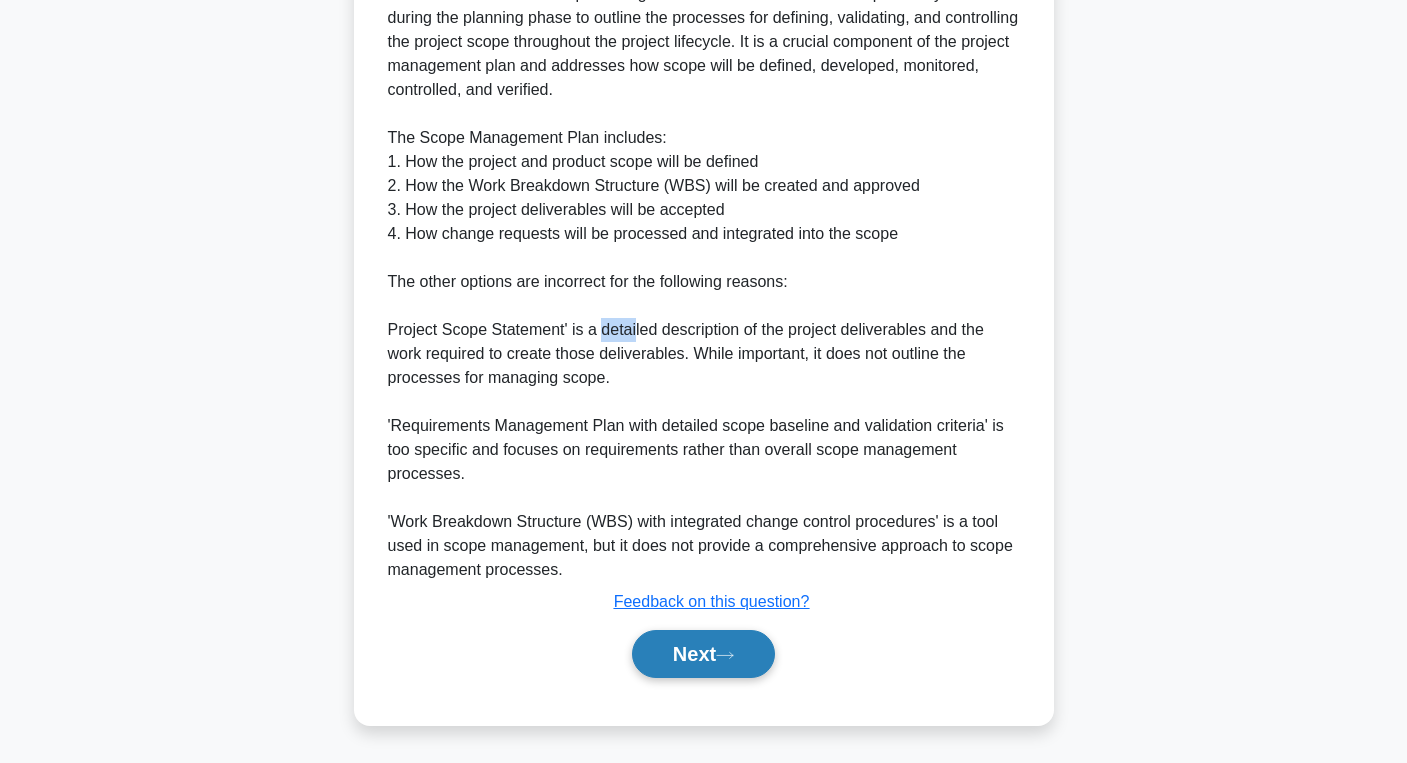 click on "Next" at bounding box center [703, 654] 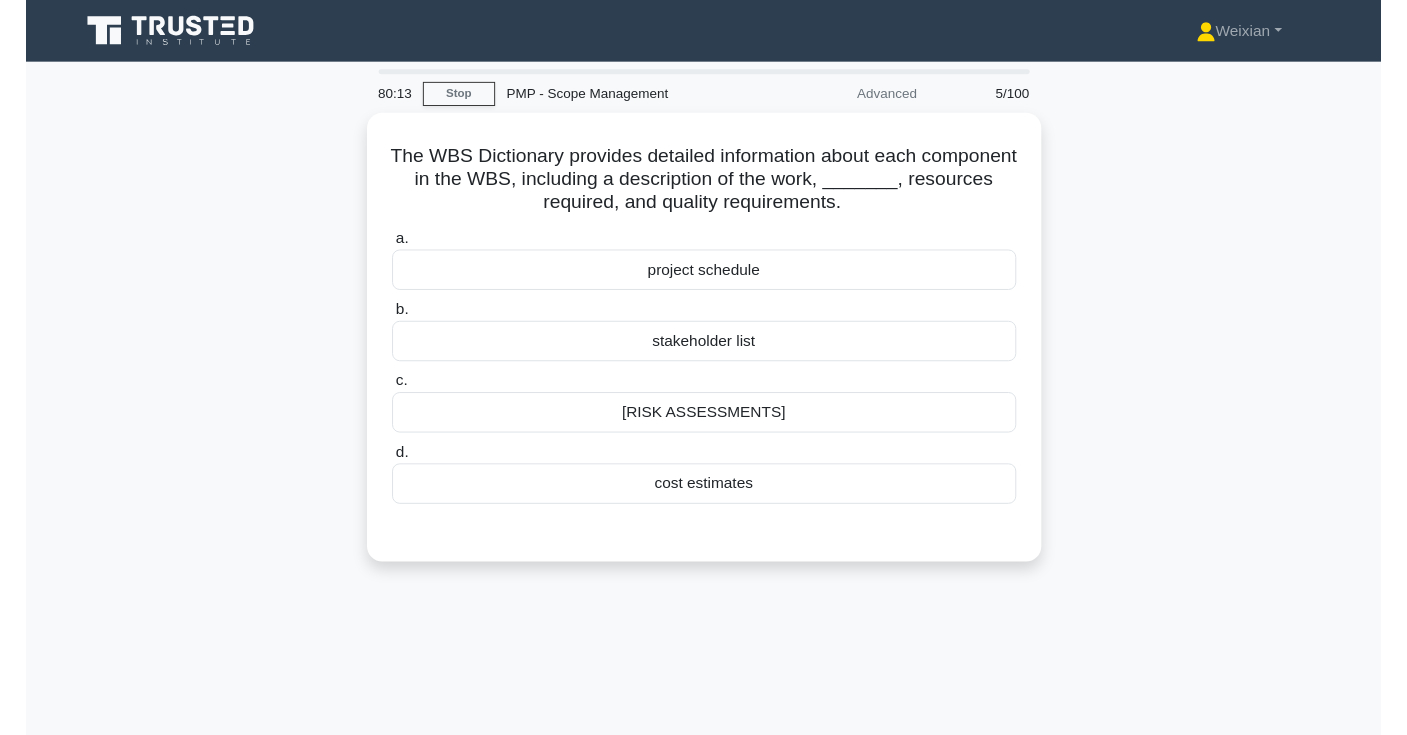 scroll, scrollTop: 0, scrollLeft: 0, axis: both 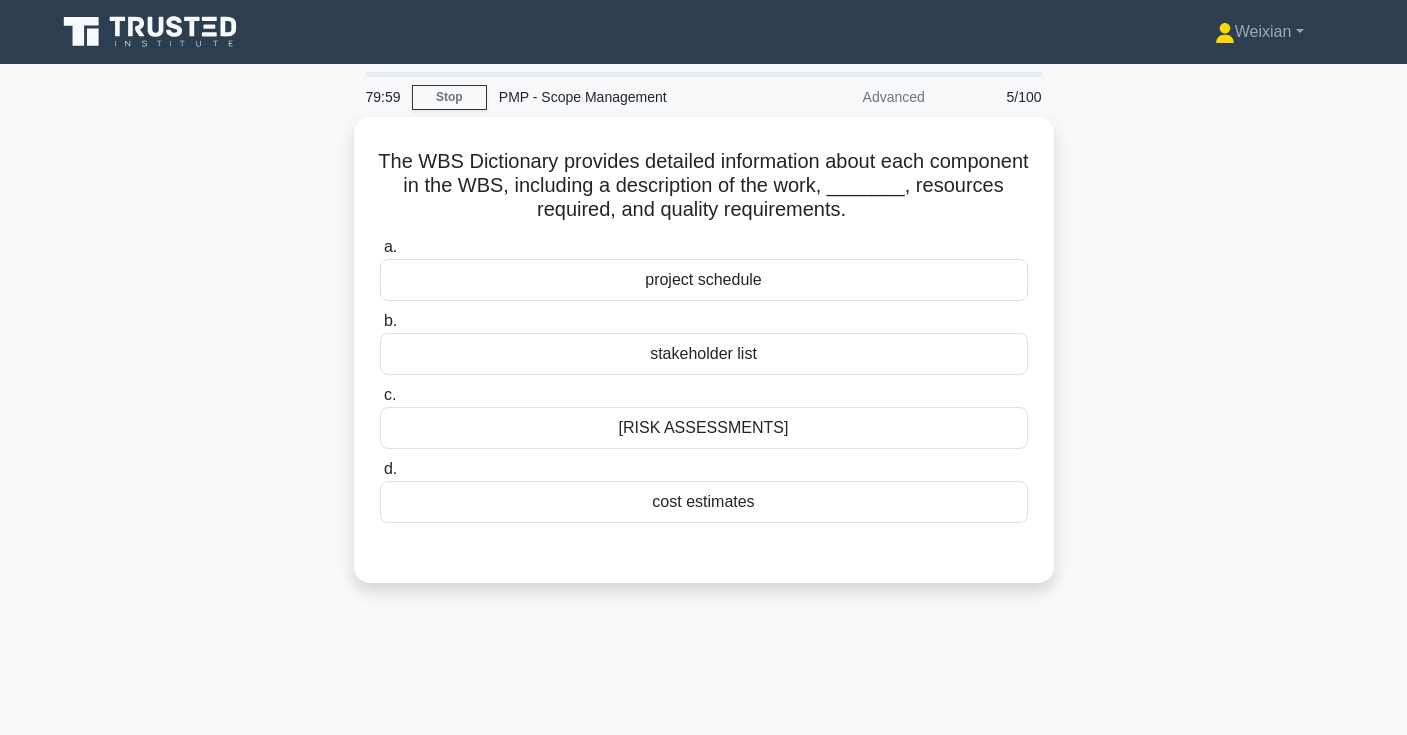 click on "The WBS Dictionary provides detailed information about each component in the WBS, including a description of the work, [RESPONSIBLE PARTY], resources required, and quality requirements." at bounding box center (704, 572) 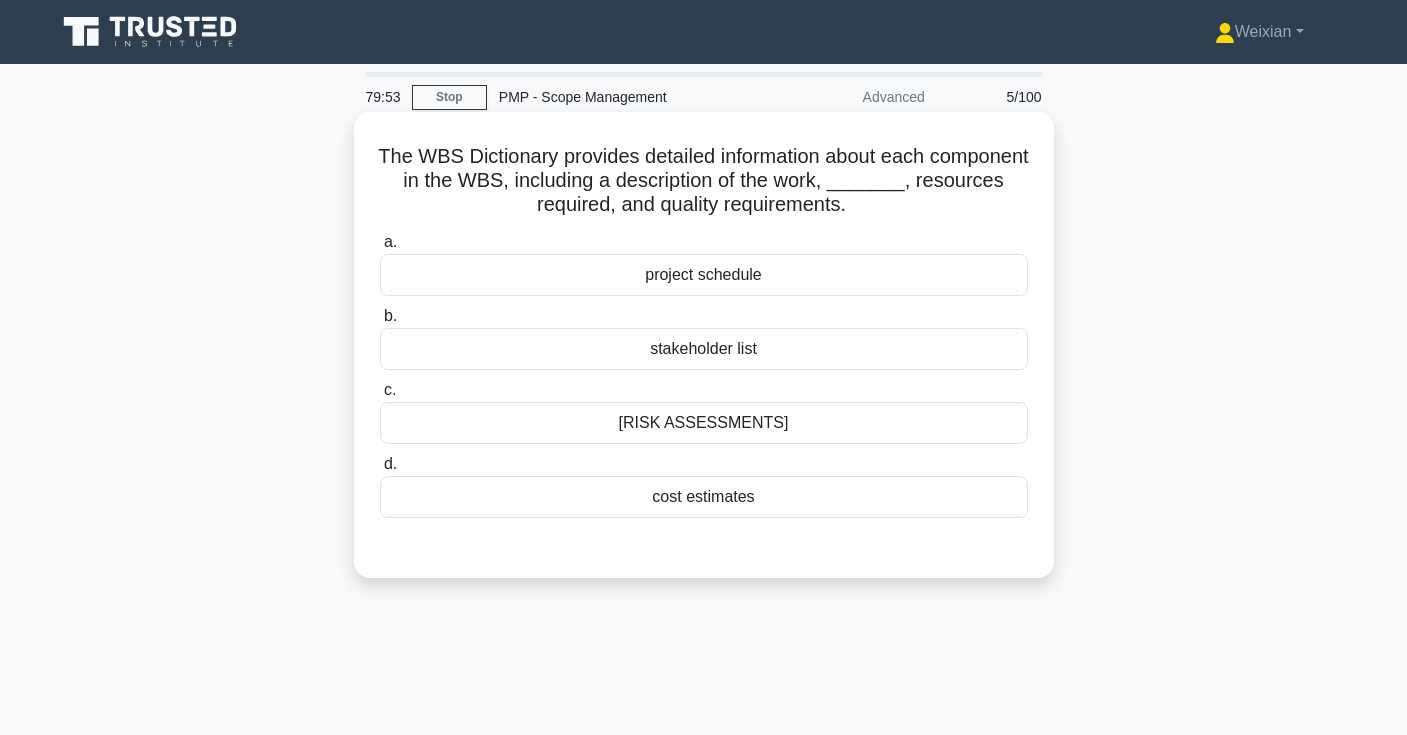 click on "cost estimates" at bounding box center [704, 497] 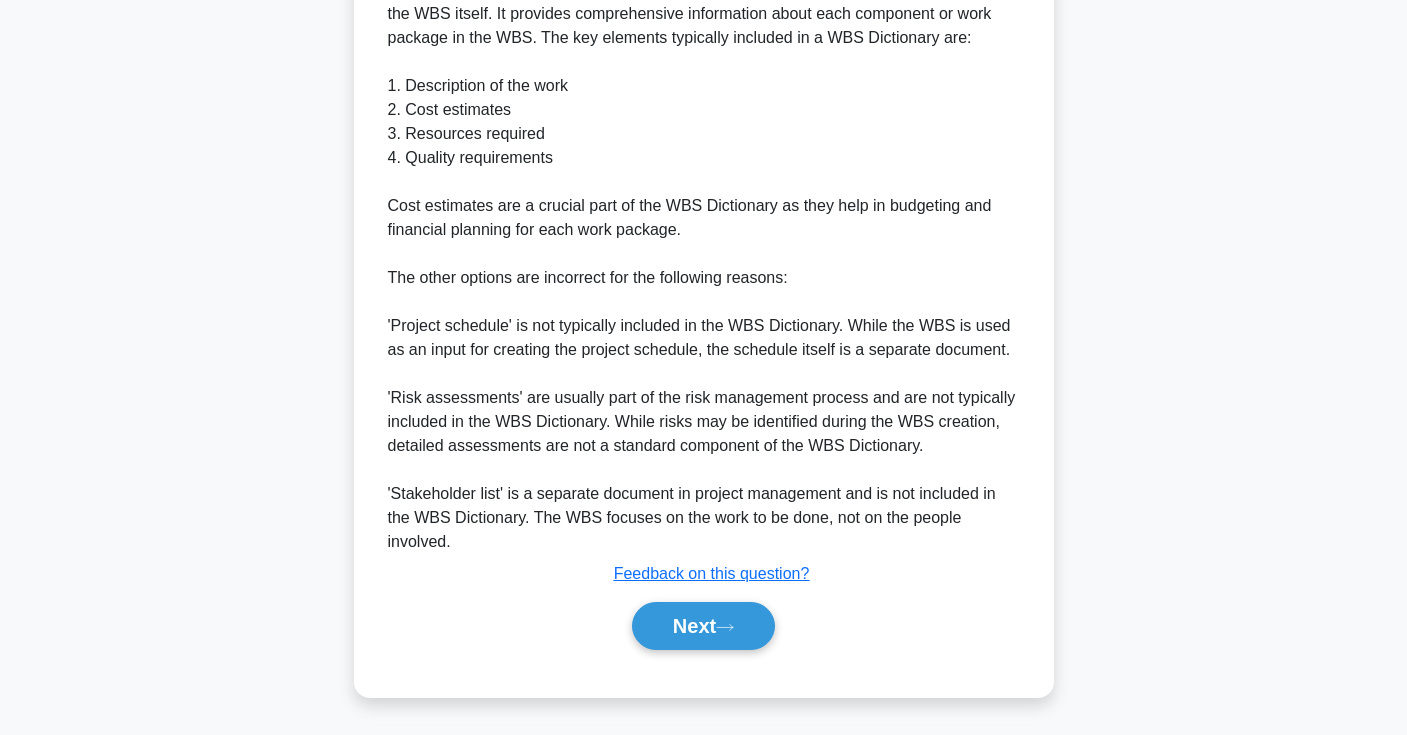scroll, scrollTop: 666, scrollLeft: 0, axis: vertical 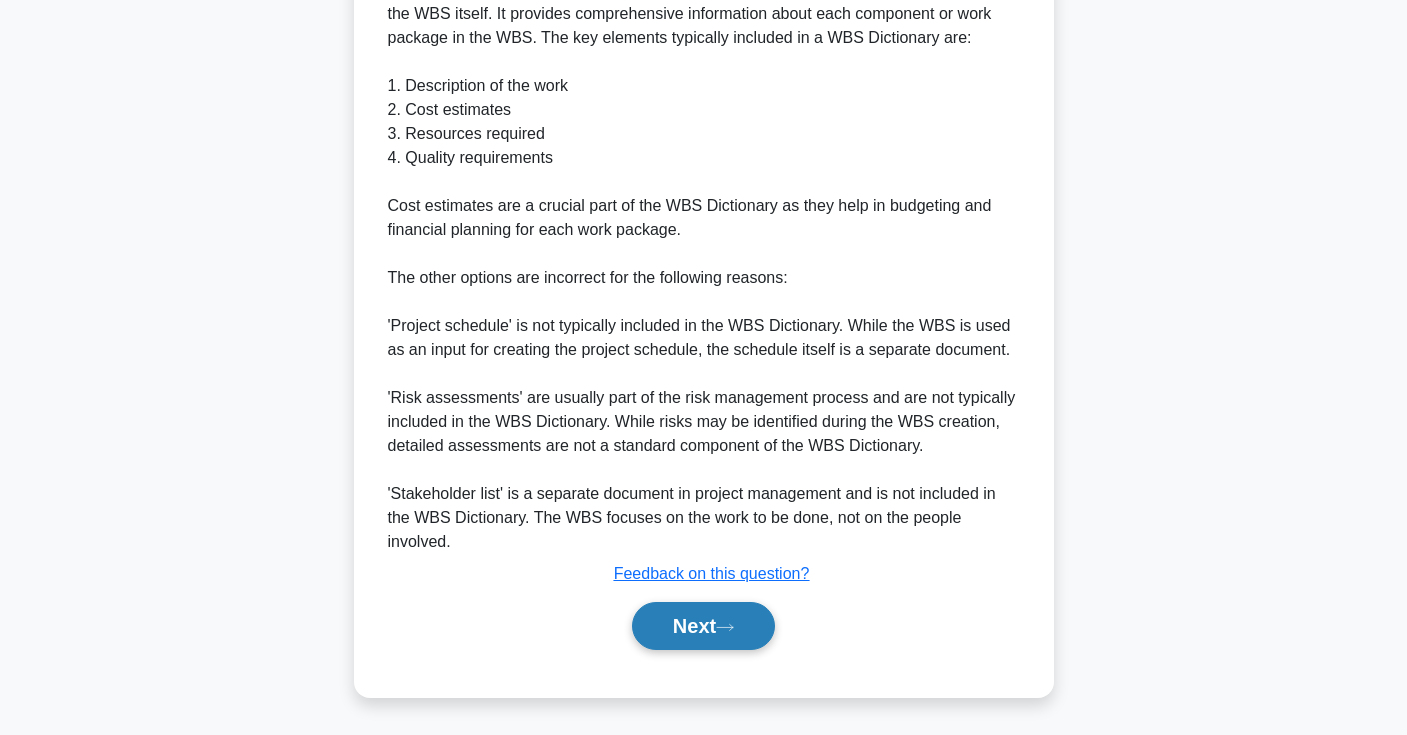 click at bounding box center (725, 627) 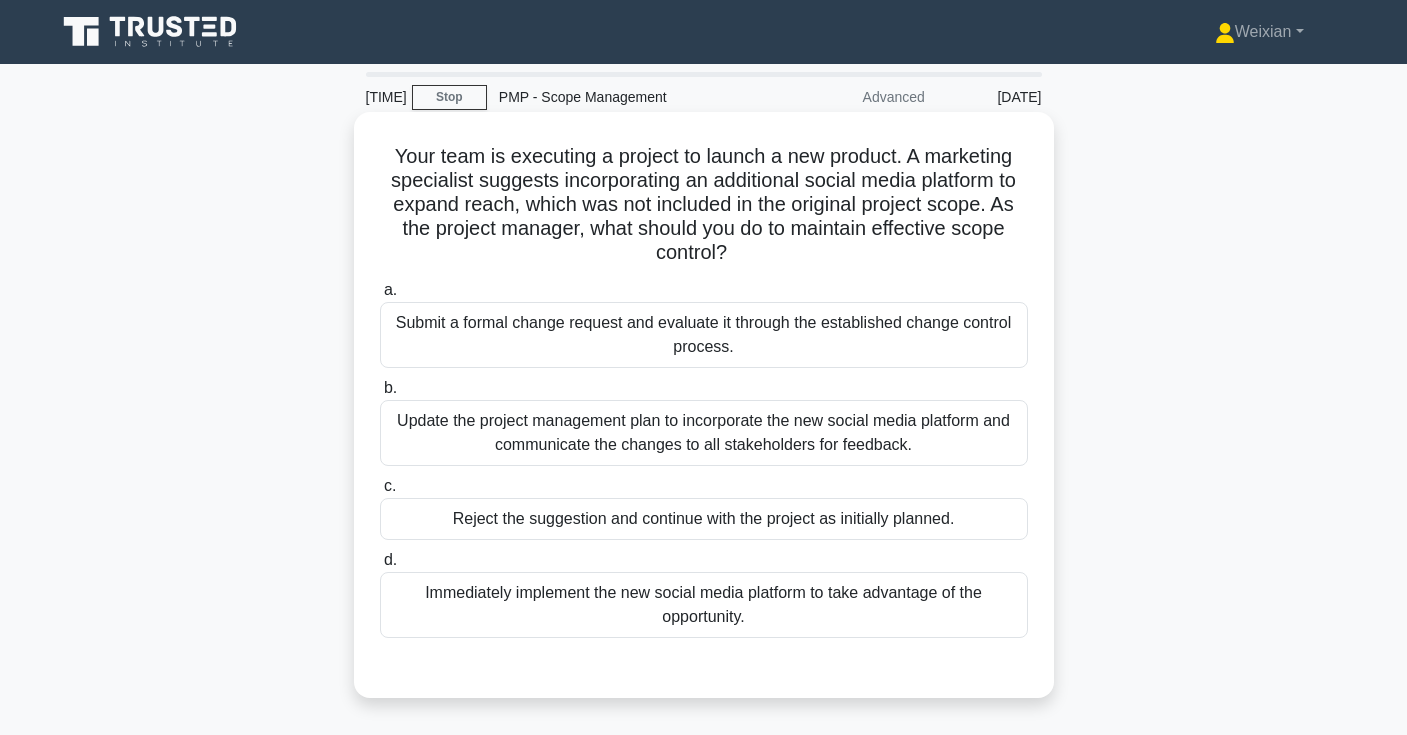 scroll, scrollTop: 0, scrollLeft: 0, axis: both 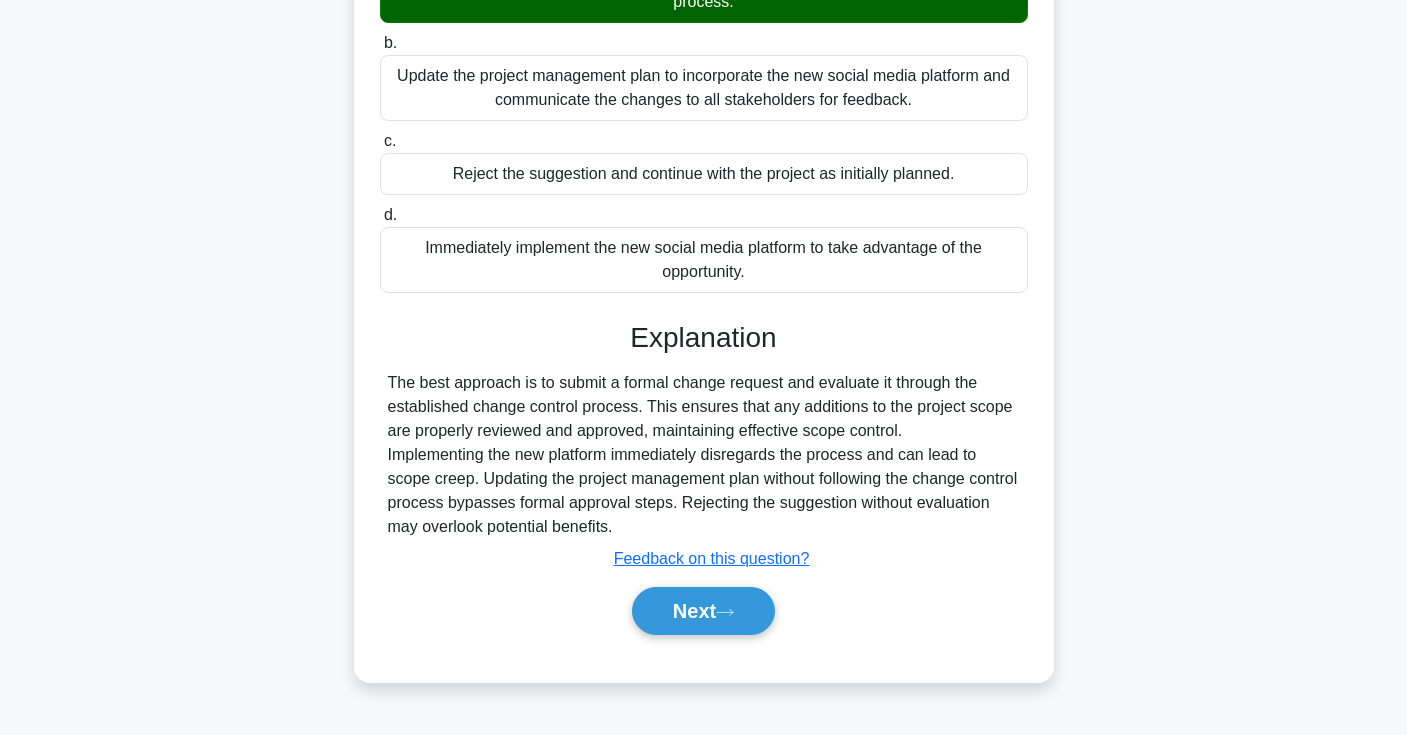 click on "Next" at bounding box center [704, 611] 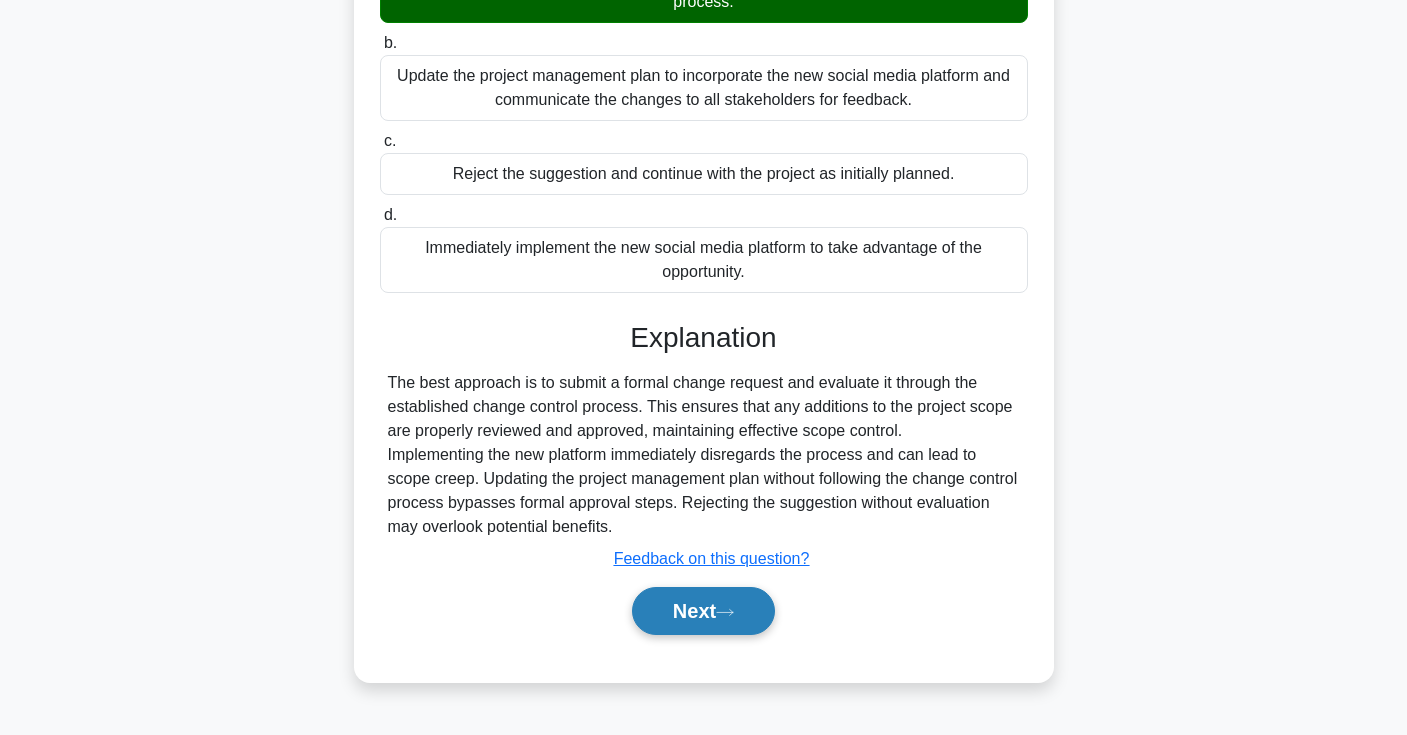 click on "Next" at bounding box center [703, 611] 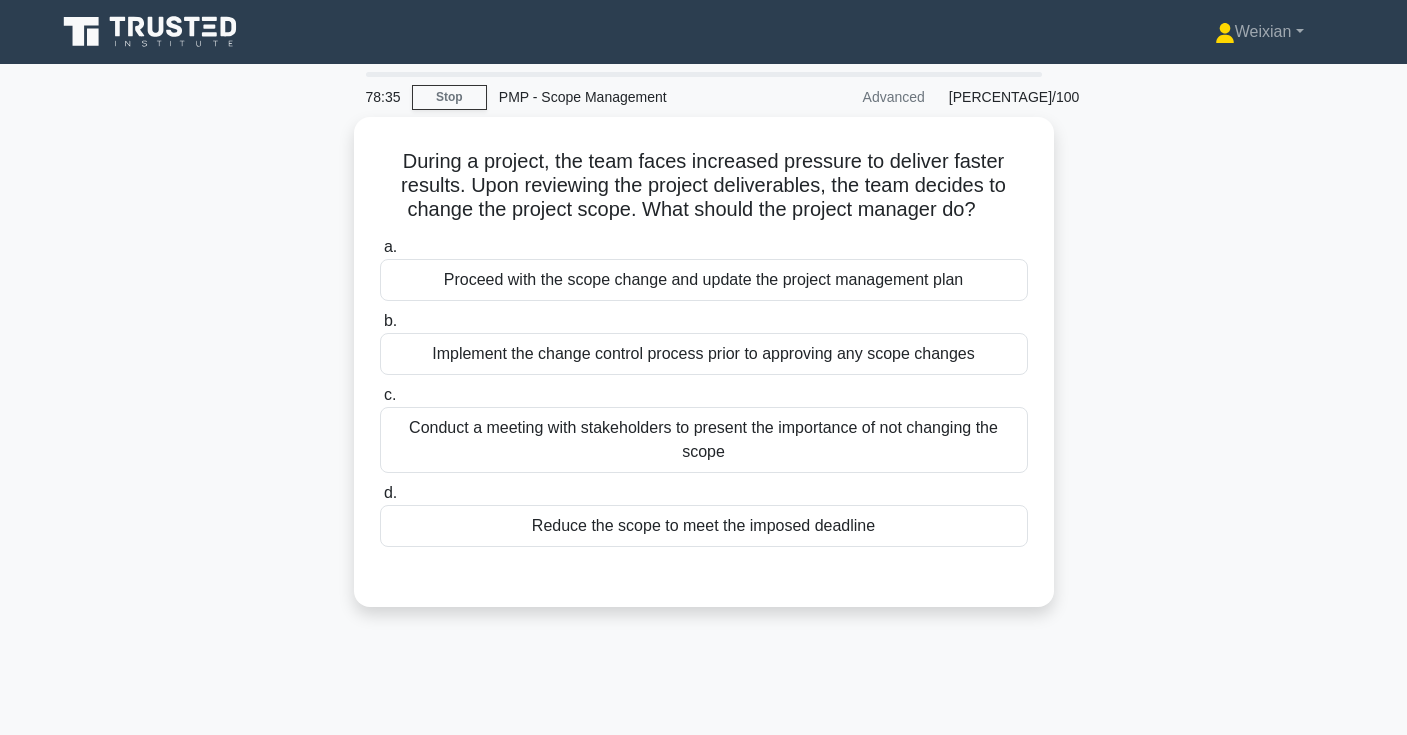 scroll, scrollTop: 0, scrollLeft: 0, axis: both 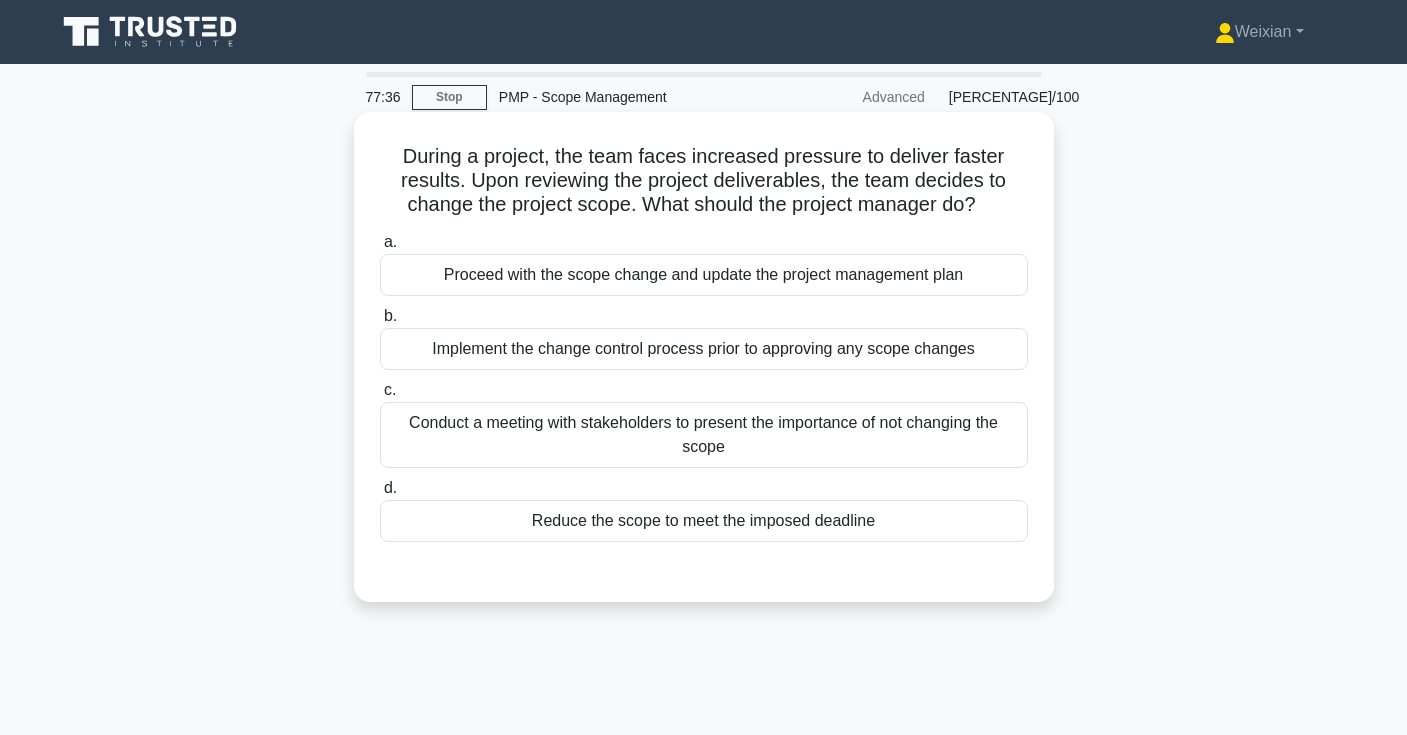 click on "a.
Proceed with the scope change and update the project management plan
b.
Implement the change control process prior to approving any scope changes
c. d." at bounding box center (704, 386) 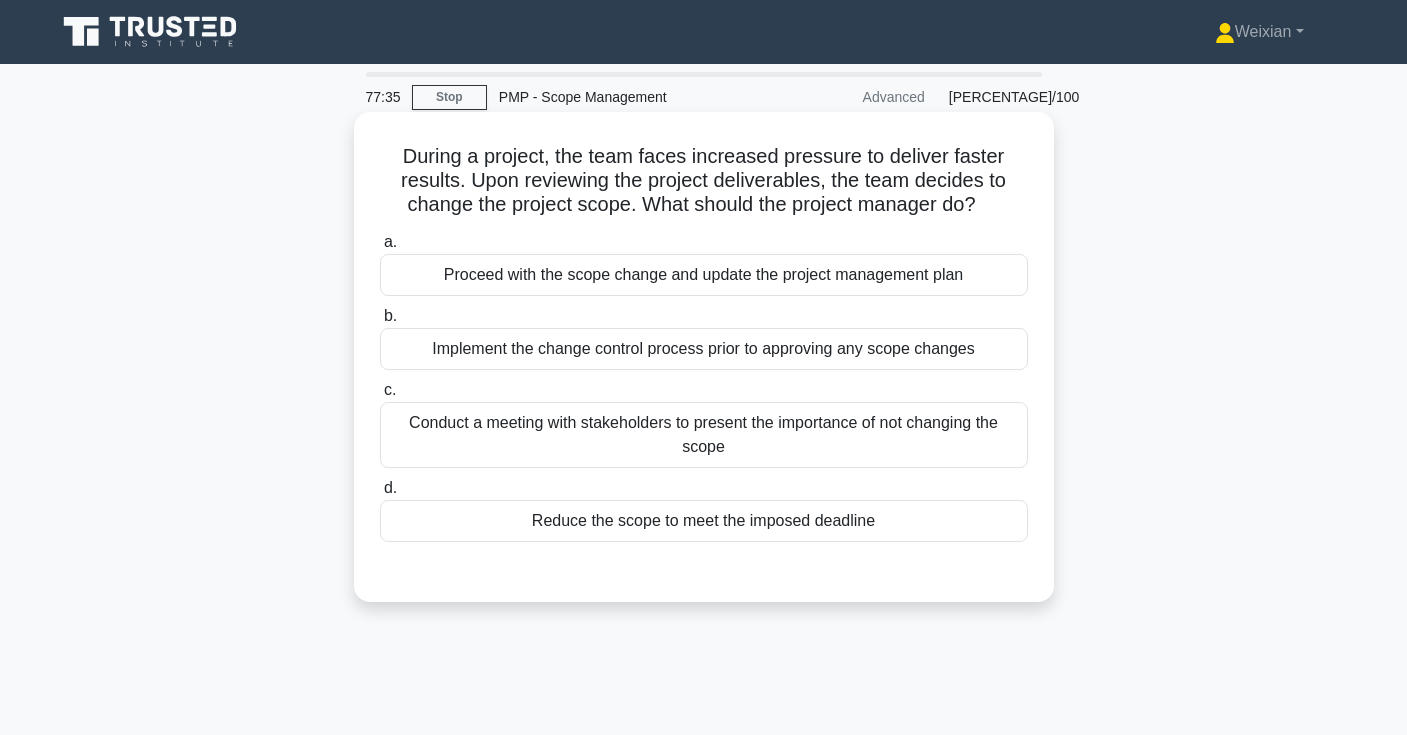 click on "Implement the change control process prior to approving any scope changes" at bounding box center [704, 349] 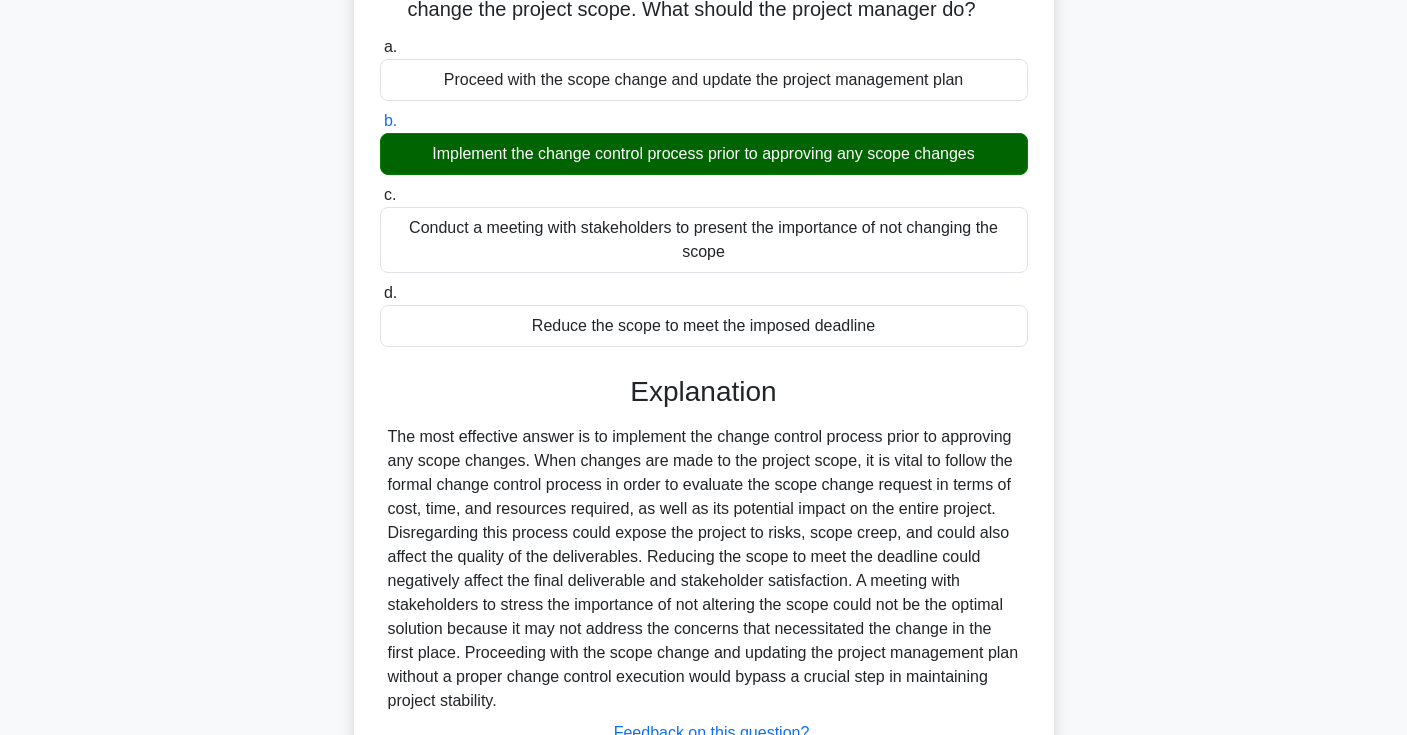 scroll, scrollTop: 354, scrollLeft: 0, axis: vertical 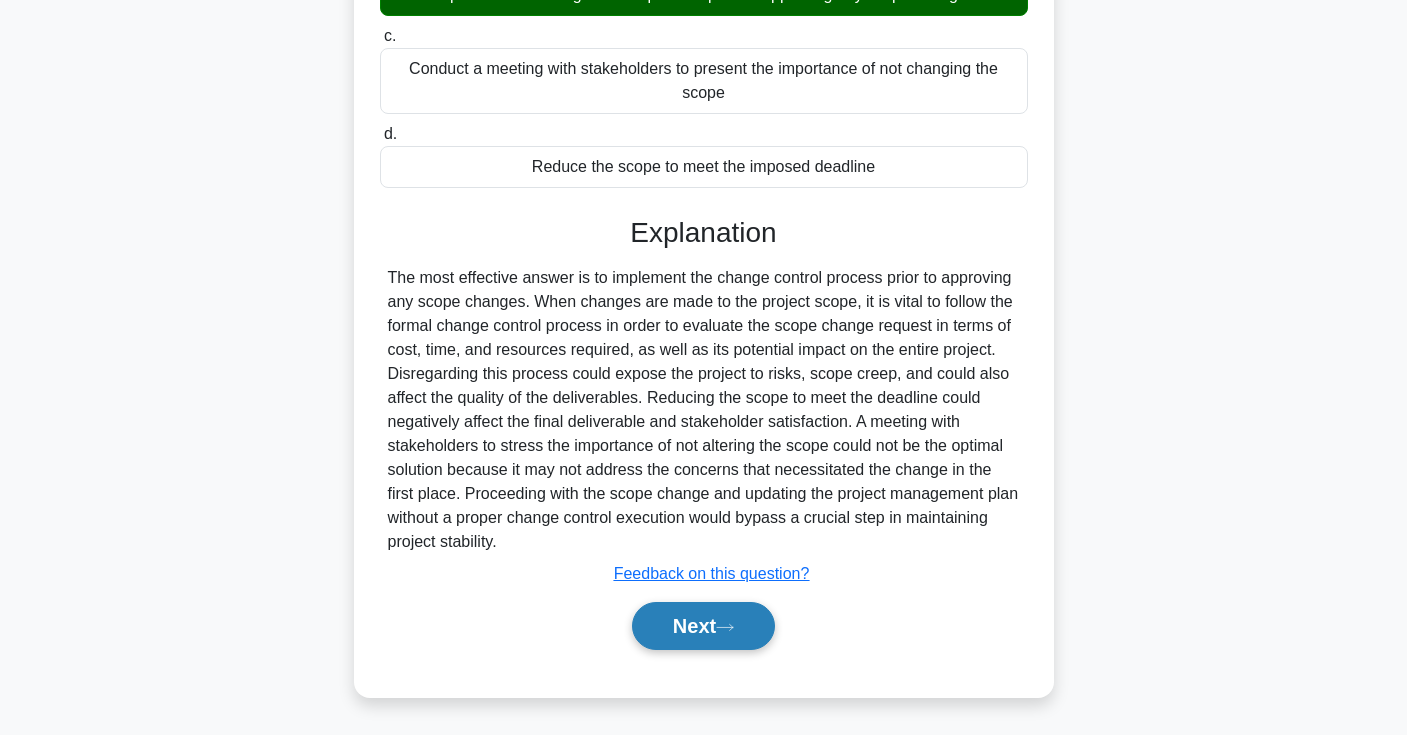 click on "Next" at bounding box center (703, 626) 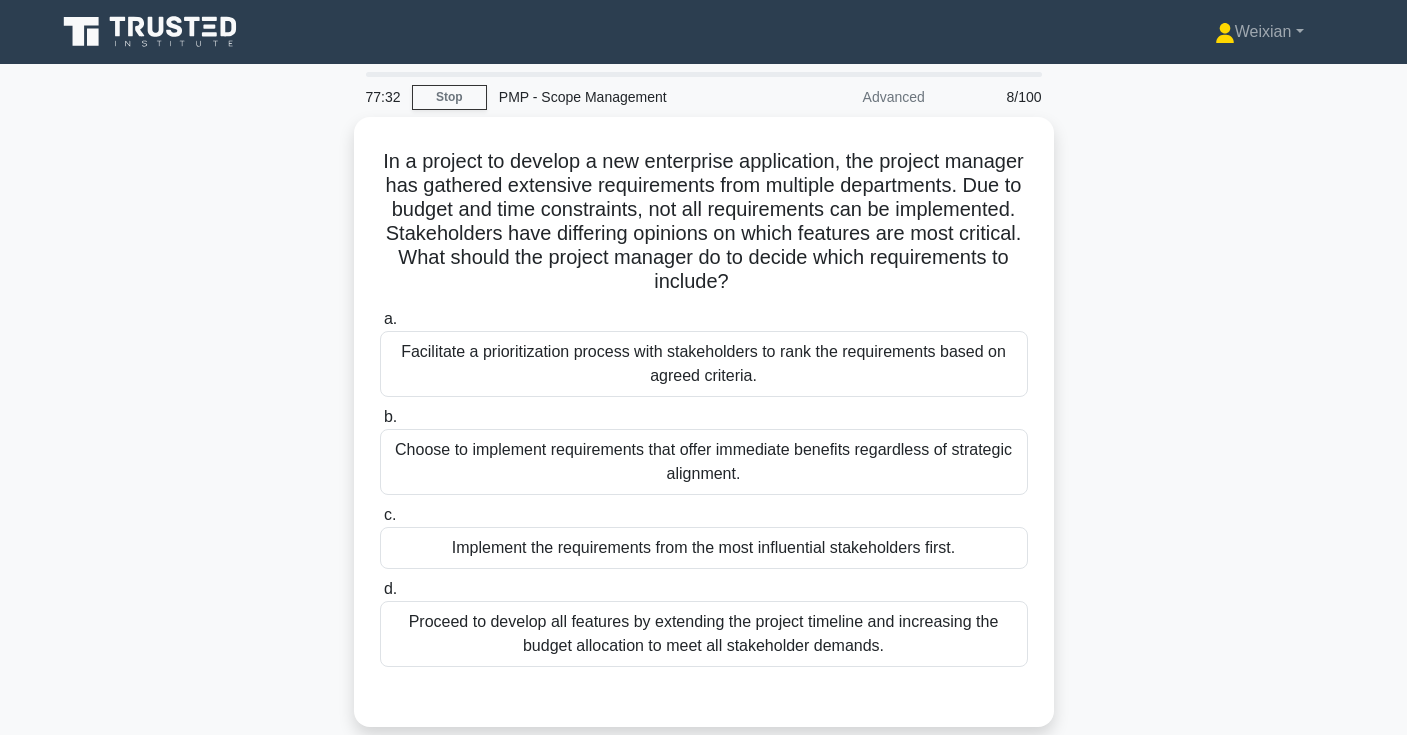 scroll, scrollTop: 0, scrollLeft: 0, axis: both 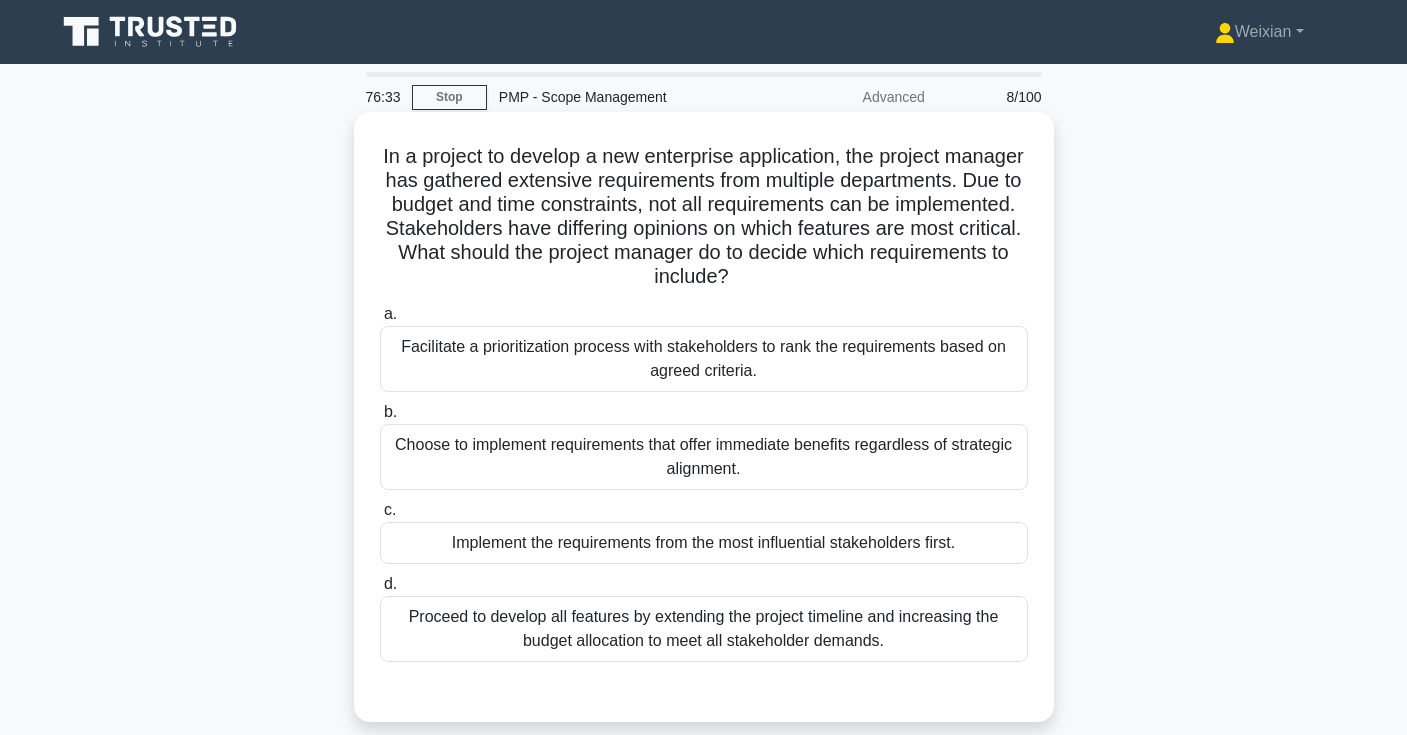 click on "Facilitate a prioritization process with stakeholders to rank the requirements based on agreed criteria." at bounding box center (704, 359) 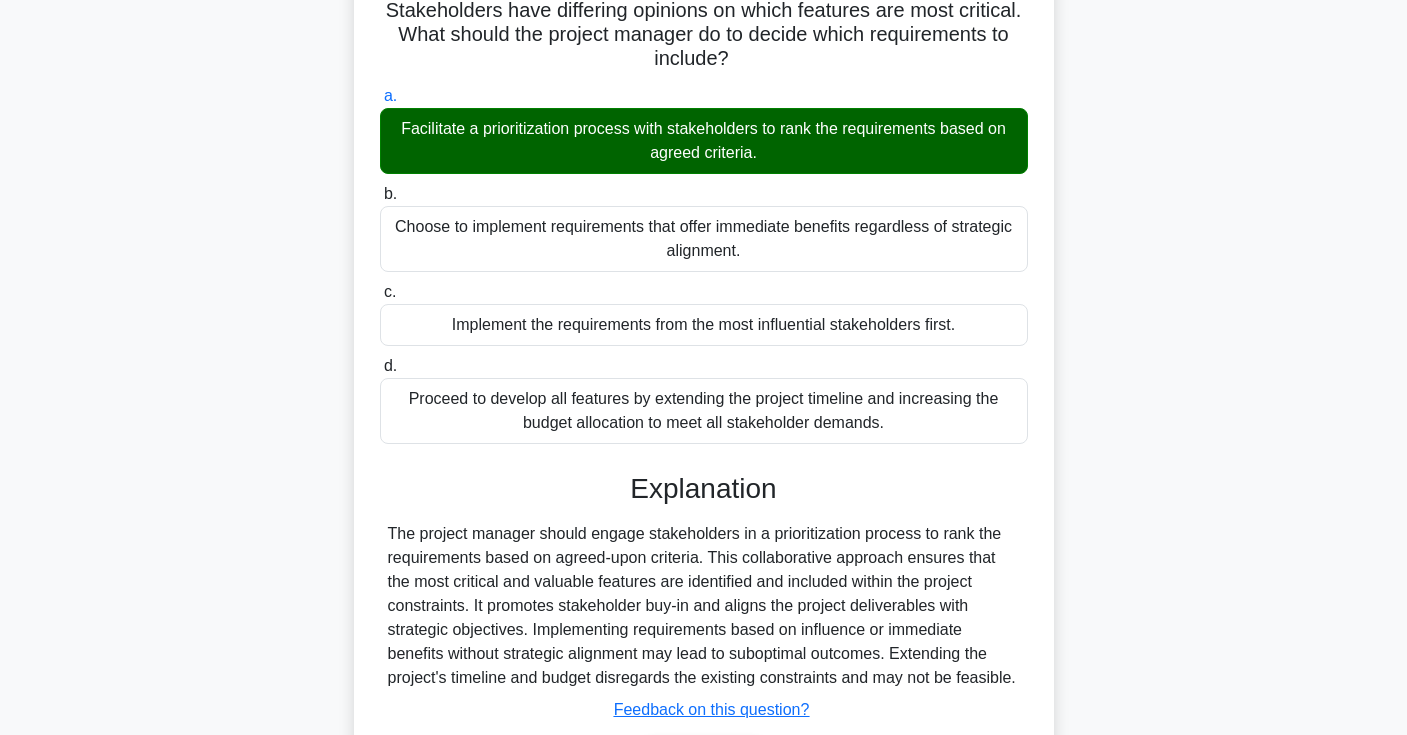 scroll, scrollTop: 165, scrollLeft: 0, axis: vertical 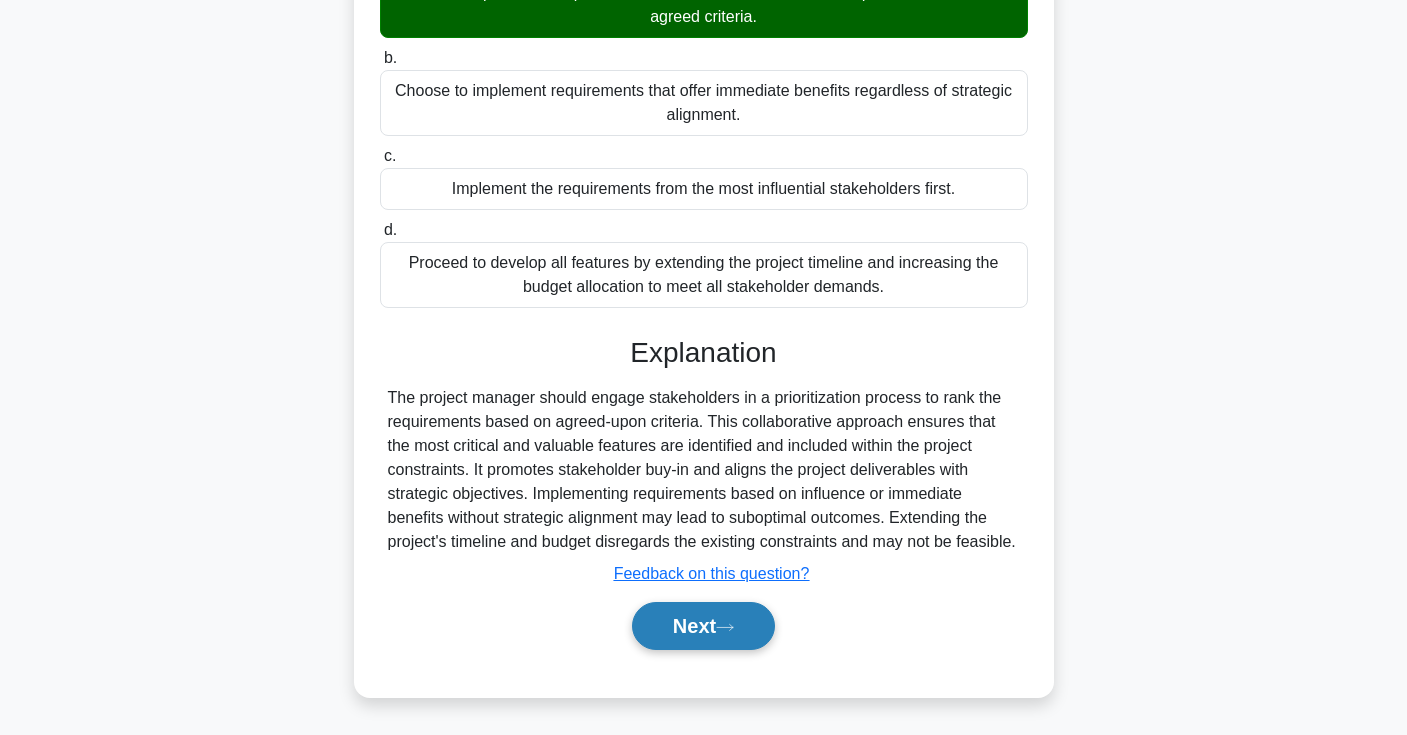 click on "Next" at bounding box center [703, 626] 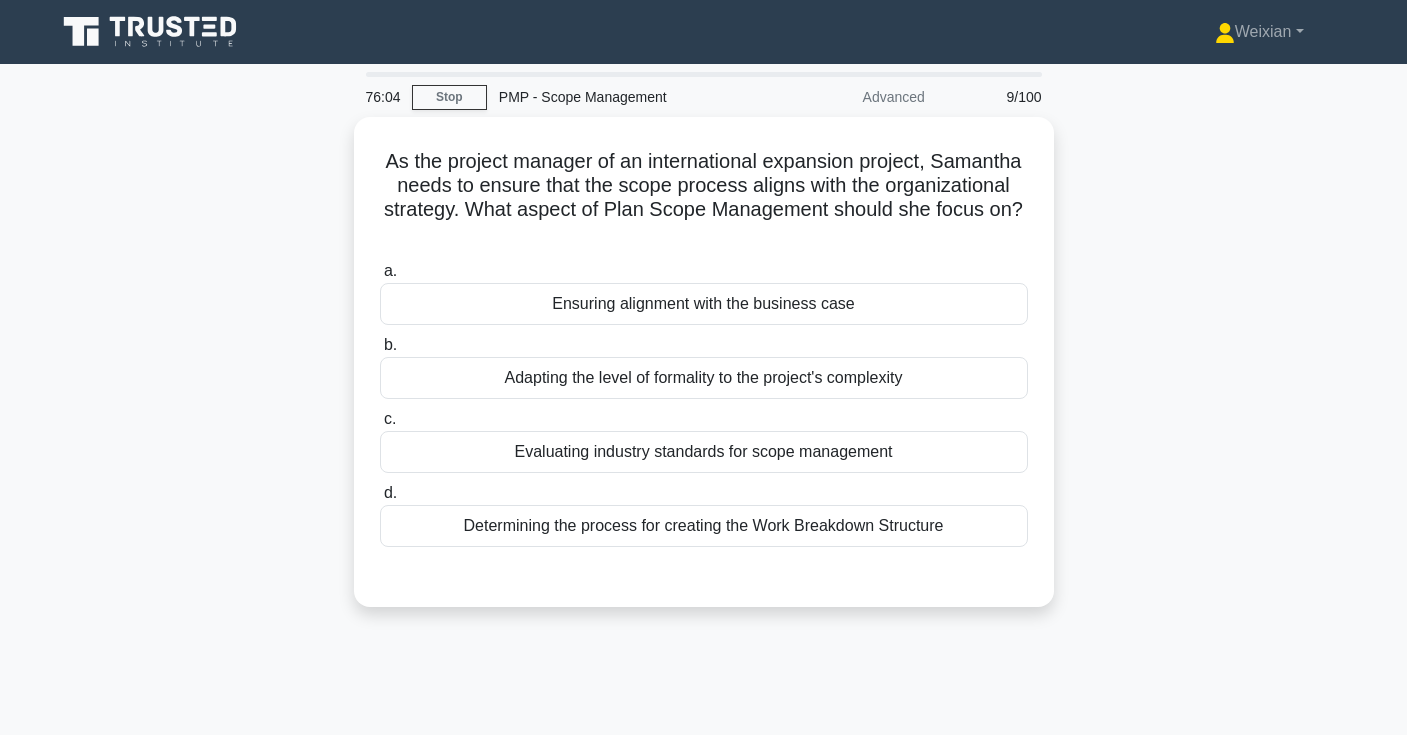 scroll, scrollTop: 0, scrollLeft: 0, axis: both 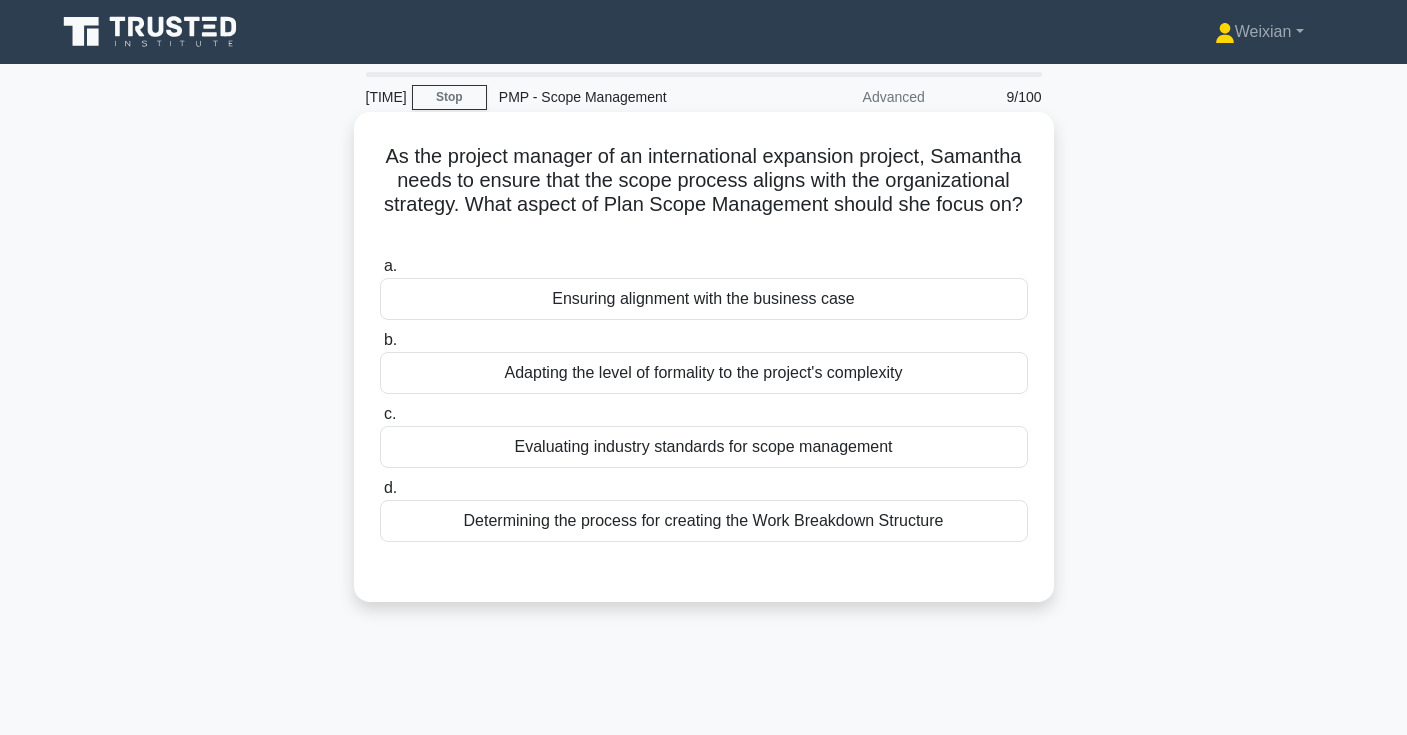 click on "Ensuring alignment with the business case" at bounding box center (704, 299) 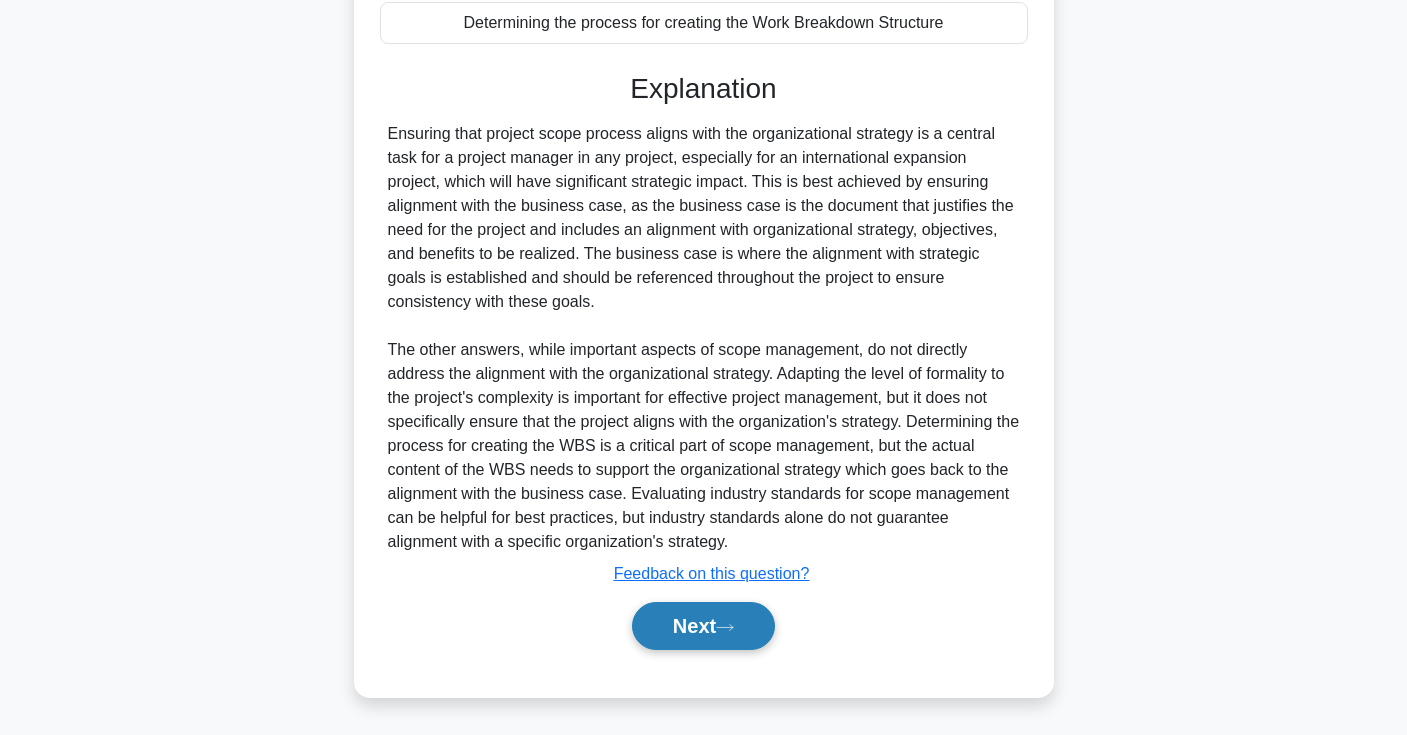 click on "Next" at bounding box center (703, 626) 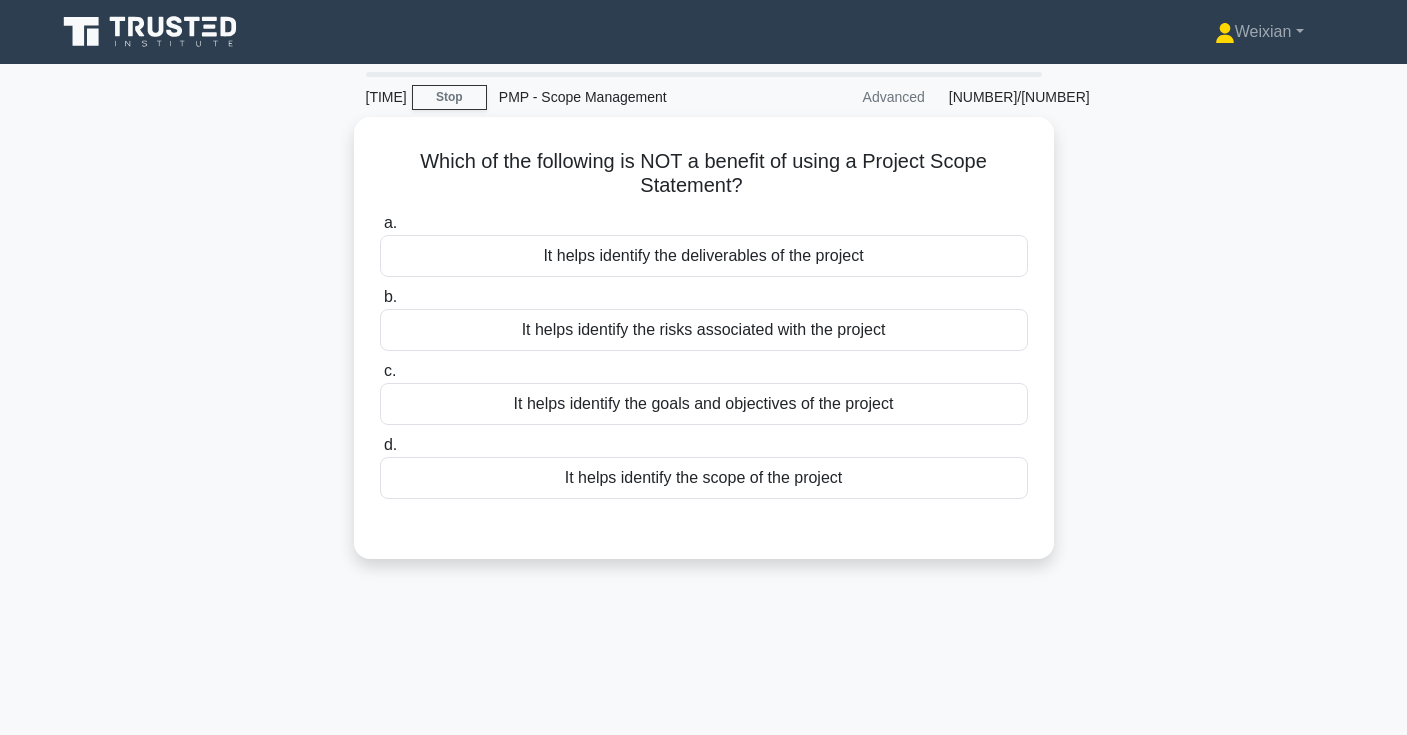 scroll, scrollTop: 0, scrollLeft: 0, axis: both 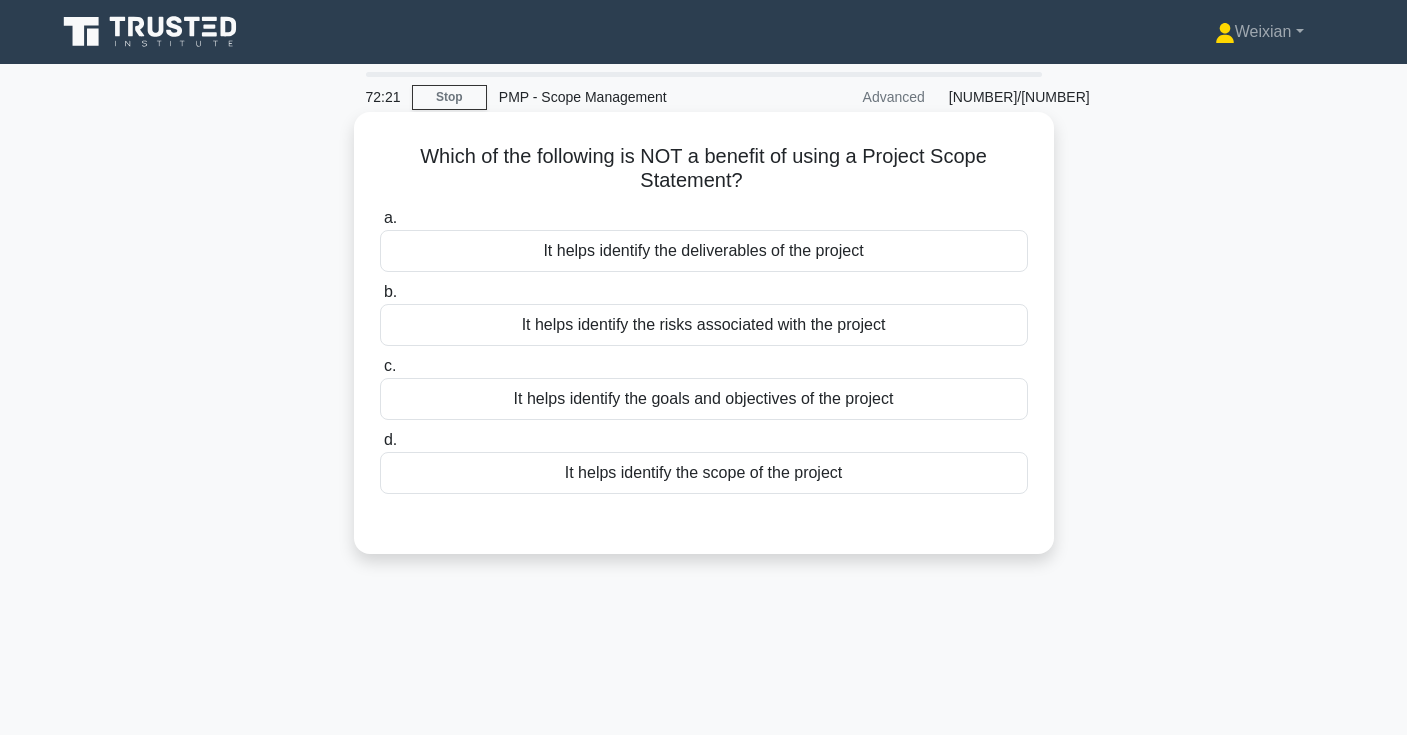 click on "It helps identify the risks associated with the project" at bounding box center [704, 325] 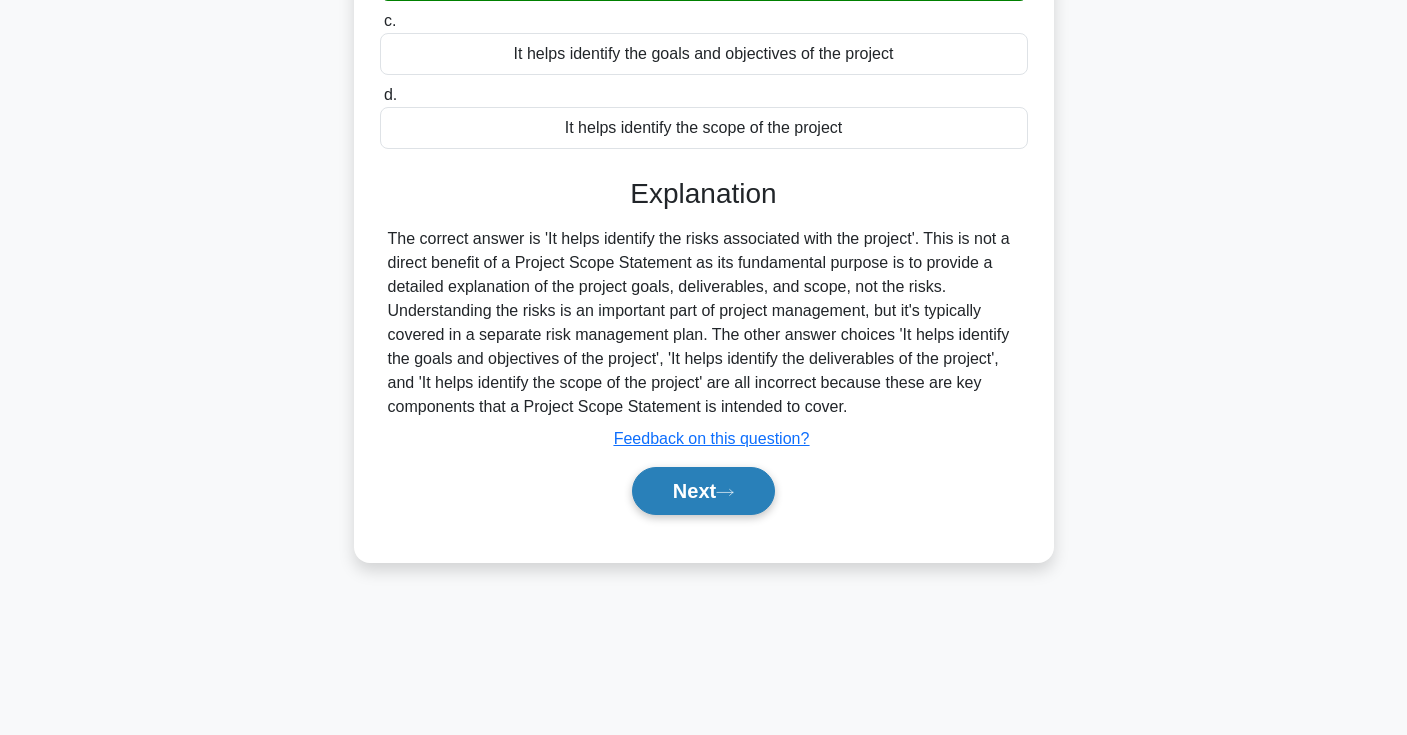 click on "Next" at bounding box center (703, 491) 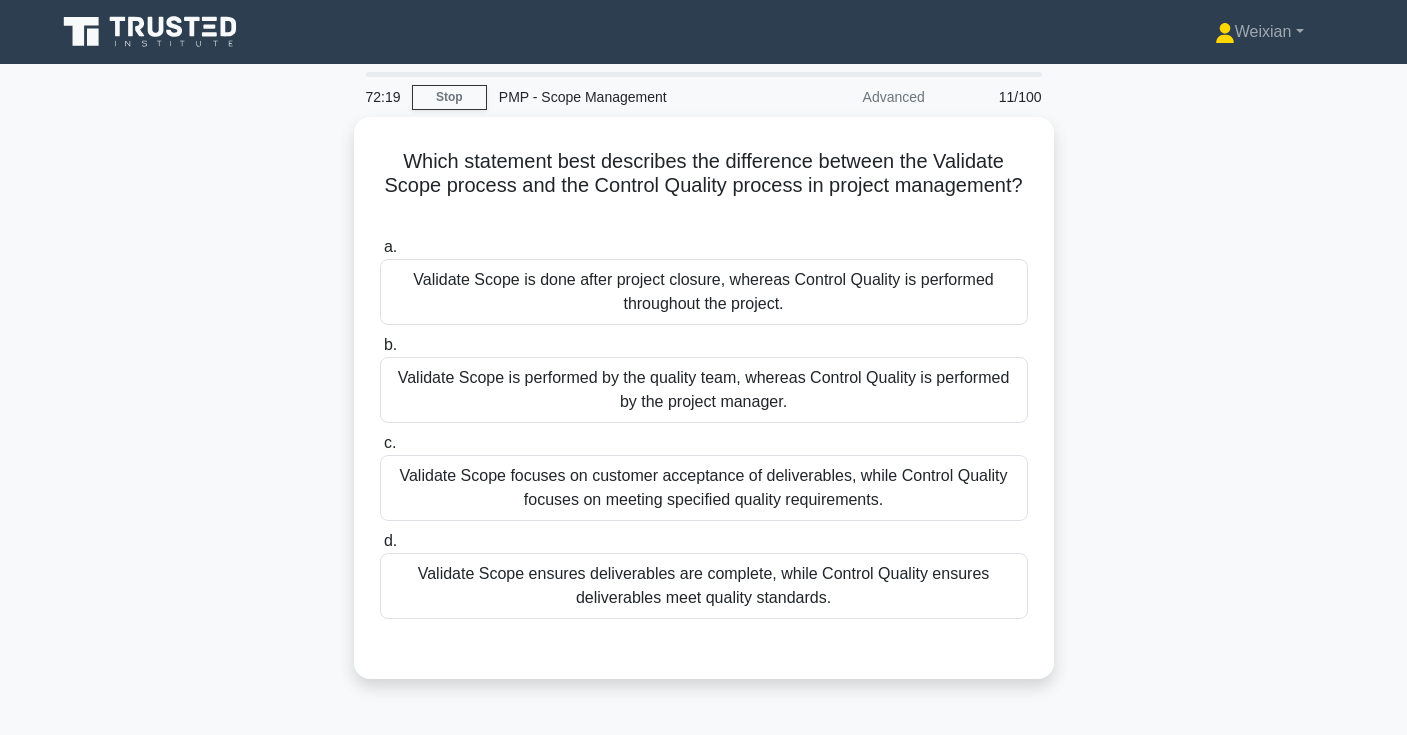 scroll, scrollTop: 0, scrollLeft: 0, axis: both 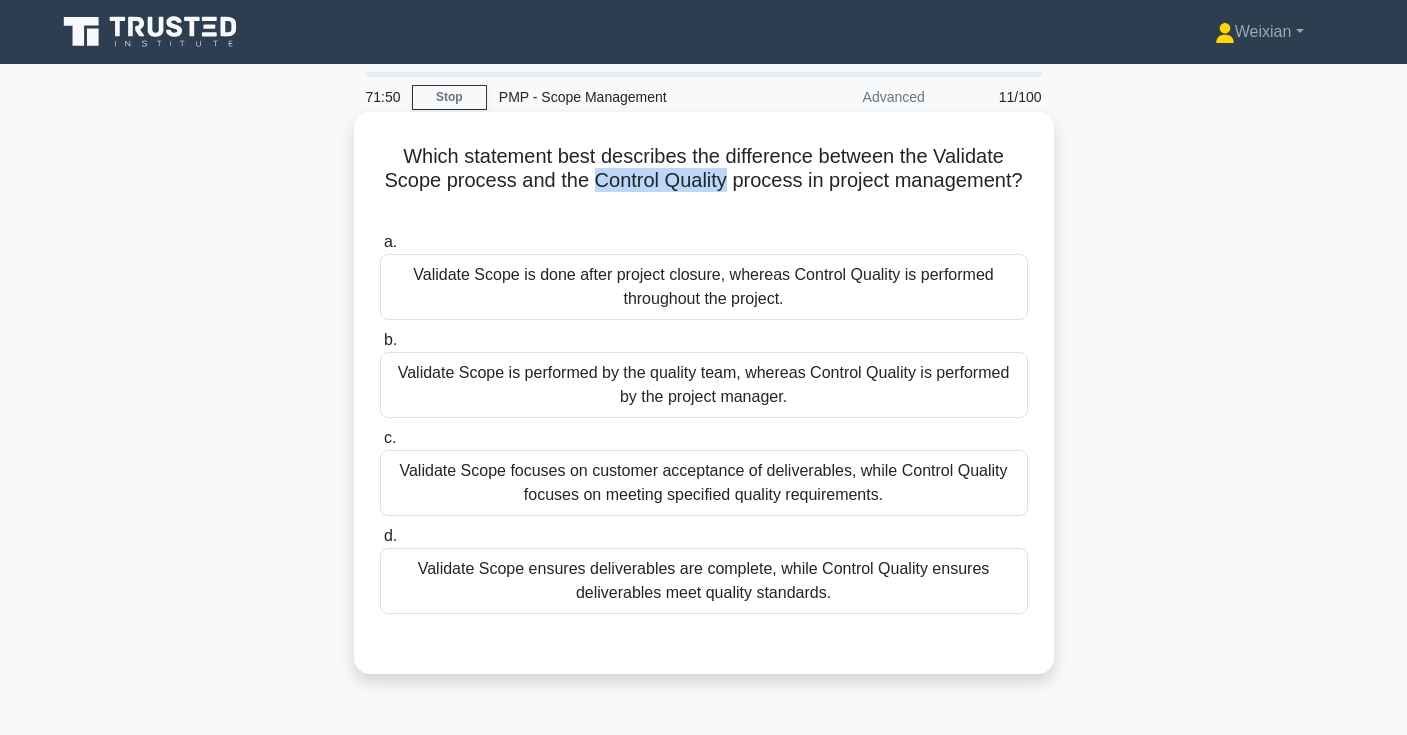 drag, startPoint x: 595, startPoint y: 187, endPoint x: 724, endPoint y: 181, distance: 129.13947 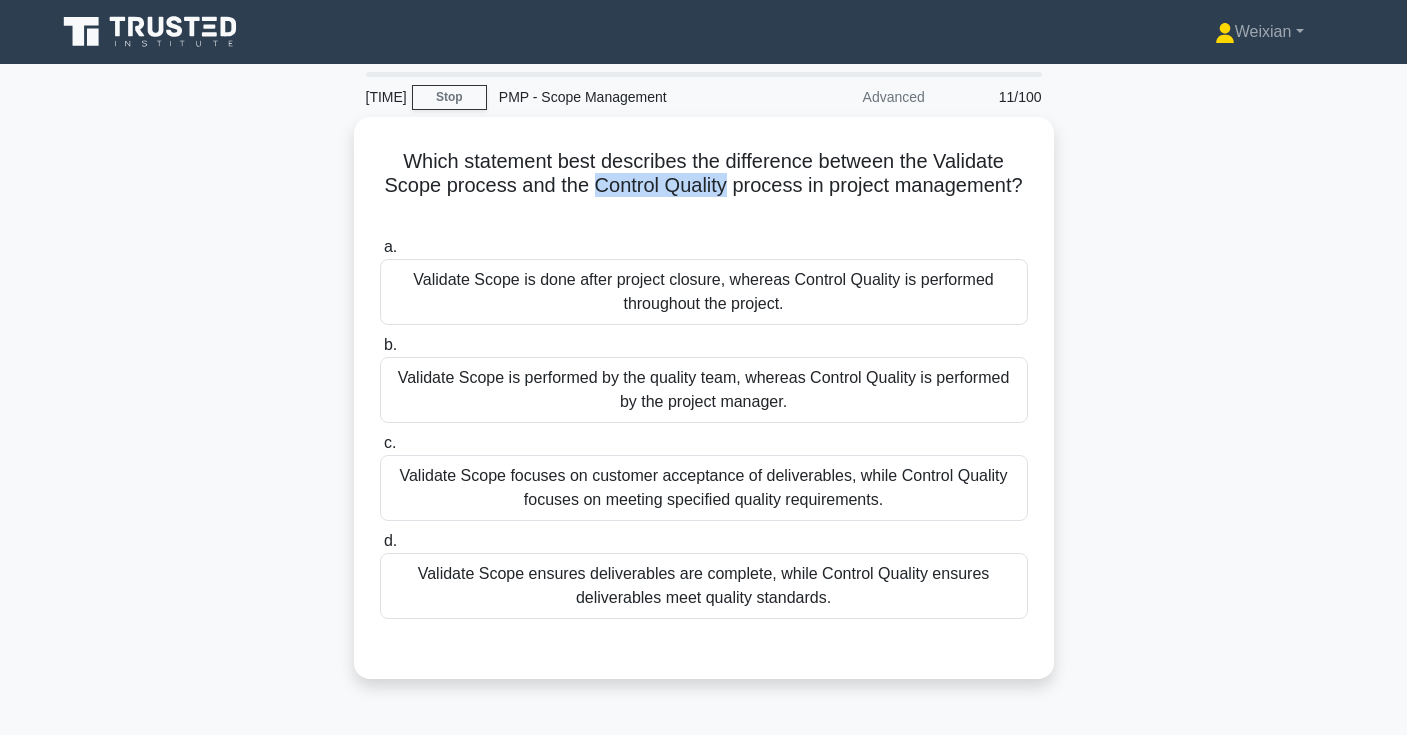 copy on "Control Quality" 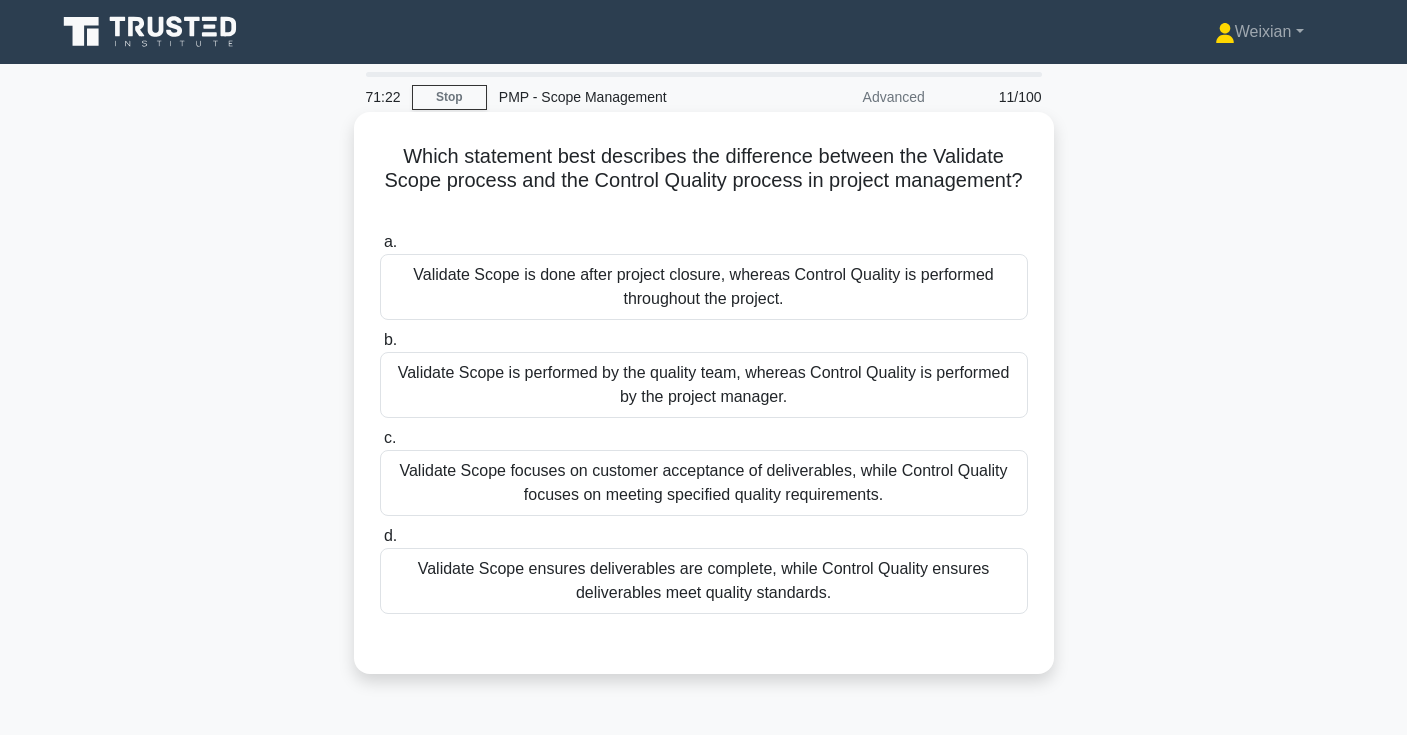 click on "Validate Scope focuses on customer acceptance of deliverables, while Control Quality focuses on meeting specified quality requirements." at bounding box center (704, 483) 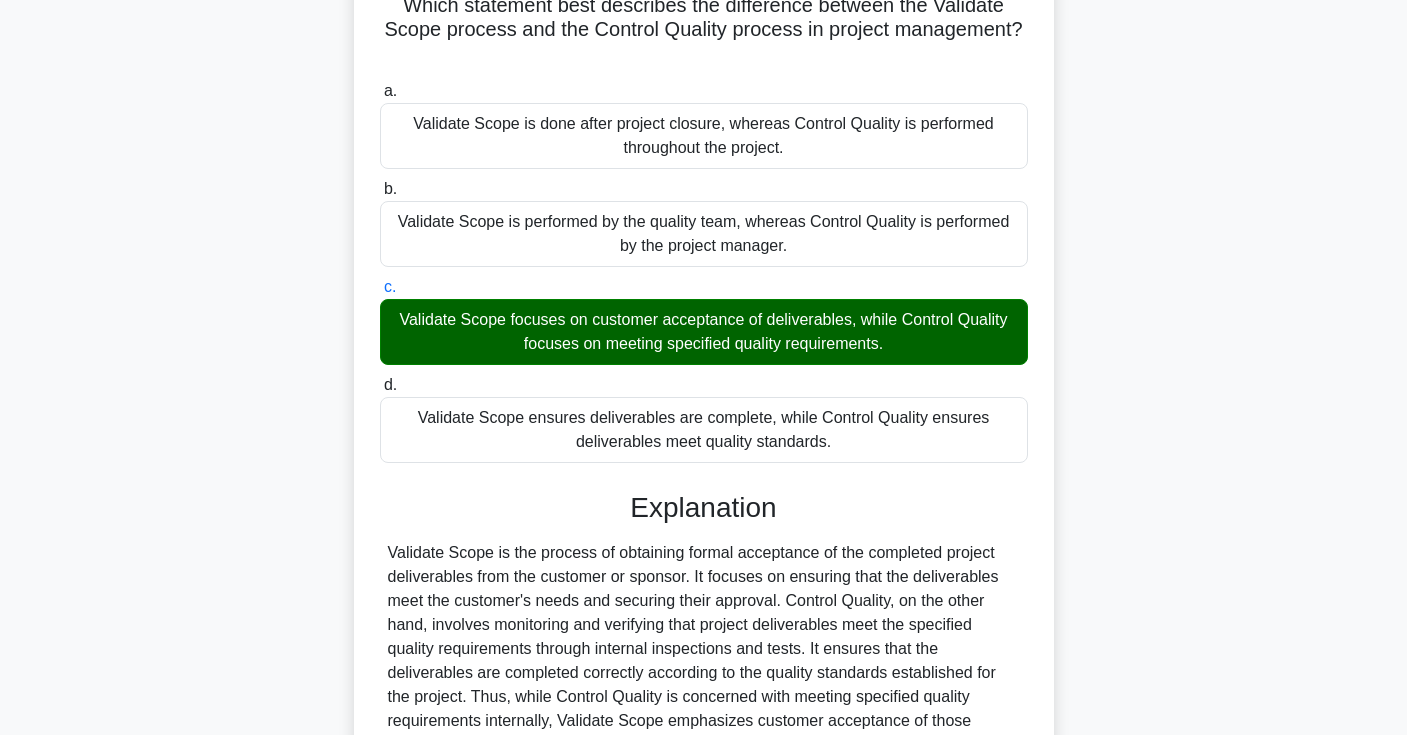 scroll, scrollTop: 285, scrollLeft: 0, axis: vertical 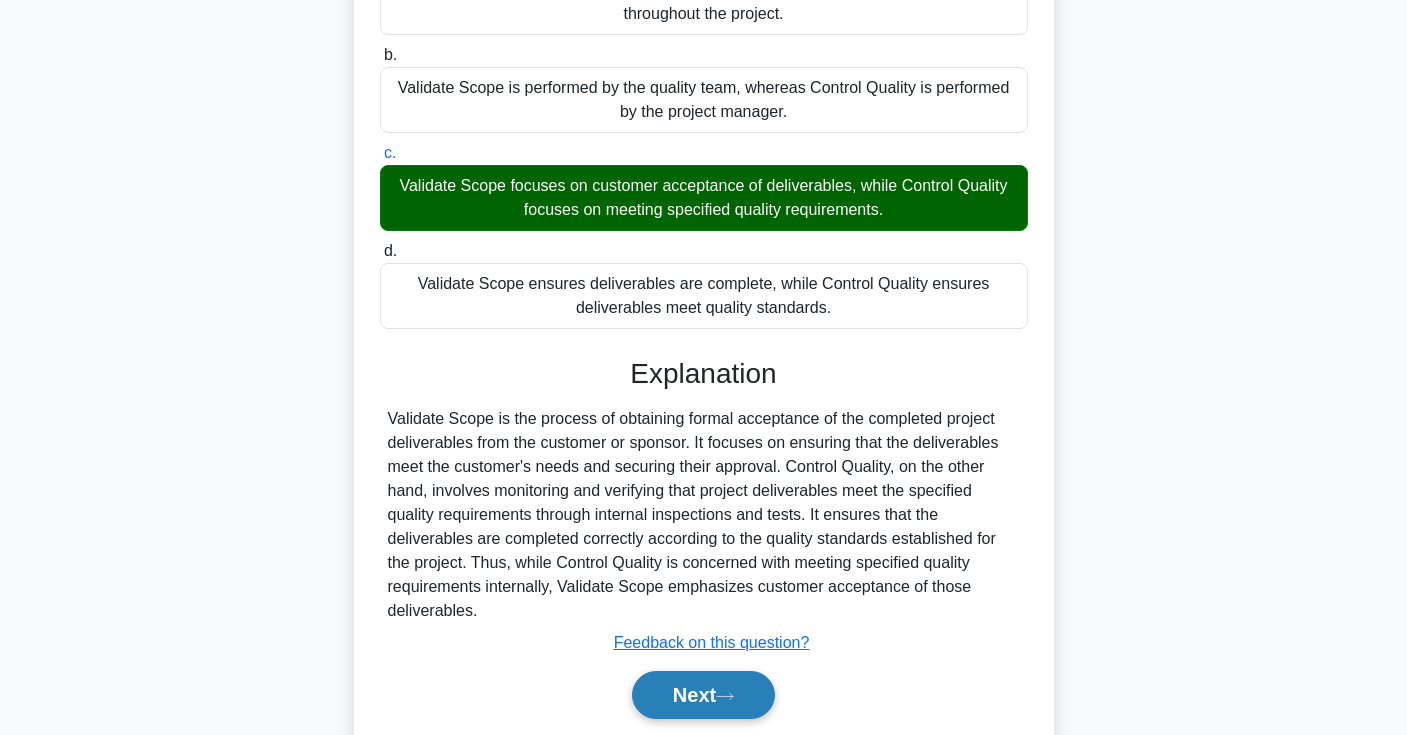 click on "Next" at bounding box center (703, 695) 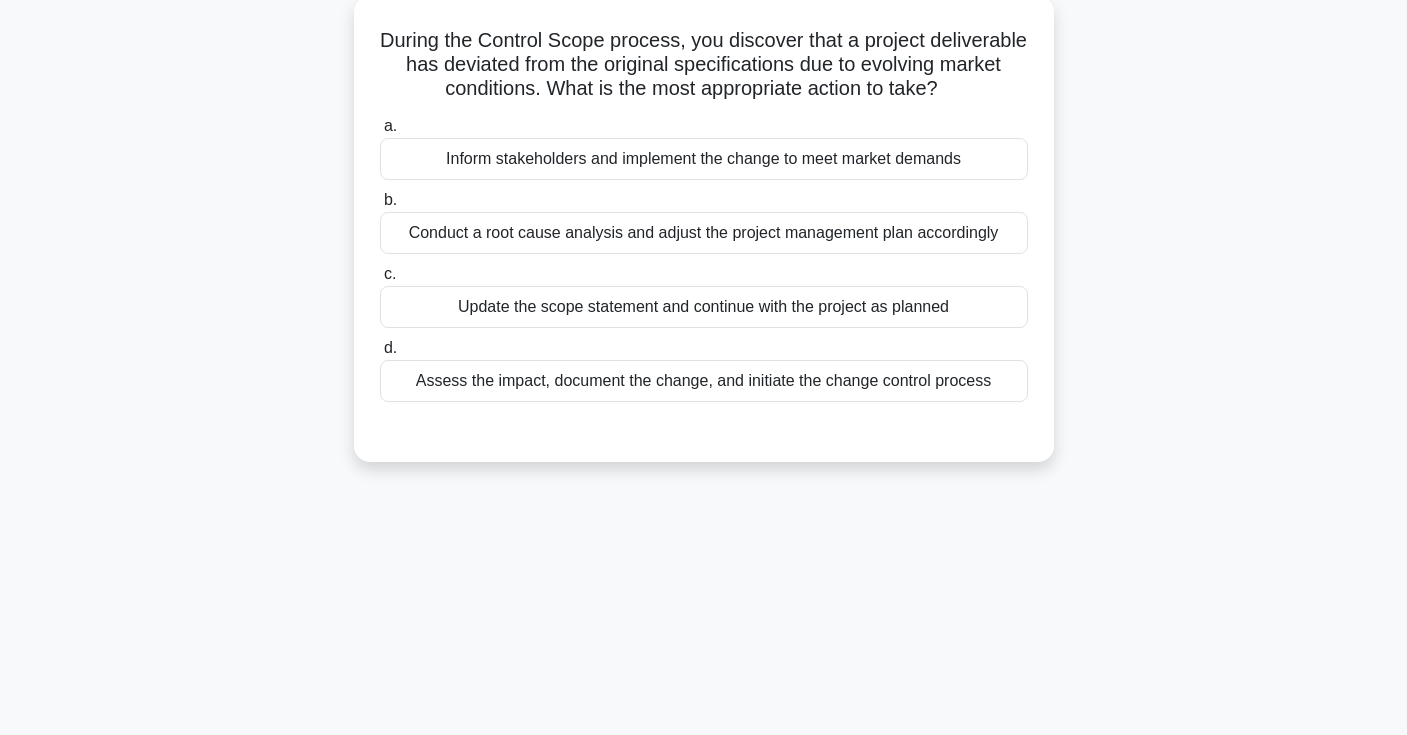 scroll, scrollTop: 14, scrollLeft: 0, axis: vertical 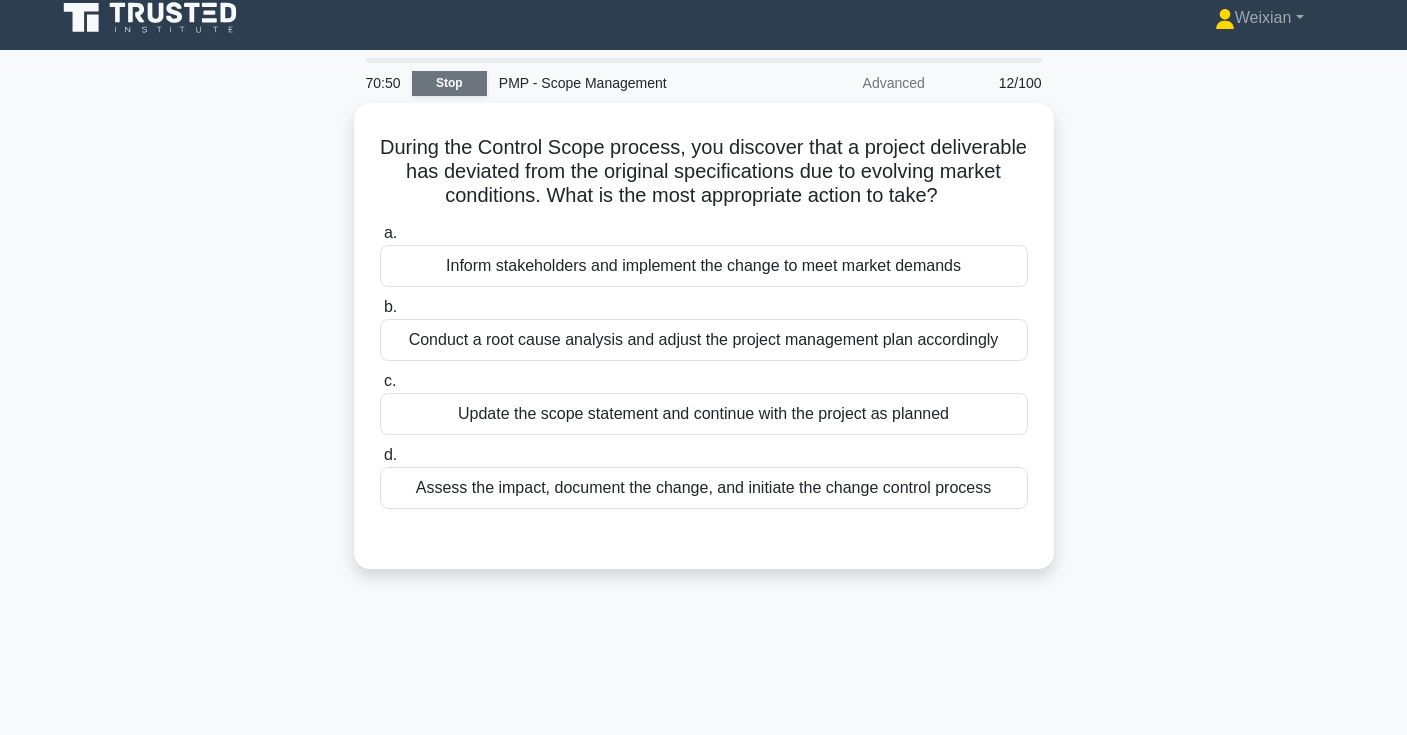 click on "Stop" at bounding box center (449, 83) 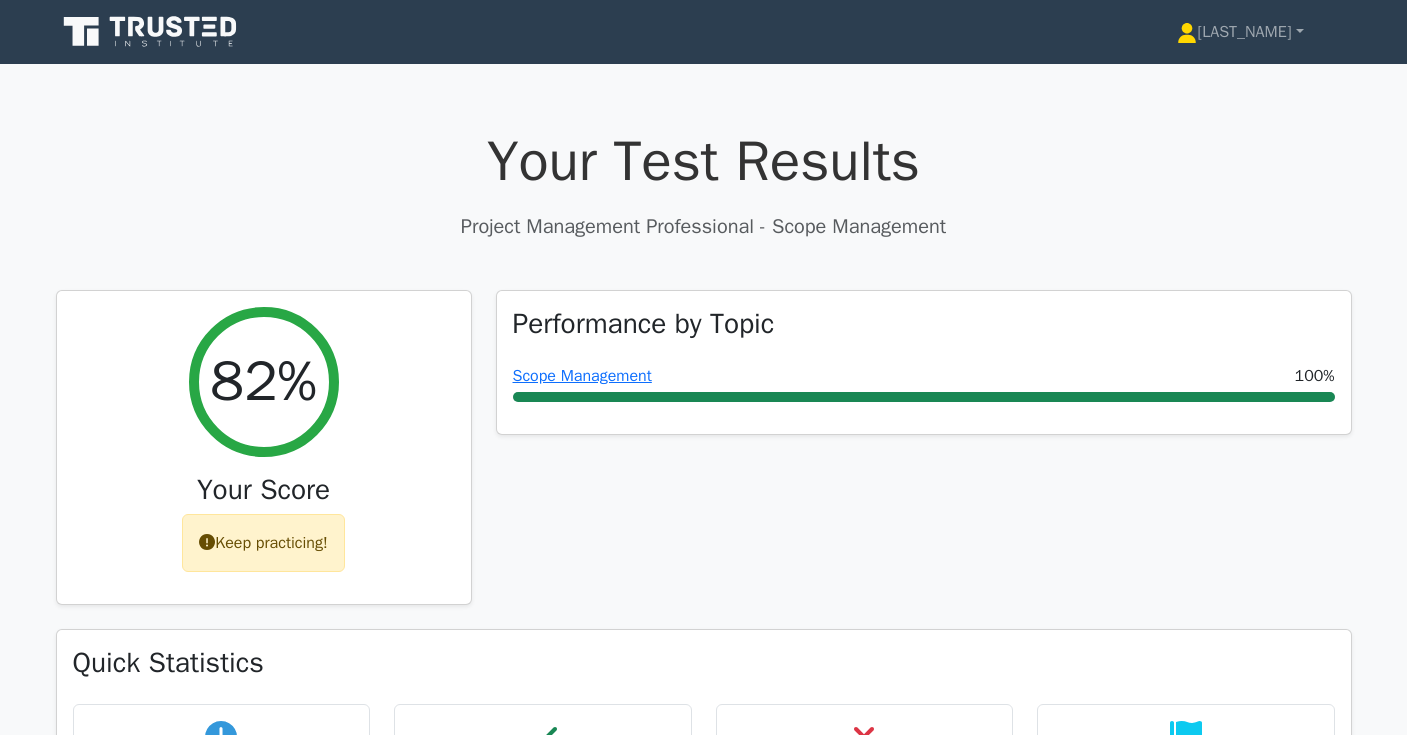 scroll, scrollTop: 0, scrollLeft: 0, axis: both 